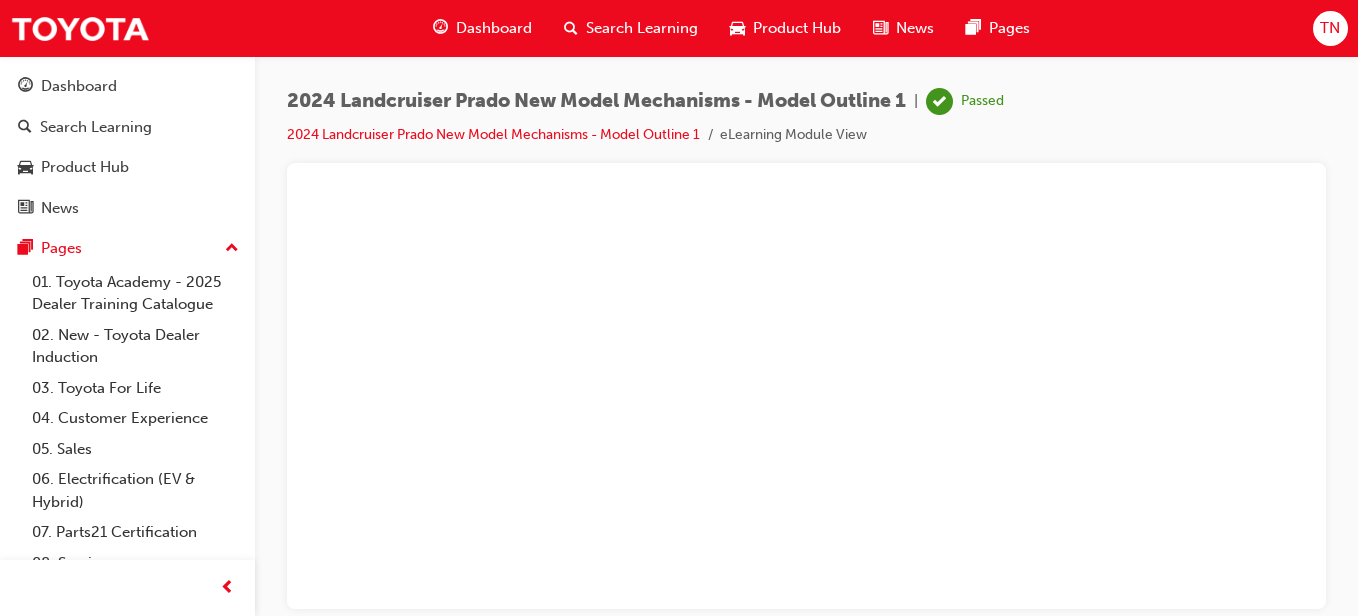scroll, scrollTop: 0, scrollLeft: 0, axis: both 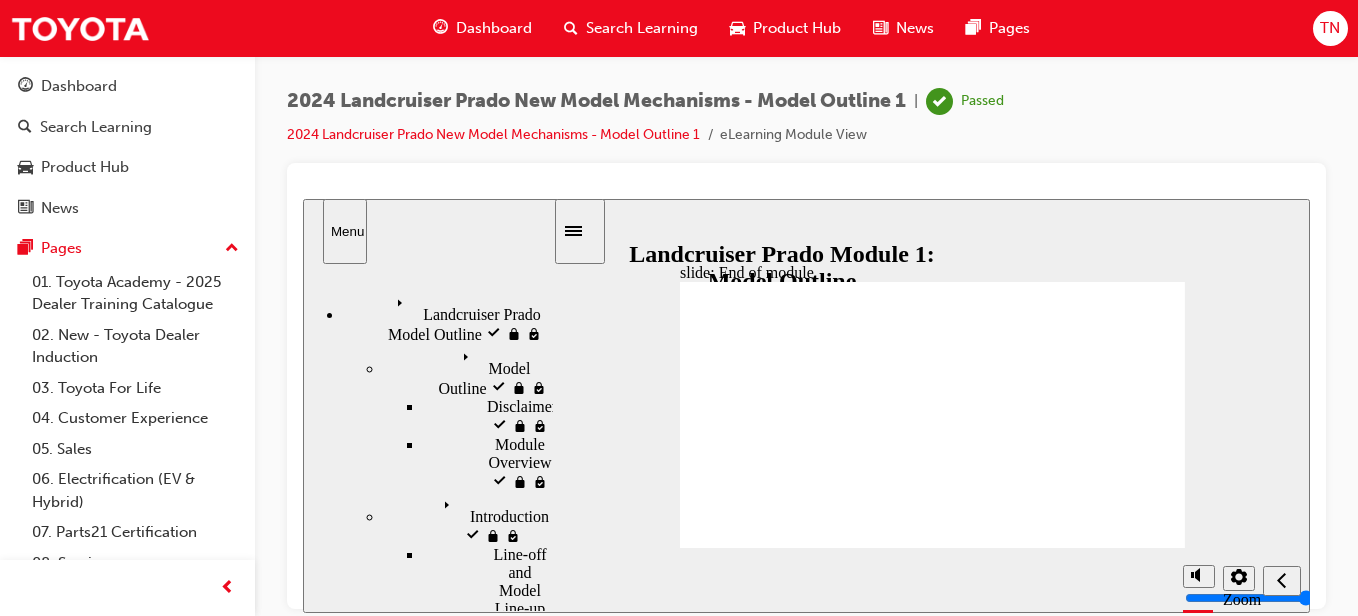 click on "Dashboard" at bounding box center (494, 28) 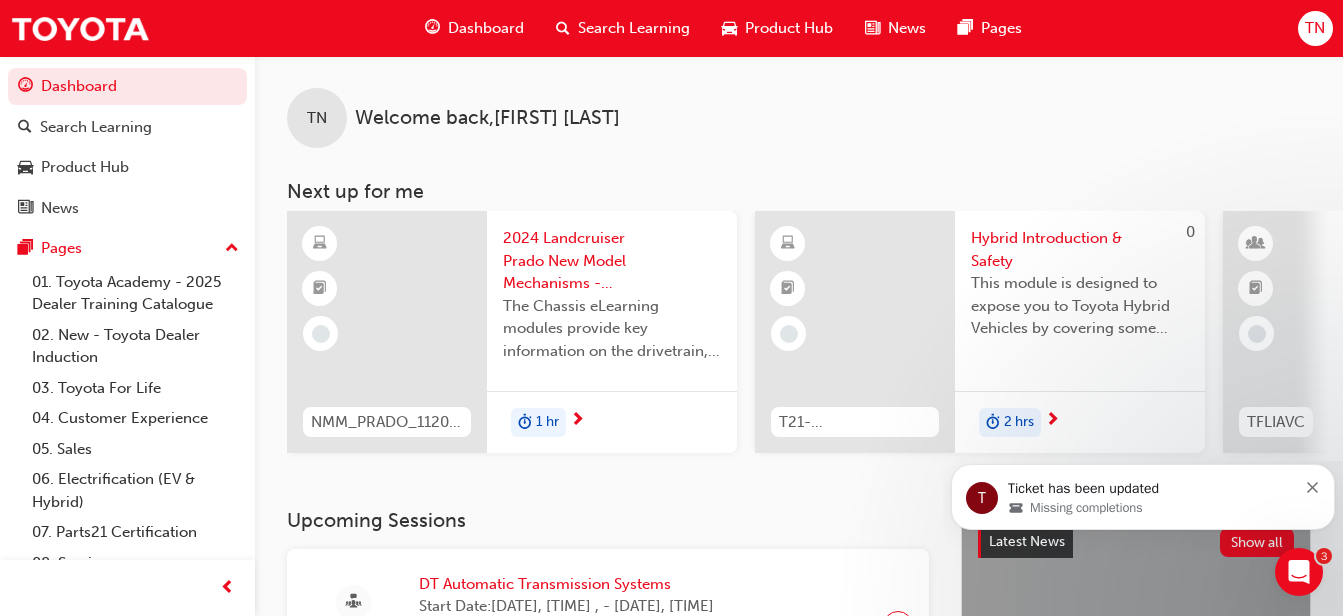 click on "Welcome back , [PERSON] [PERSON] Next up for me NMM_PRADO_112024_MODULE_2 2024 Landcruiser Prado New Model Mechanisms - Chassis 2 The Chassis eLearning modules provide key information on the drivetrain, suspension, brake and steering system features and functions associated with the Toyota Prado range. 1 hr 0 T21-FOD_HVIS_PREREQ Hybrid Introduction & Safety This module is designed to expose you to Toyota Hybrid Vehicles by covering some history of the Hybrid, learning about their components and how they work together to power the vehicle down the road. 2 hrs 0 TFLIAVC Toyota For Life In Action - Virtual Classroom This is a 90 minute virtual classroom session to provide practical tools/frameworks, behaviours and processes to support new starters to apply TFL in every interaction. 90 mins NMM_TOYCHR_032024_MODULE_1 2024 Toyota C-HR eLearning New Model Mechanisms - Model Outline (Module 1) 15 mins 0 TFLIAVC Toyota For Life In Action - Virtual Classroom 90 mins View all" at bounding box center [799, 282] 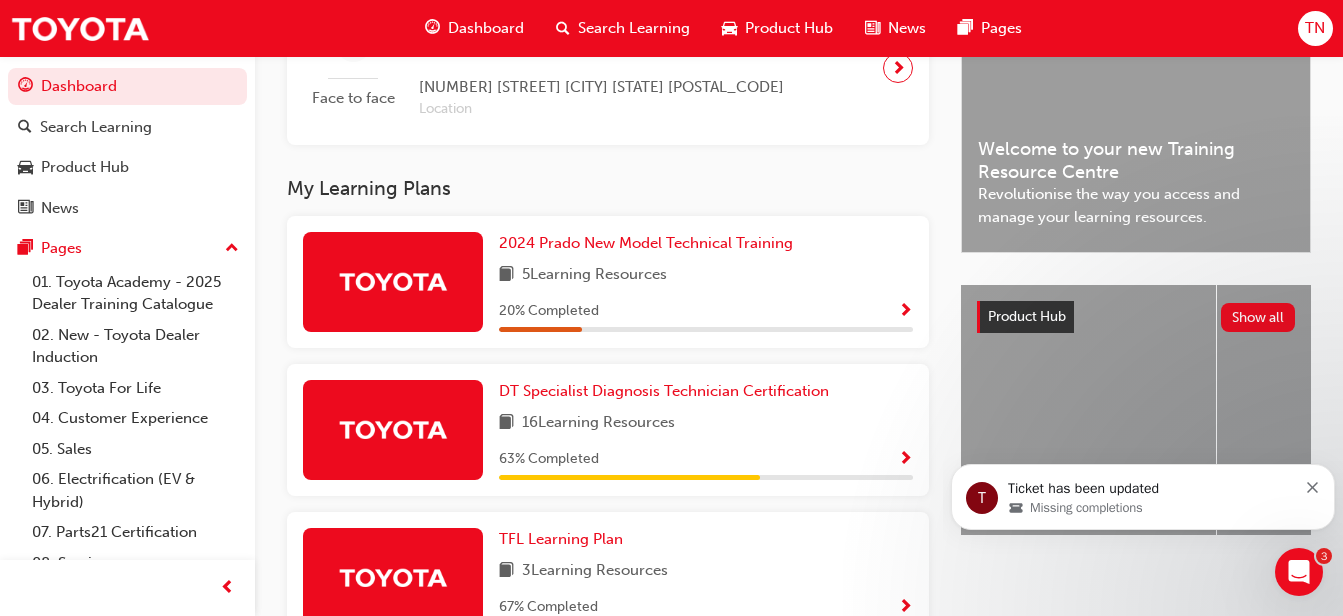 scroll, scrollTop: 560, scrollLeft: 0, axis: vertical 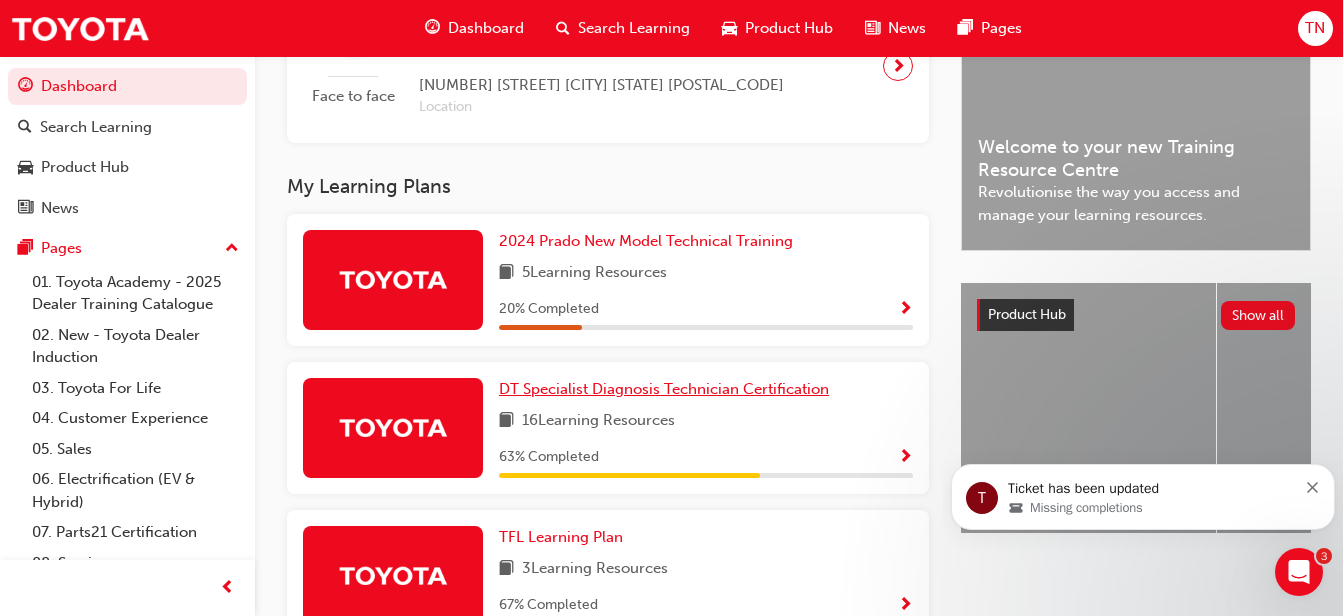 click on "DT Specialist Diagnosis Technician Certification" at bounding box center (664, 389) 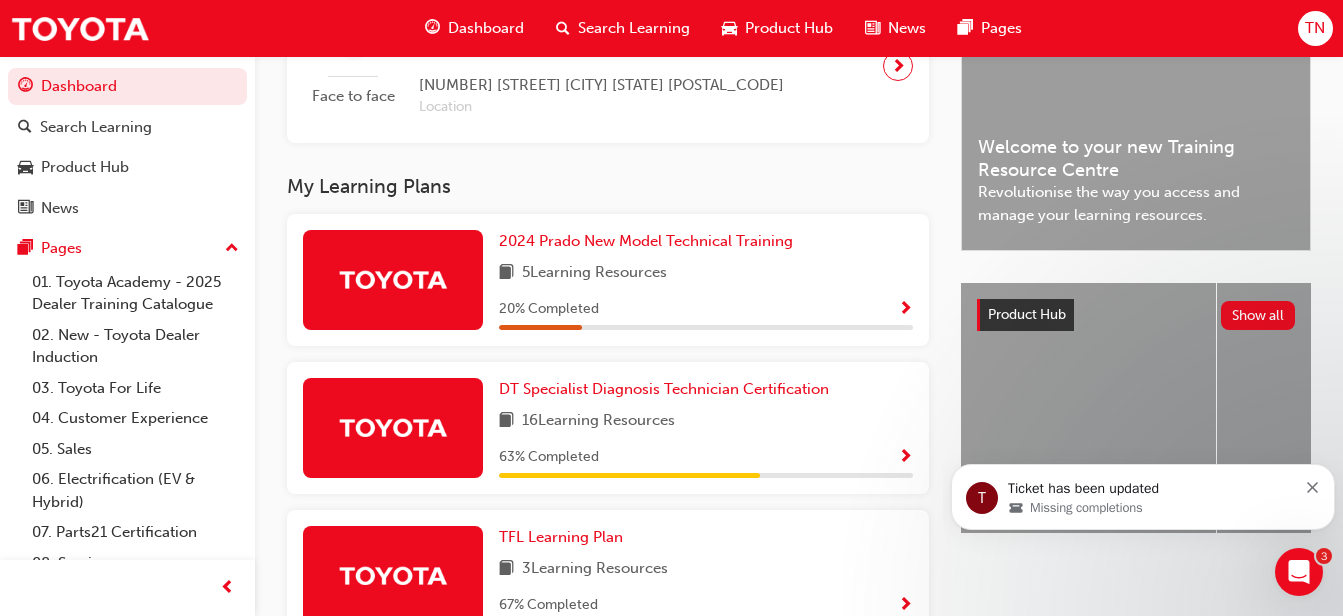 scroll, scrollTop: 0, scrollLeft: 0, axis: both 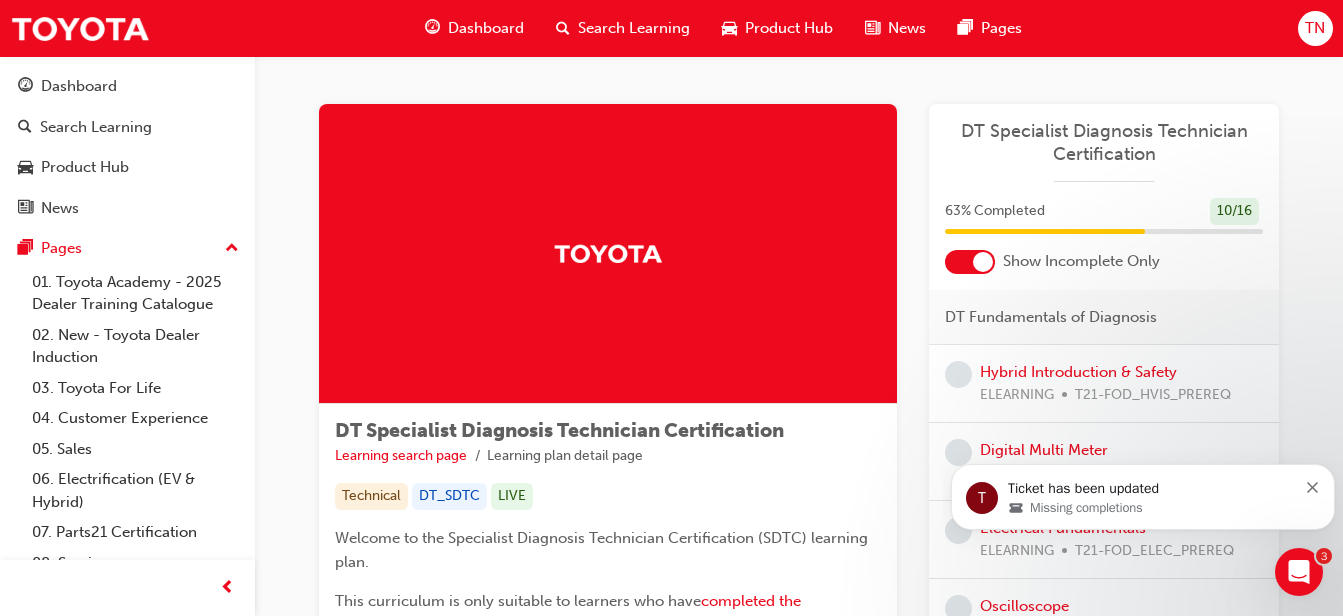 click on "DT Specialist Diagnosis Technician Certification   Learning search page Learning plan detail page Technical DT_SDTC LIVE Welcome to the Specialist Diagnosis Technician Certification (SDTC) learning plan. This curriculum is only suitable to learners who have    completed the Professional Technician Certification   . The Specialist Diagnosis Technician Certification is broken into four  sections :  DT Fundamentals of Diagnosis DT Electrical Specialist Certification (DT_ELC) DT Powertrain Specialist Certification (DT_ENC) DT Chassis Specialist Certification (DT_CHC) Certification A Stream Certificate is available for the completion of each  Certification  section: DT Electrical Specialist  Certification  (DT_ELC) DT Powertrain Specialist  Certification  (DT_ENC) DT Chassis Specialist  Certification  (DT_CHC) In order to achieve a certificate for DT Specialist Diagnosis Technician Certification,  you must complete all four sections ." at bounding box center [608, 767] 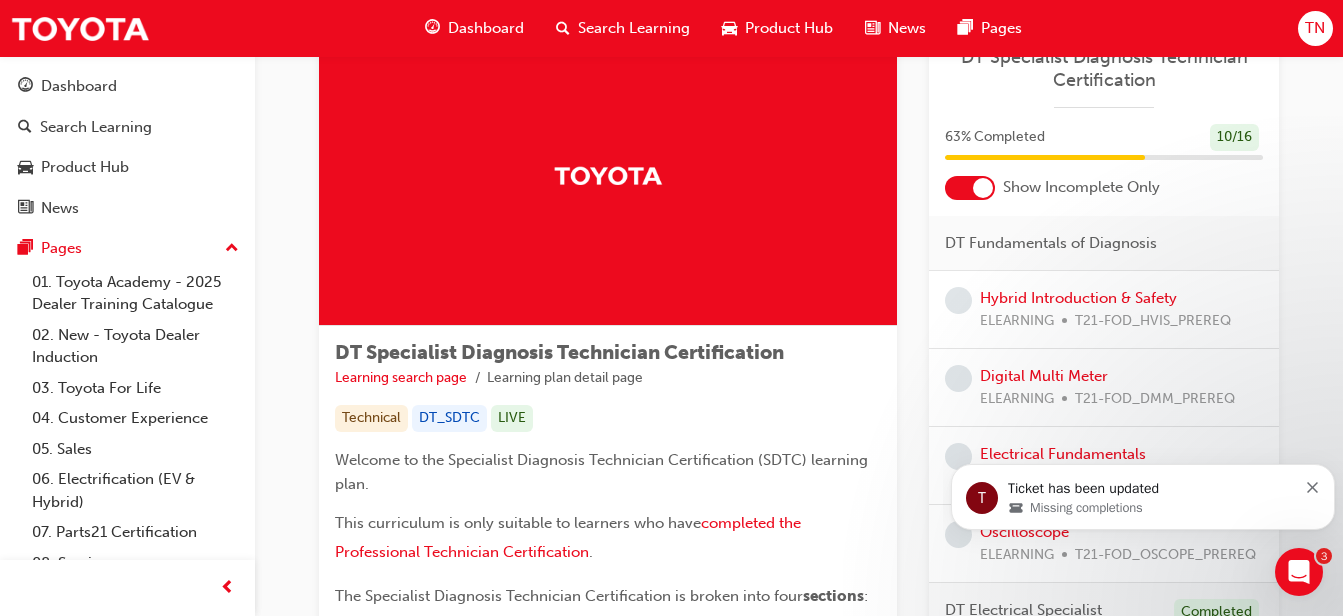 scroll, scrollTop: 80, scrollLeft: 0, axis: vertical 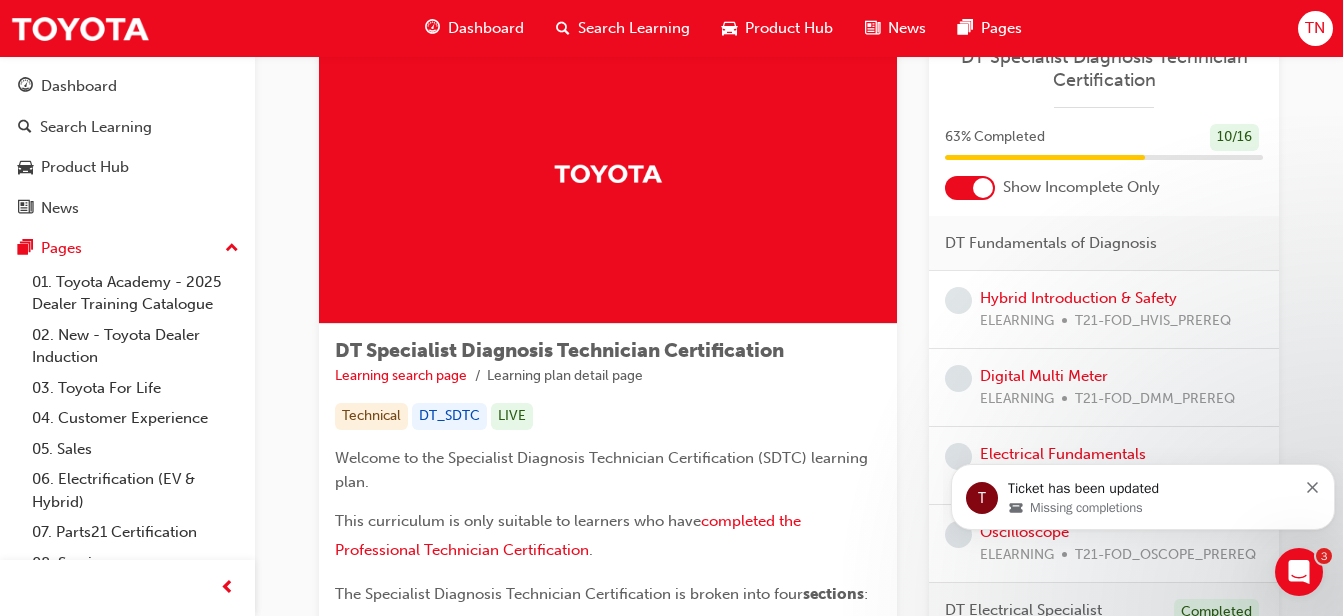 click at bounding box center (1313, 485) 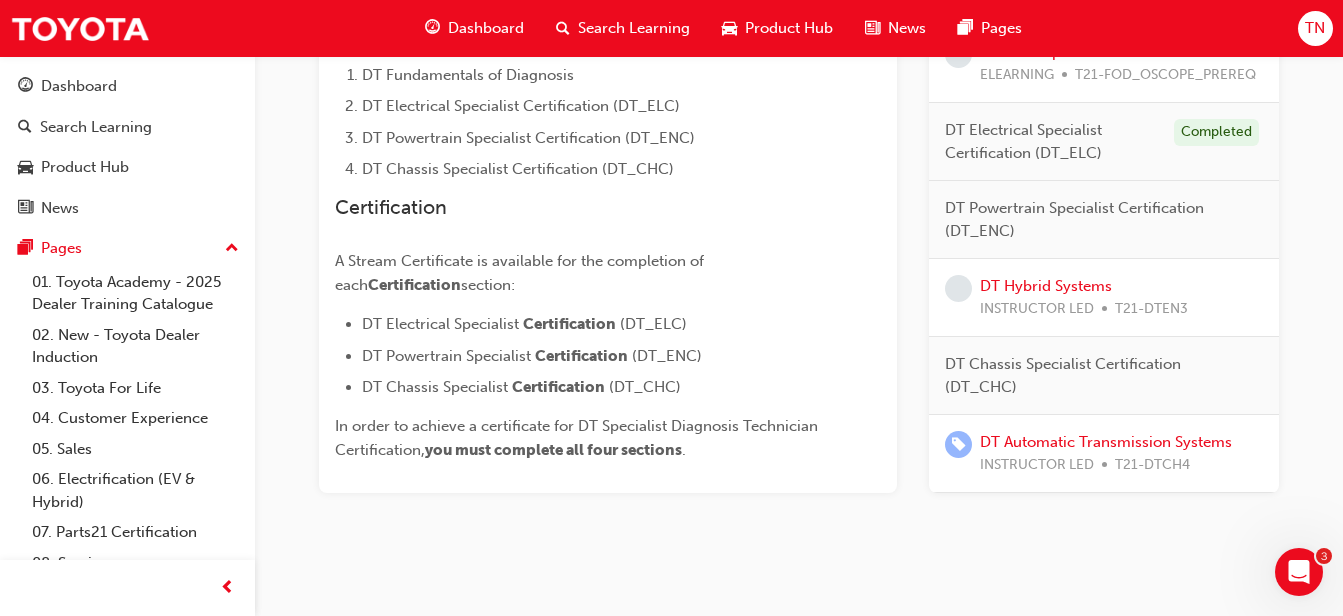 scroll, scrollTop: 640, scrollLeft: 0, axis: vertical 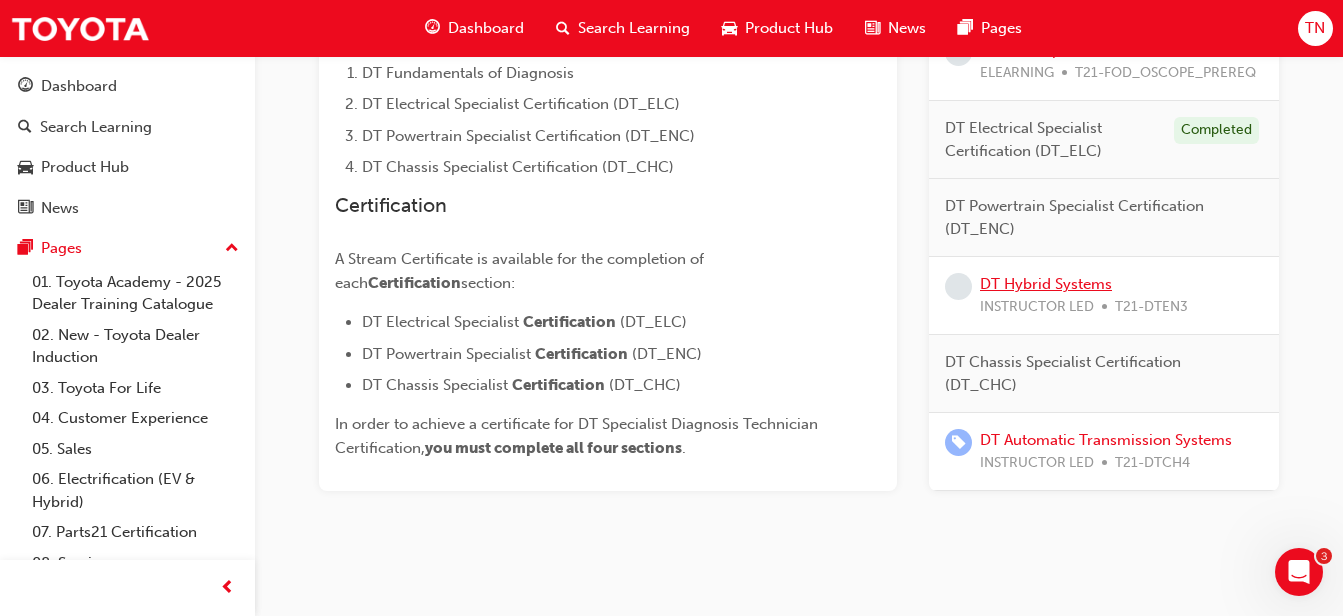 click on "DT Hybrid Systems" at bounding box center [1046, 284] 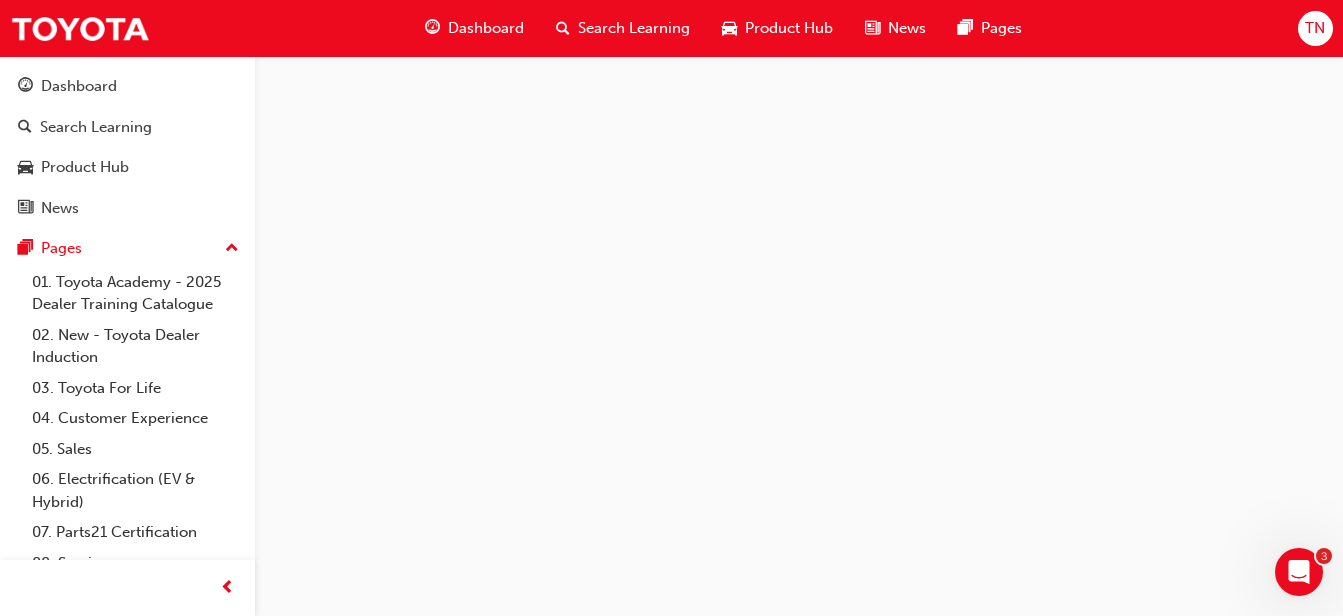 scroll, scrollTop: 0, scrollLeft: 0, axis: both 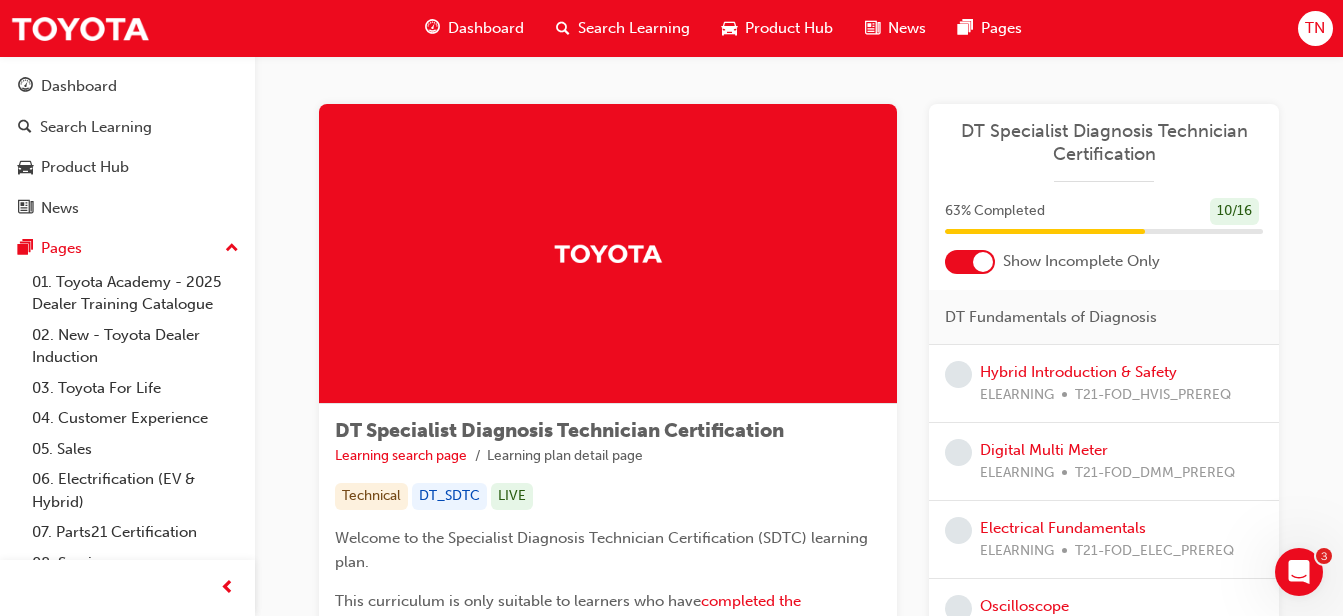 click on "DT Specialist Diagnosis Technician Certification   Learning search page Learning plan detail page DT Specialist Diagnosis Technician Certification   Learning search page Learning plan detail page Technical DT_SDTC LIVE Welcome to the Specialist Diagnosis Technician Certification (SDTC) learning plan. This curriculum is only suitable to learners who have    completed the Professional Technician Certification   . The Specialist Diagnosis Technician Certification is broken into four  sections :  DT Fundamentals of Diagnosis DT Electrical Specialist Certification (DT_ELC) DT Powertrain Specialist Certification (DT_ENC) DT Chassis Specialist Certification (DT_CHC) Certification A Stream Certificate is available for the completion of each  Certification  section: DT Electrical Specialist  Certification  (DT_ELC) DT Powertrain Specialist  Certification  (DT_ENC) DT Chassis Specialist  Certification  (DT_CHC) In order to achieve a certificate for DT Specialist Diagnosis Technician Certification,  . Learning Plan 63" at bounding box center (799, 641) 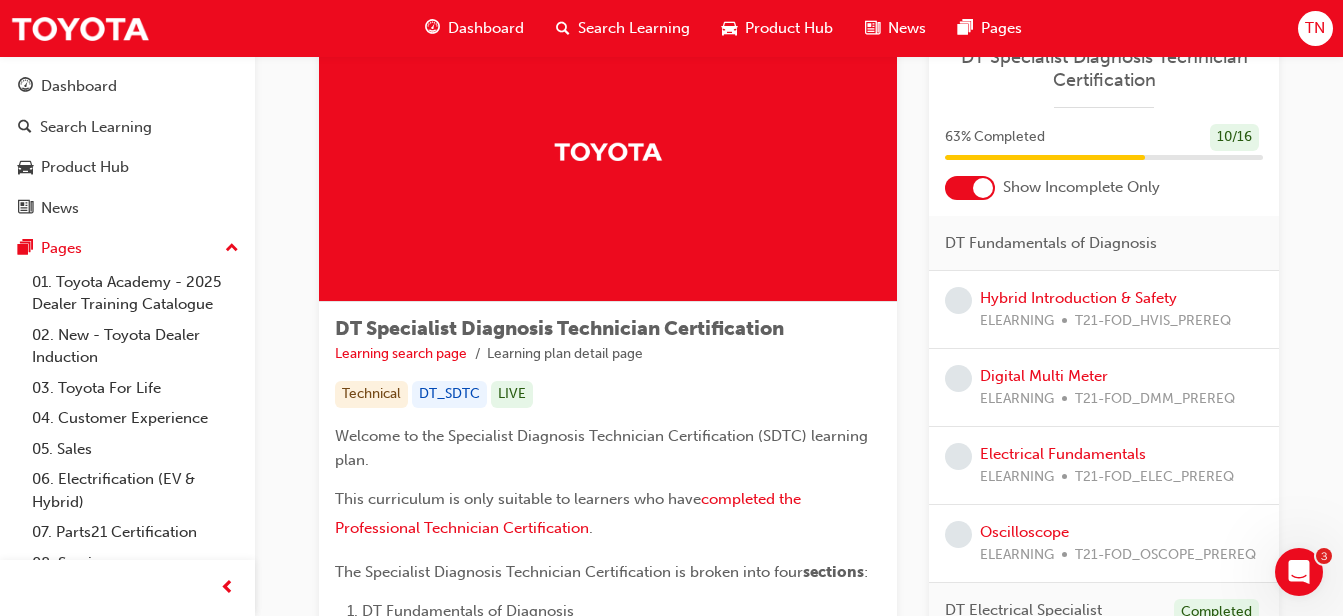 scroll, scrollTop: 101, scrollLeft: 0, axis: vertical 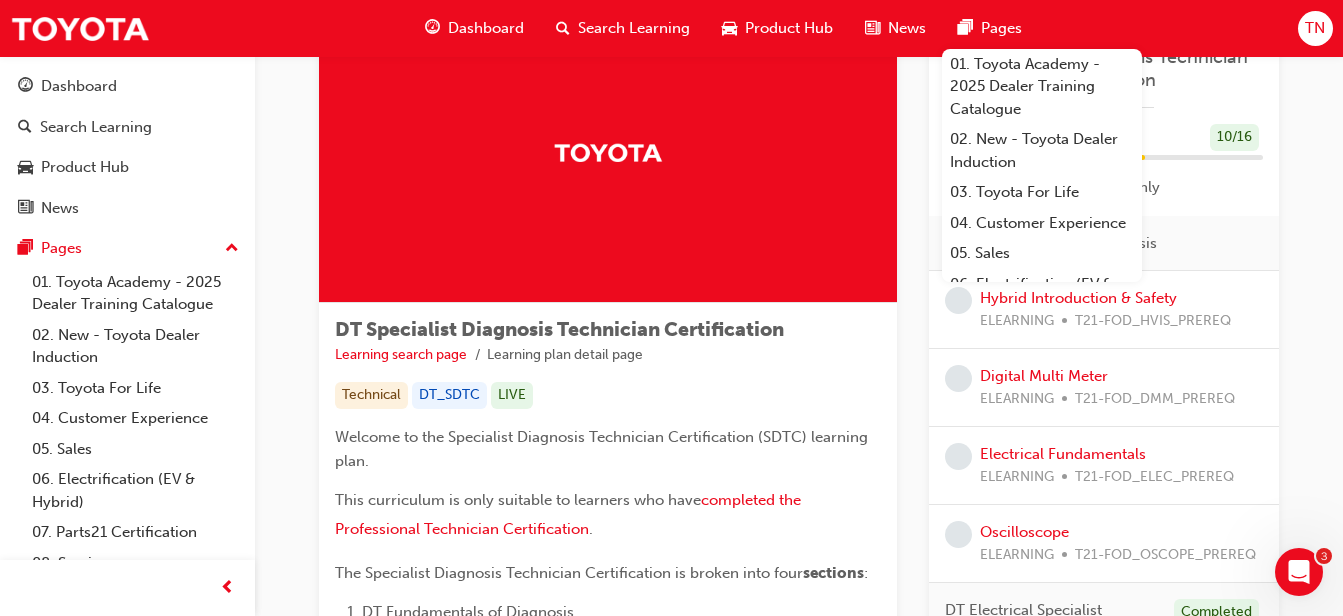 click on "TN" at bounding box center (1315, 28) 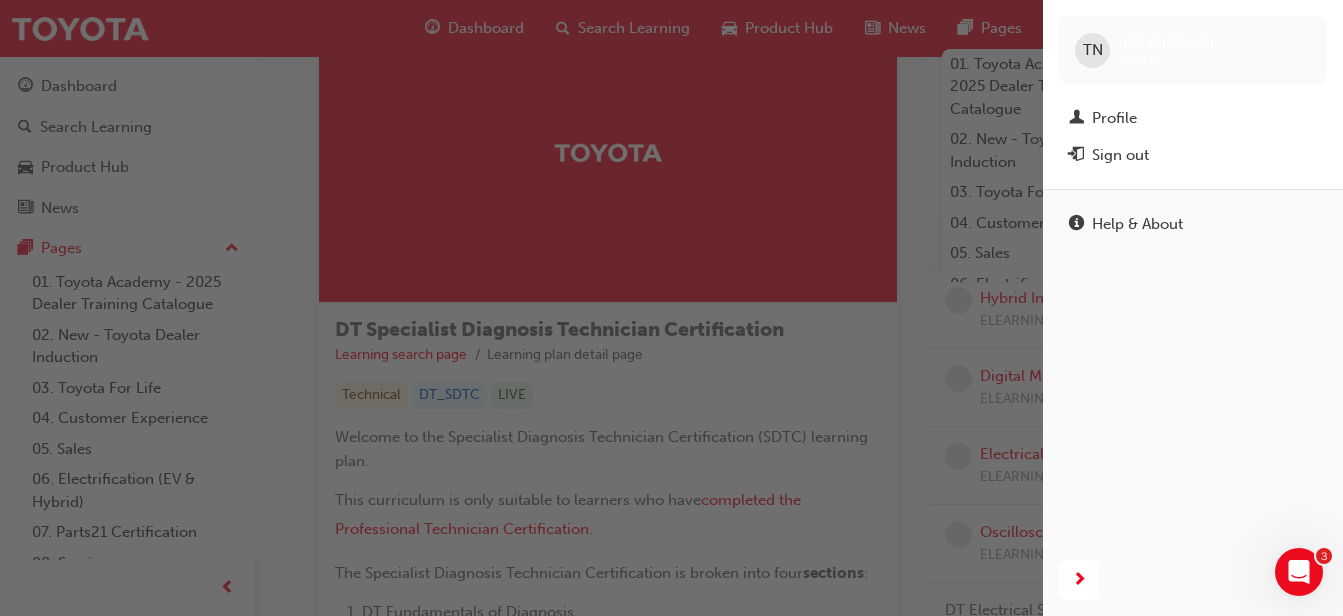 click on "Profile" at bounding box center [1193, 118] 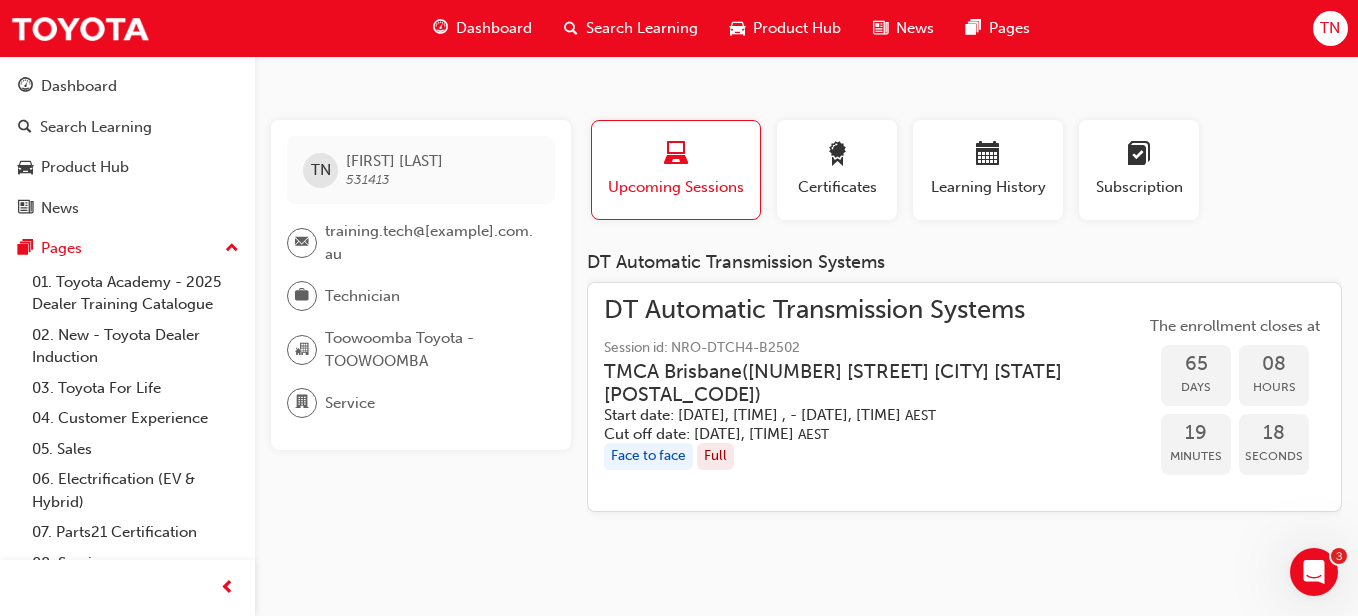 click on "Learning History" at bounding box center [988, 187] 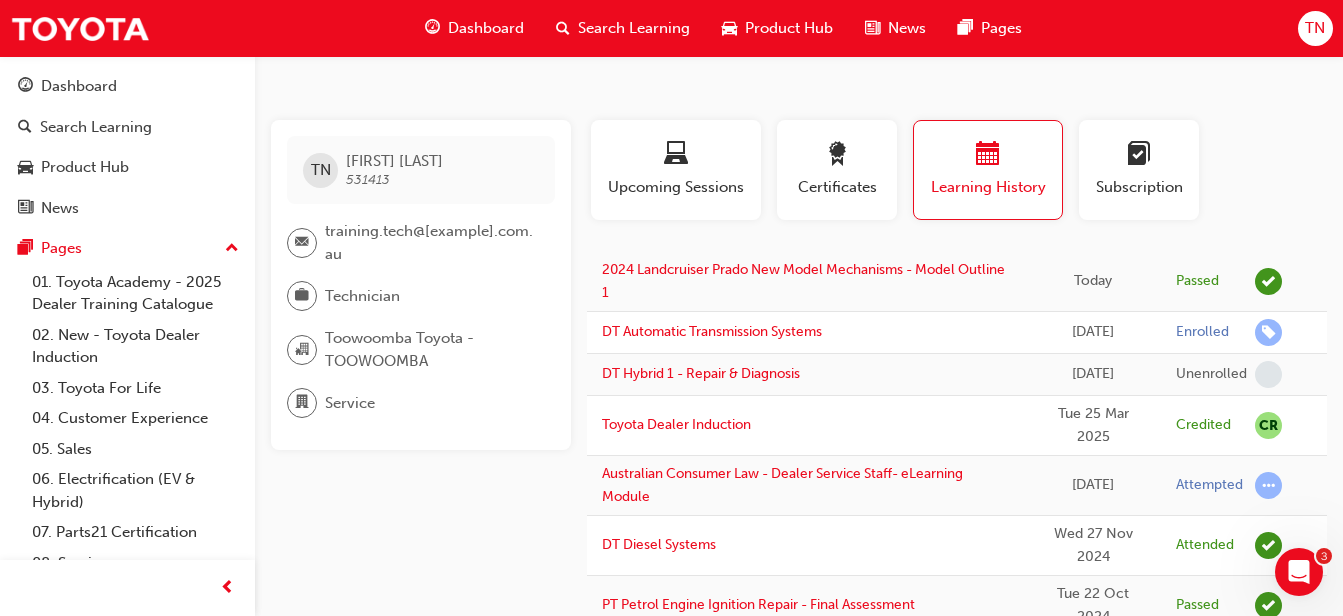 click on "TN [PERSON] [PERSON] [PHONE] [EMAIL] Technician [COMPANY] - [CITY] Service This user has been inactive since 4 days ago and doesn't currently have access to the platform" at bounding box center (429, 1377) 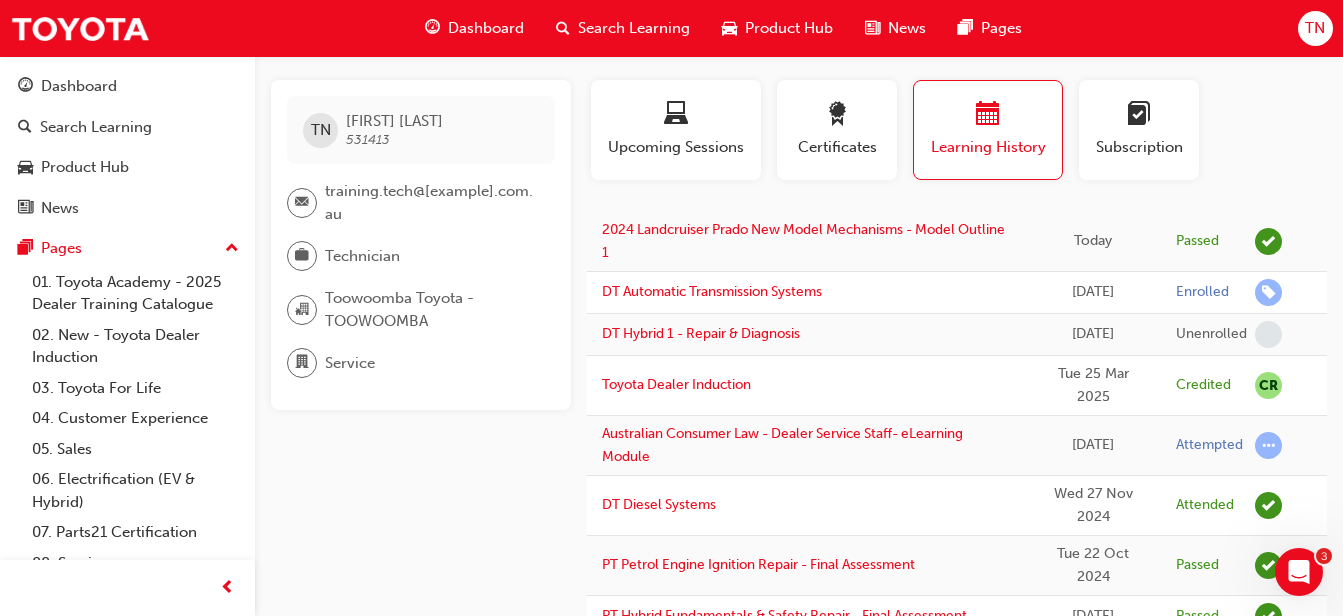 scroll, scrollTop: 80, scrollLeft: 0, axis: vertical 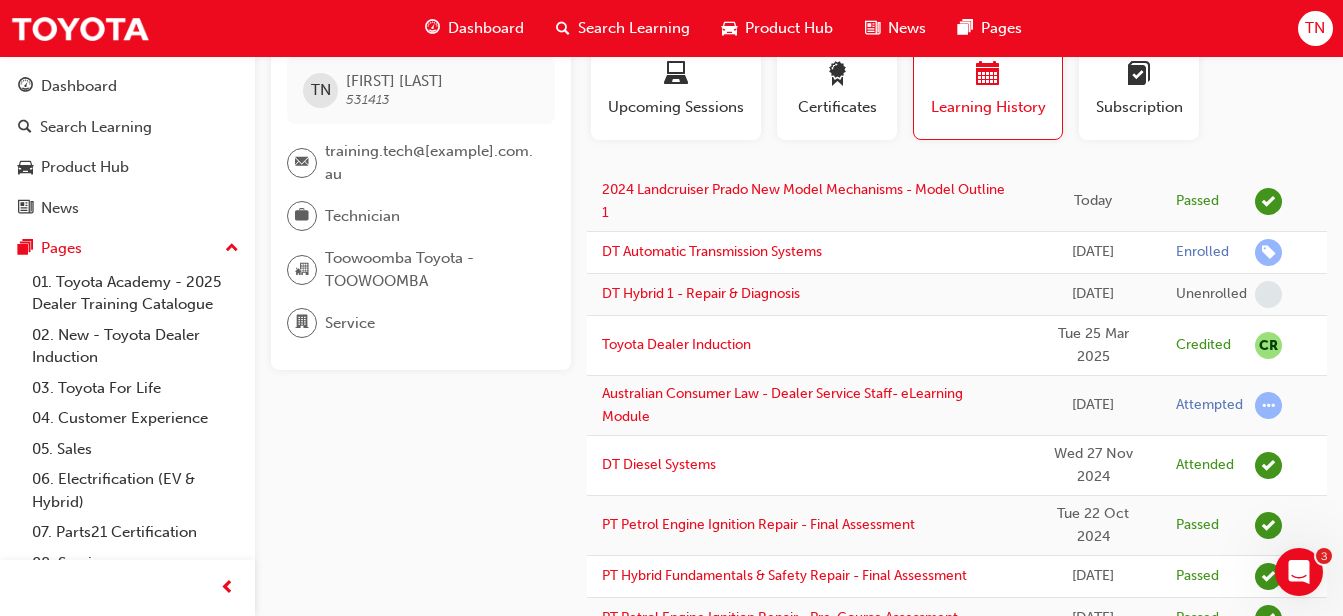 click on "TN Todd   Norman 531413 training.tech@toowoombatoyota.com.au Technician Toowoomba Toyota - TOOWOOMBA Service This user has been inactive since 4 days ago and doesn't currently have access to the platform Profile Upcoming Sessions Certificates Learning History Subscription TN Todd   Norman 531413 training.tech@toowoombatoyota.com.au Technician Toowoomba Toyota - TOOWOOMBA Service This user has been inactive since 4 days ago and doesn't currently have access to the platform DT Automatic Transmission Systems DT Automatic Transmission Systems Session id: NRO-DTCH4-B2502  TMCA Brisbane   ( 20 Paradise Road ACACIA RIDGE QLD 4110 ) Start date:   Thu 16 Oct 2025, 8:30am , - Fri 17 Oct 2025, 4:30pm   AEST Cut off date:   Thu 9 Oct 2025, 12:00am   AEST Face to face Full The enrollment closes at 65 Days 08 Hours 18 Minutes 58 Seconds Name Achieved on Status Points Action Professional Technician Certification Tue 22 Oct 2024 Achieved 0 Generate Service Technician Certification Sat 19 Oct 2024 Achieved 0 Generate Achieved" at bounding box center [799, 1297] 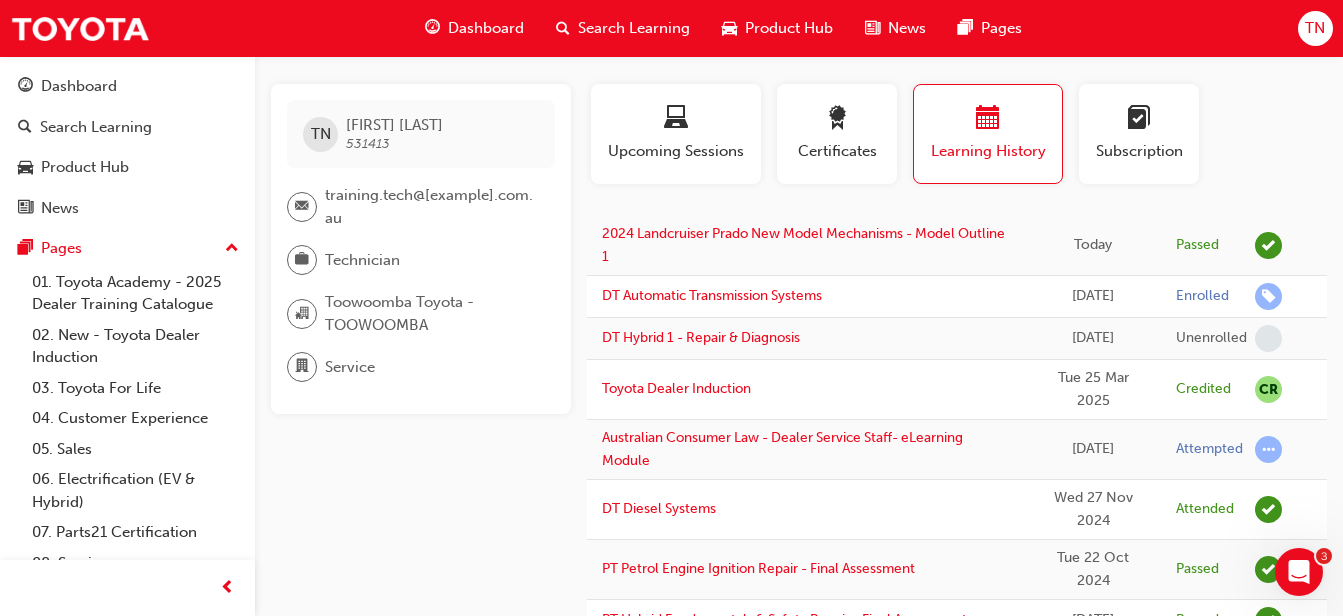 scroll, scrollTop: 39, scrollLeft: 0, axis: vertical 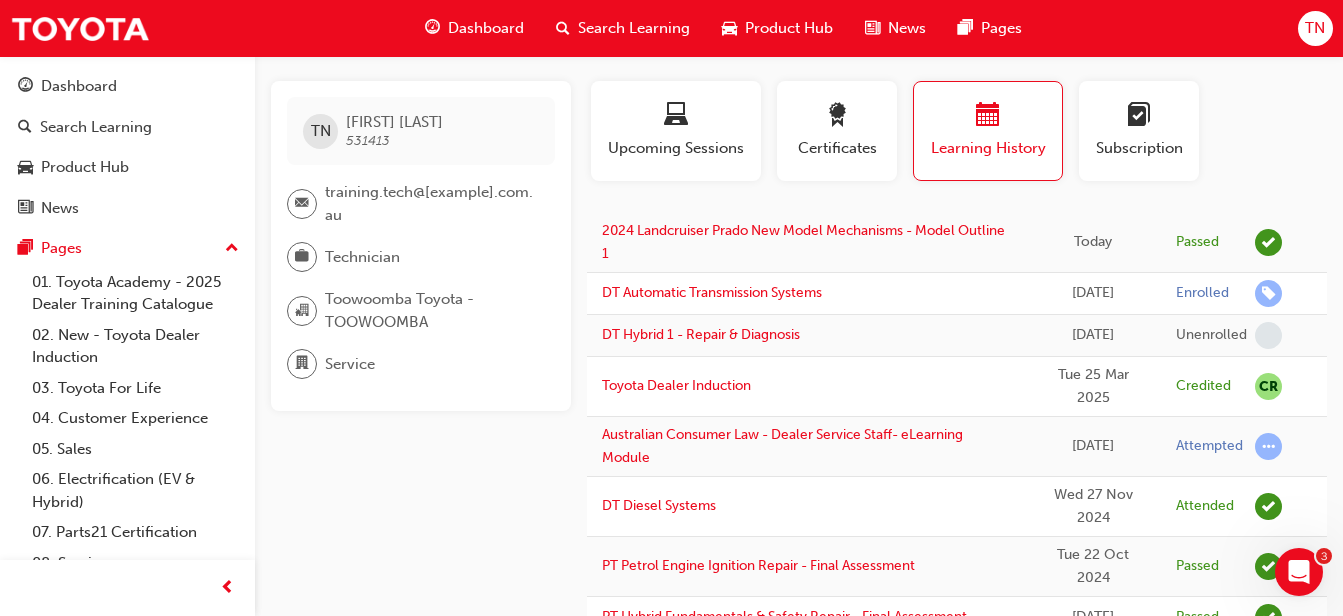 click at bounding box center (837, 118) 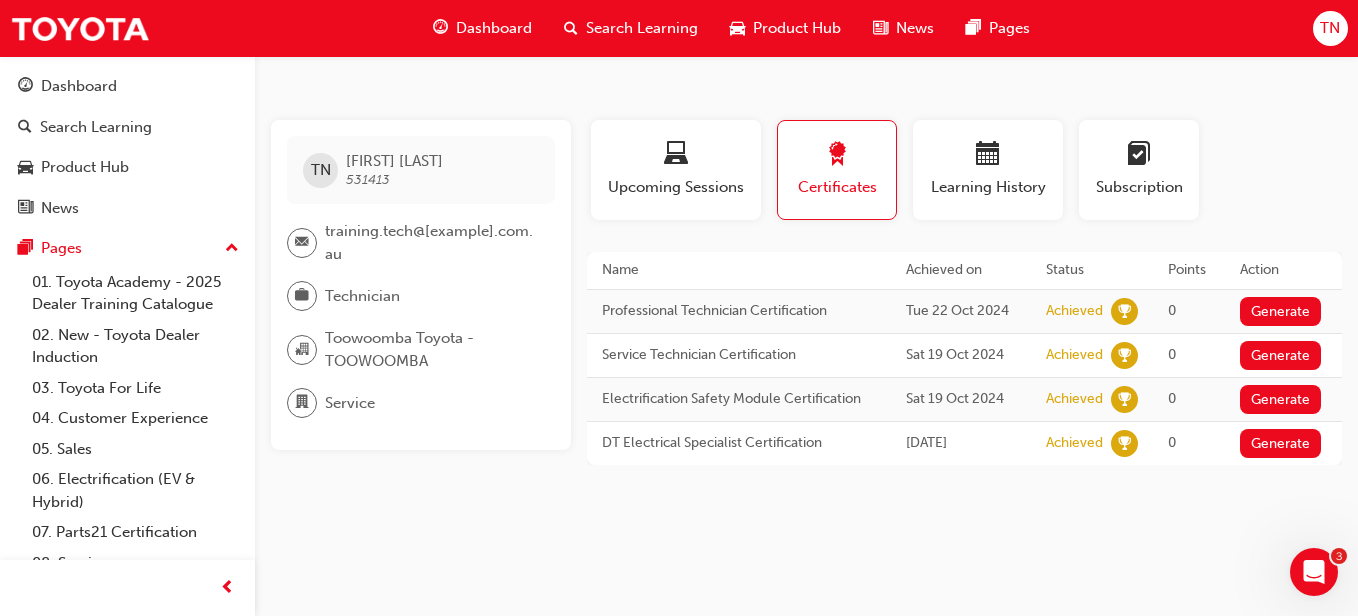 click at bounding box center [988, 157] 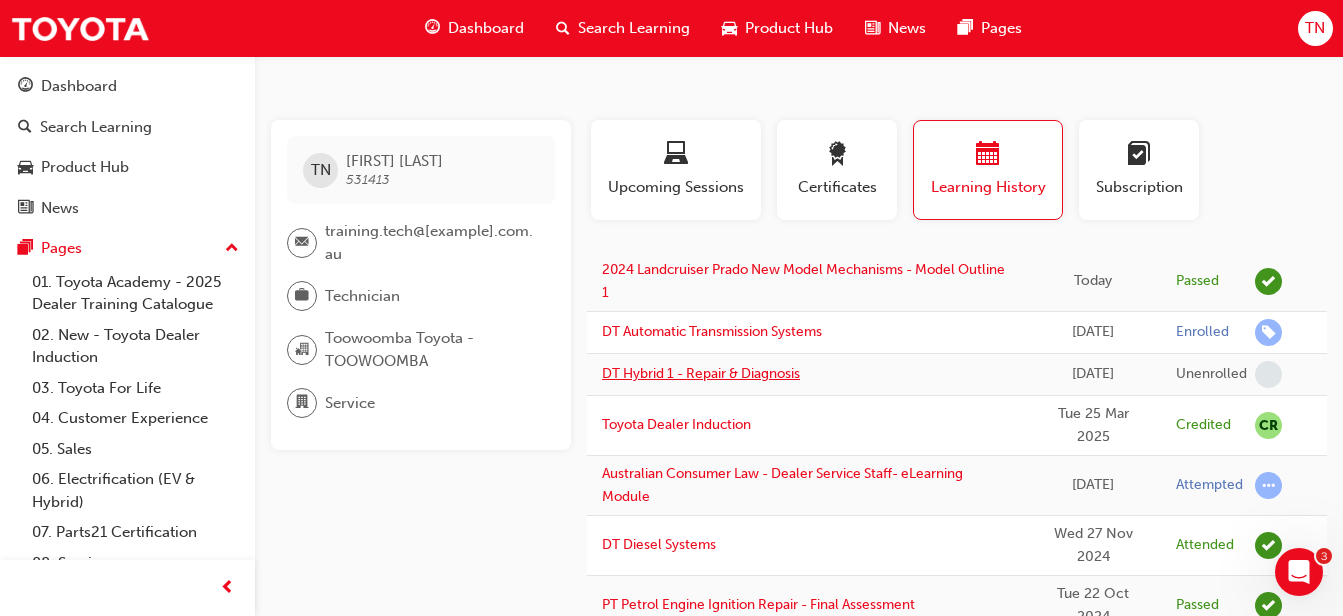 click on "DT Hybrid 1 - Repair & Diagnosis" at bounding box center (701, 373) 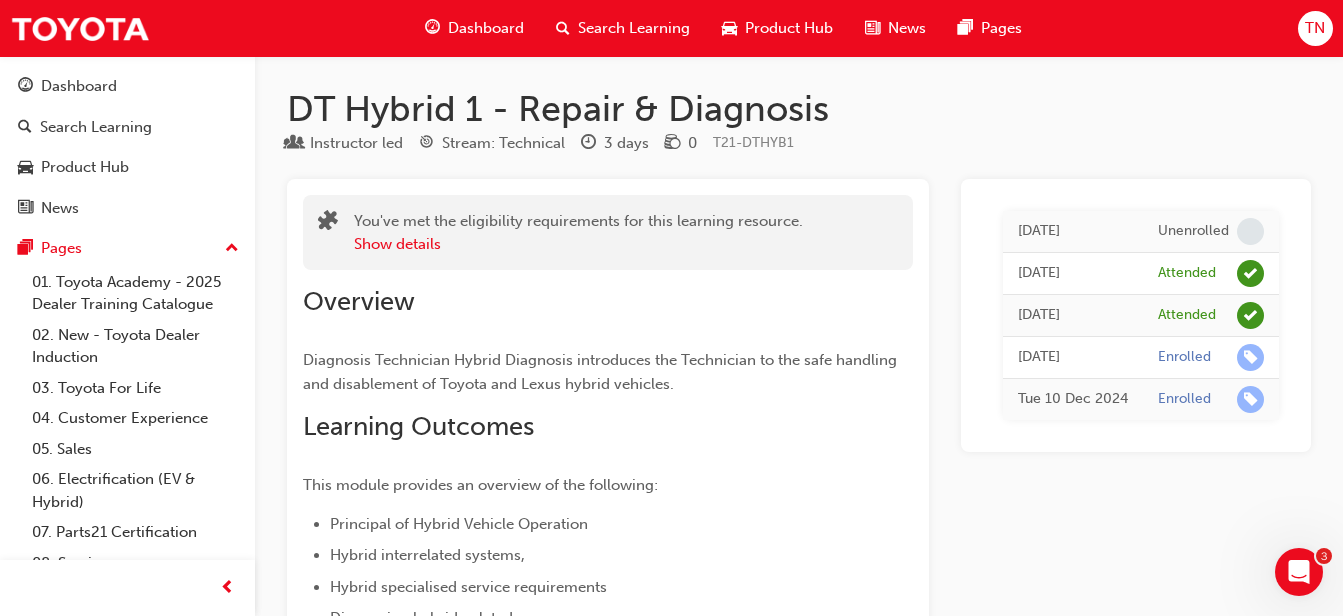 scroll, scrollTop: 0, scrollLeft: 0, axis: both 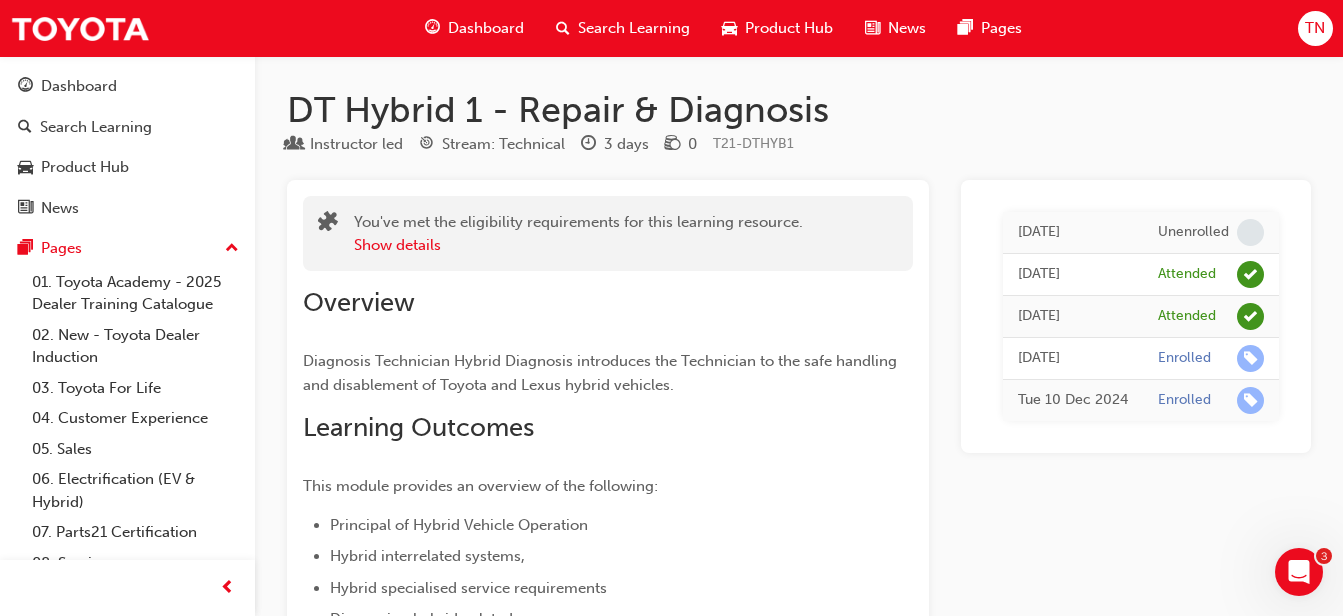 click on "Product Hub" at bounding box center [789, 28] 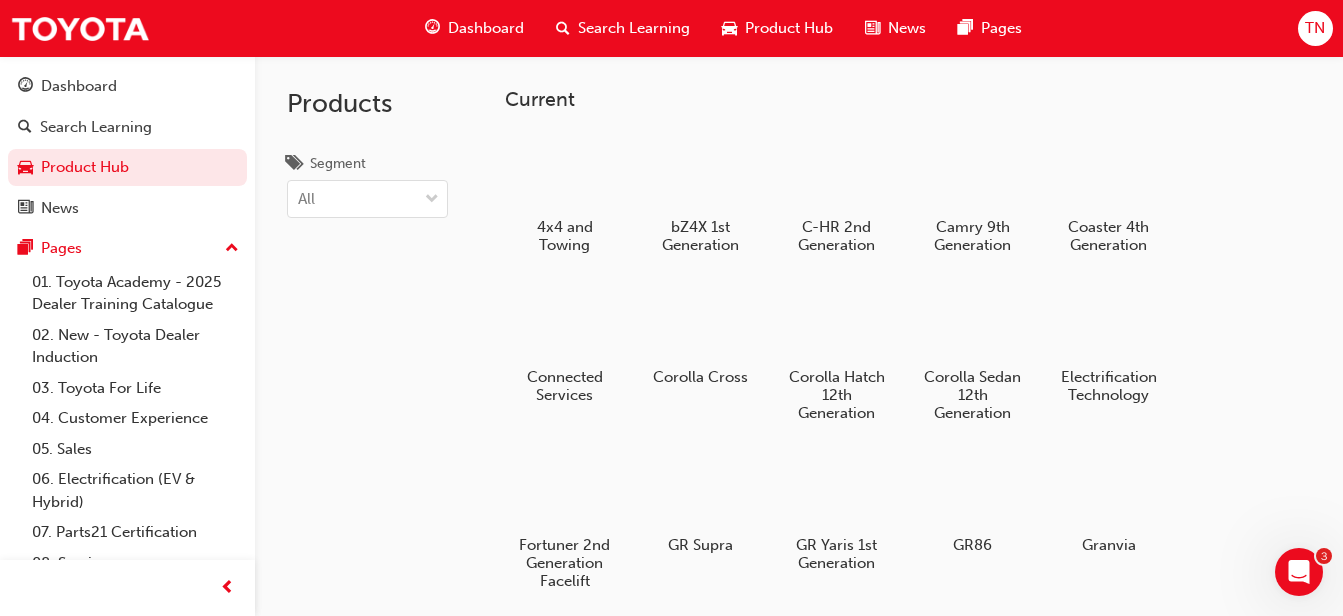 click on "Dashboard" at bounding box center [486, 28] 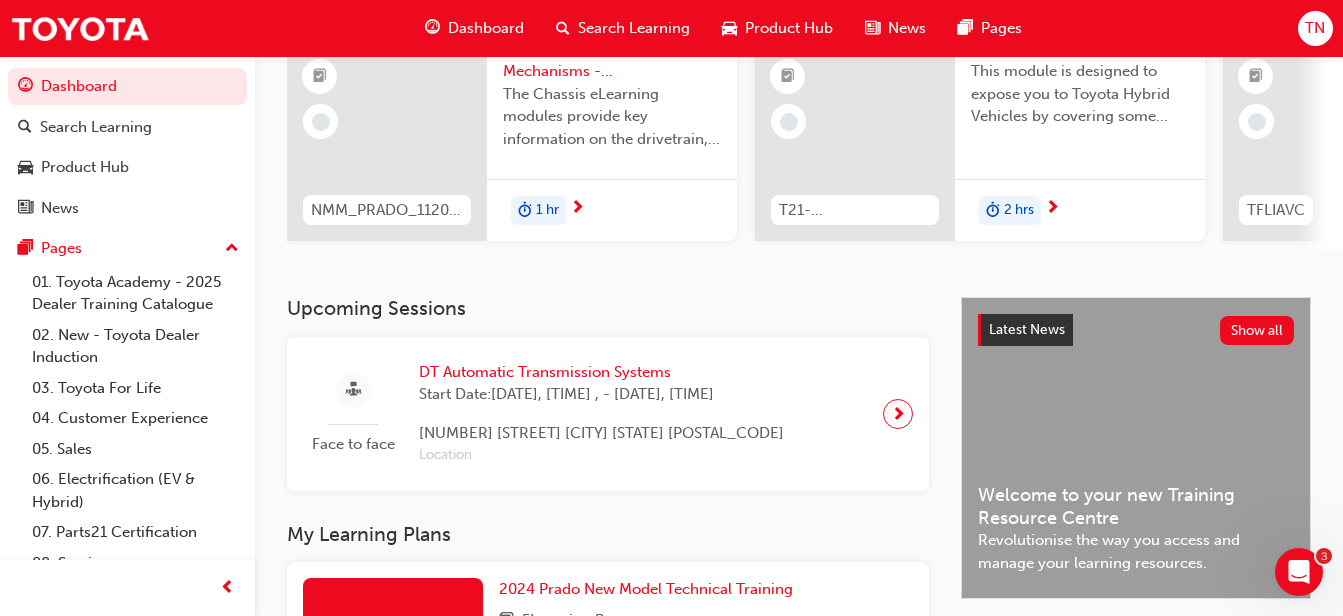 scroll, scrollTop: 240, scrollLeft: 0, axis: vertical 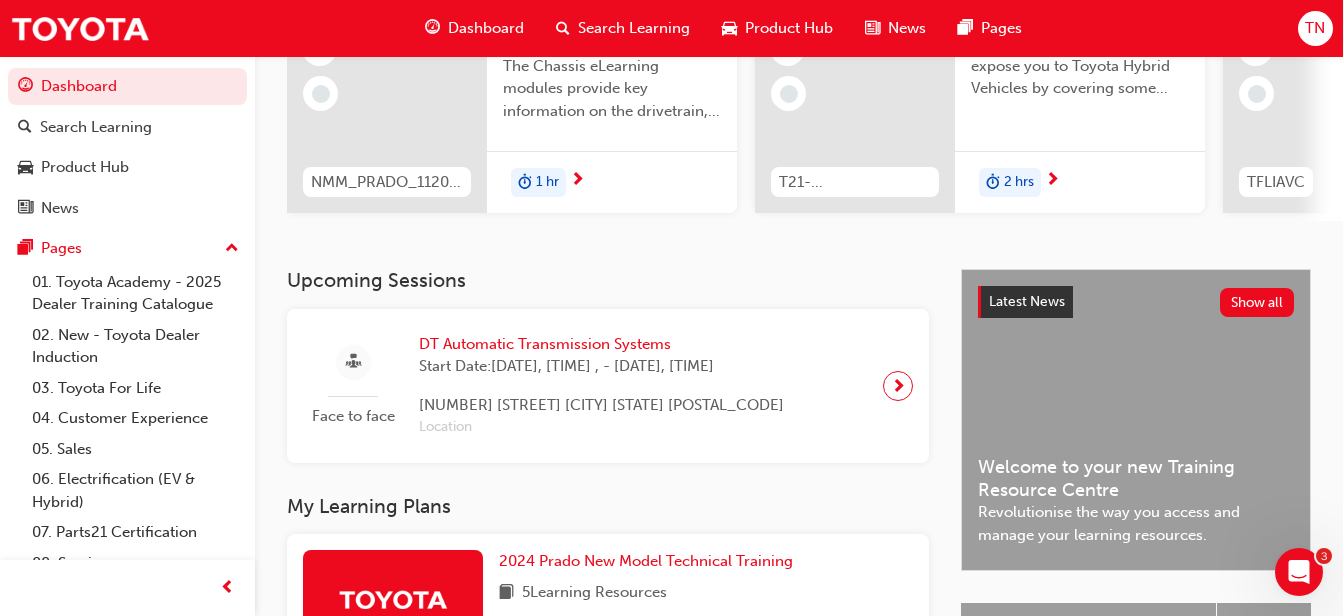 click on "01. Toyota Academy - 2025 Dealer Training Catalogue" at bounding box center [135, 293] 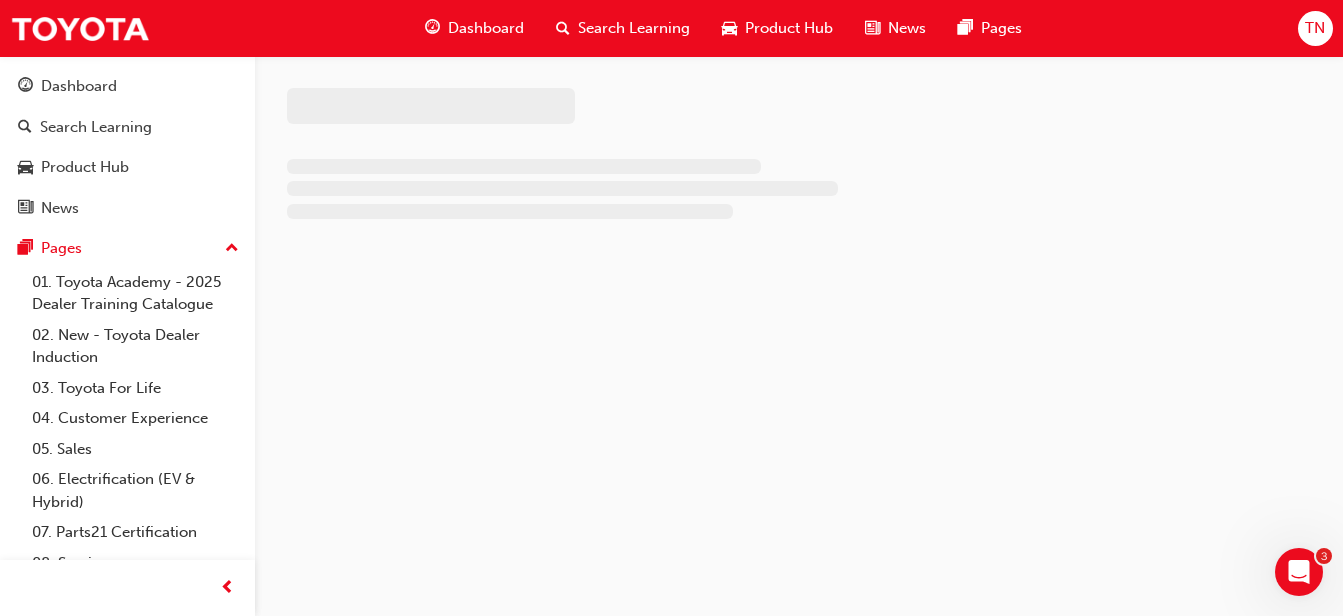 scroll, scrollTop: 0, scrollLeft: 0, axis: both 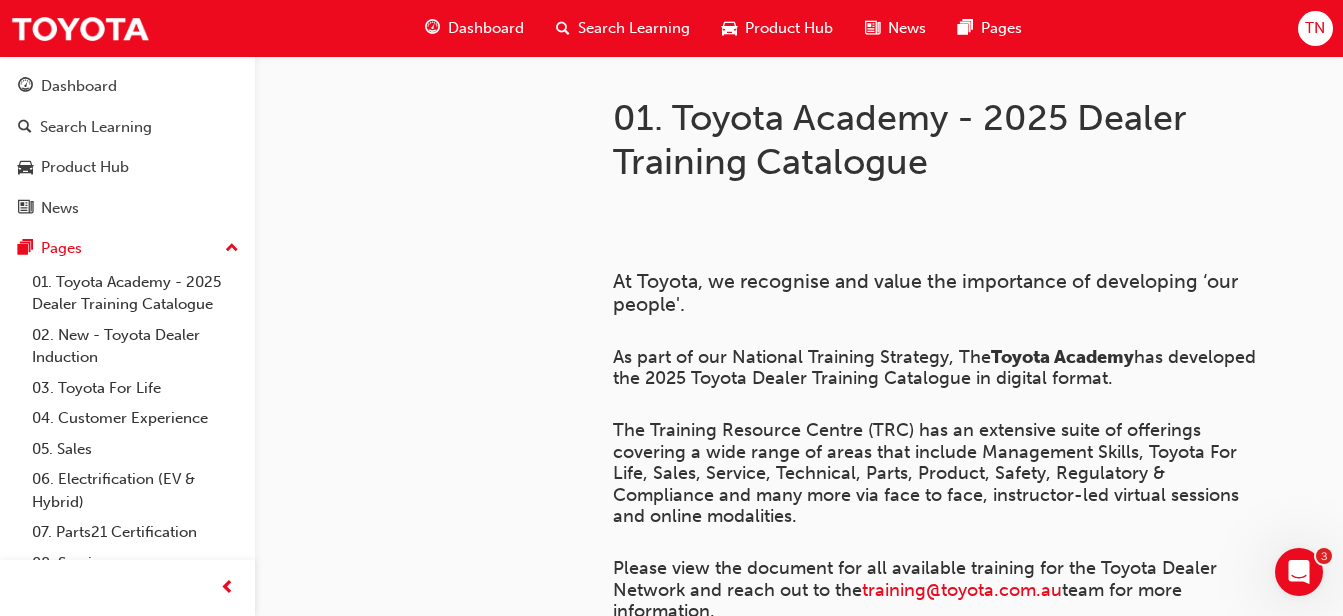 click on "Product Hub" at bounding box center (85, 167) 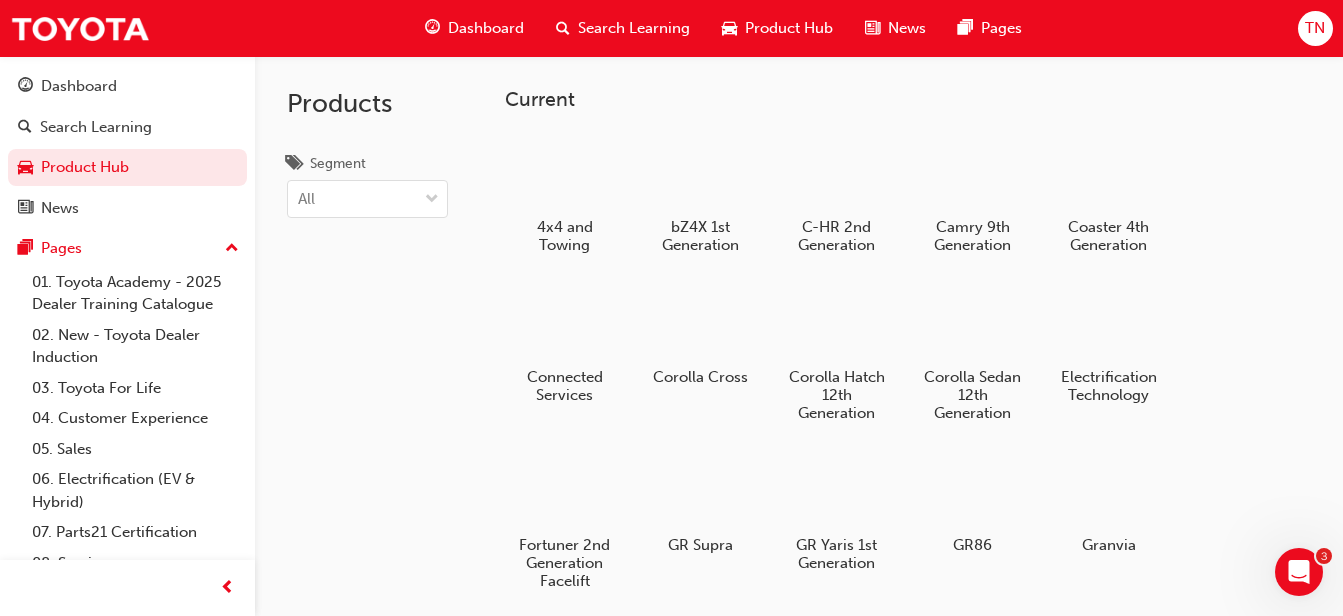 click on "Products Segment All" at bounding box center (367, 364) 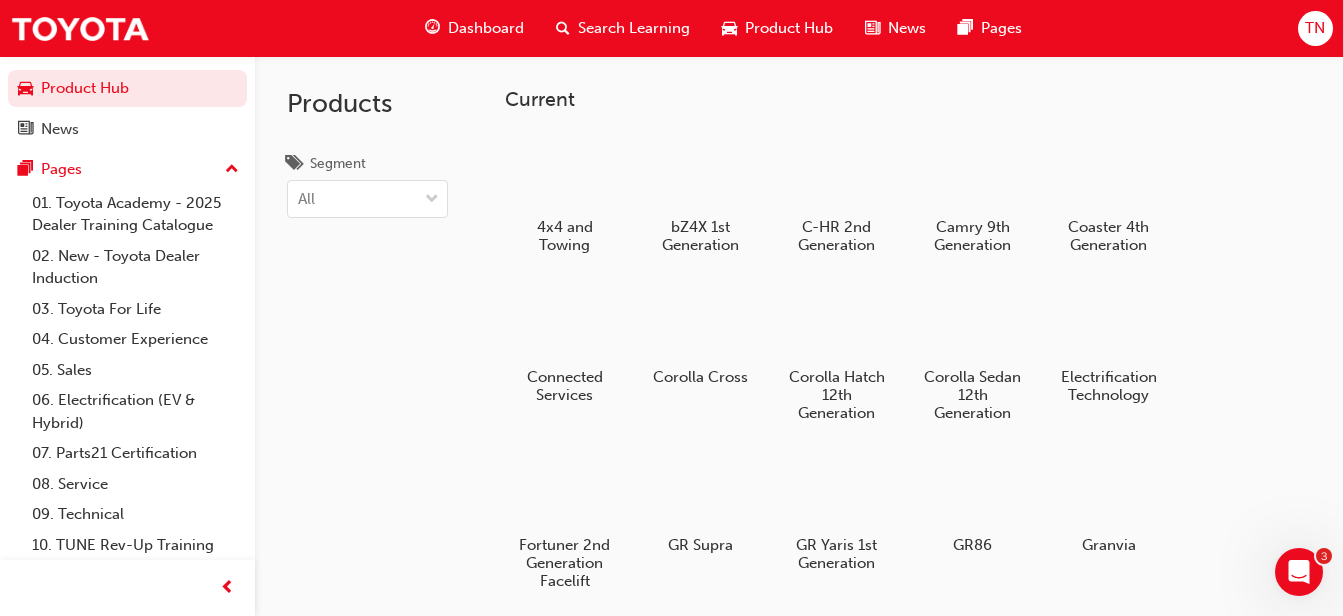 scroll, scrollTop: 80, scrollLeft: 0, axis: vertical 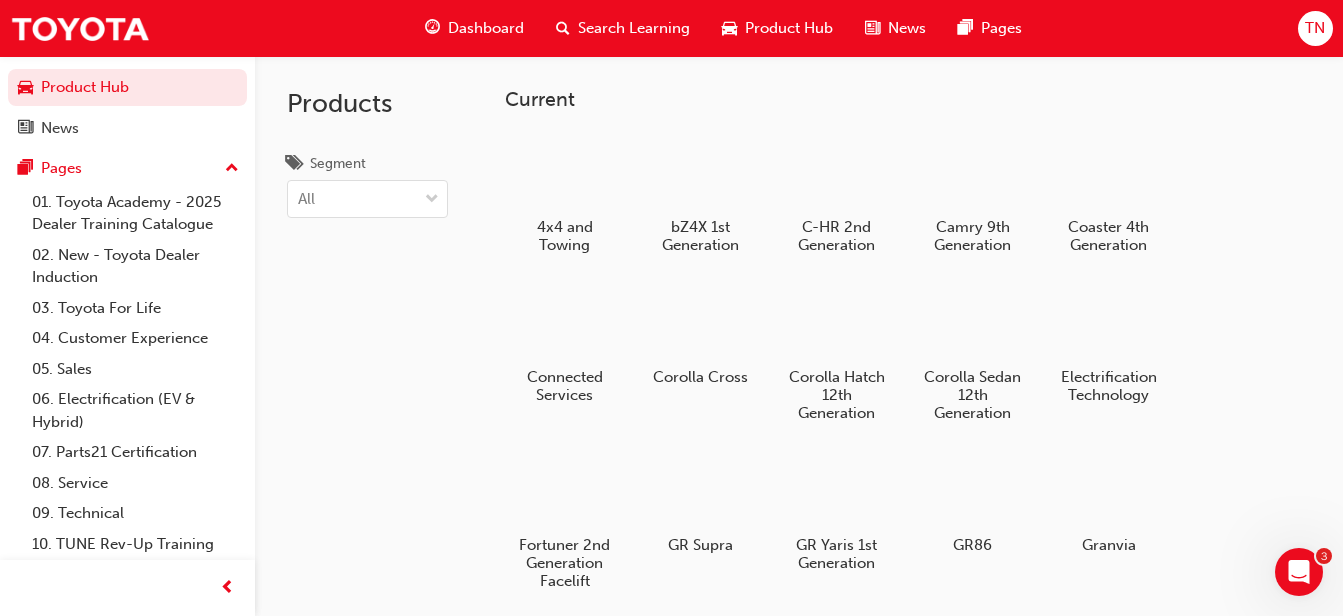 click on "Dashboard" at bounding box center (486, 28) 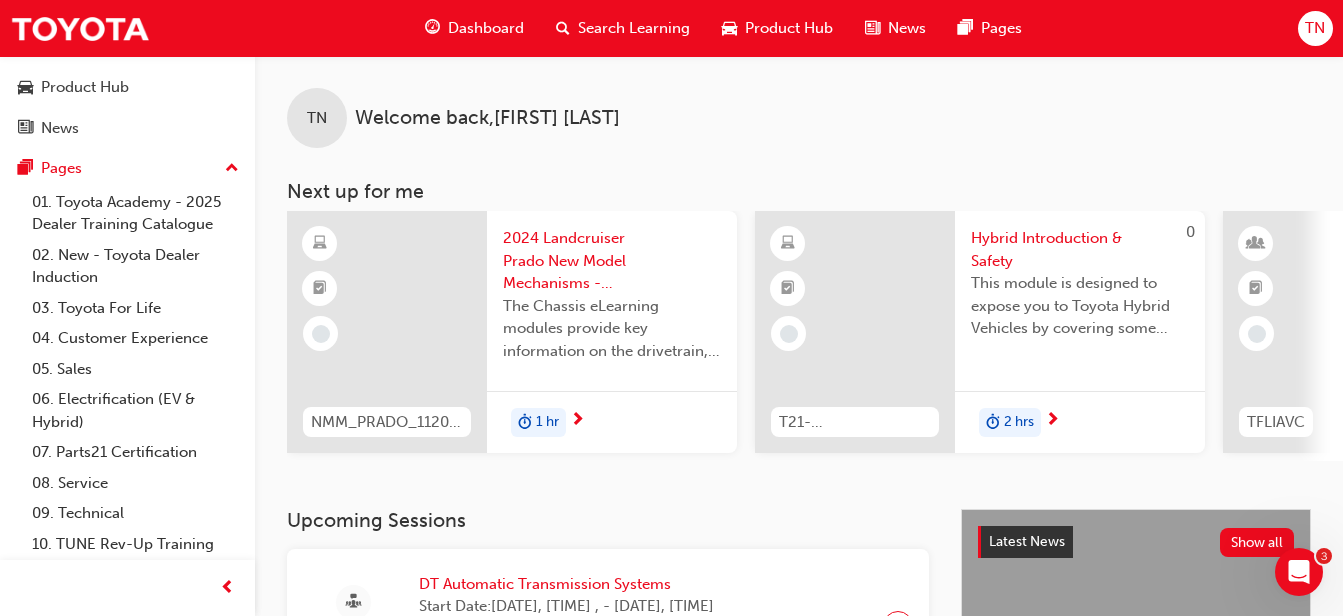 click on "Welcome back , [PERSON] [PERSON] Next up for me NMM_PRADO_112024_MODULE_2 2024 Landcruiser Prado New Model Mechanisms - Chassis 2 The Chassis eLearning modules provide key information on the drivetrain, suspension, brake and steering system features and functions associated with the Toyota Prado range. 1 hr 0 T21-FOD_HVIS_PREREQ Hybrid Introduction & Safety This module is designed to expose you to Toyota Hybrid Vehicles by covering some history of the Hybrid, learning about their components and how they work together to power the vehicle down the road. 2 hrs 0 TFLIAVC Toyota For Life In Action - Virtual Classroom This is a 90 minute virtual classroom session to provide practical tools/frameworks, behaviours and processes to support new starters to apply TFL in every interaction. 90 mins NMM_TOYCHR_032024_MODULE_1 2024 Toyota C-HR eLearning New Model Mechanisms - Model Outline (Module 1) 15 mins 0 TFLIAVC Toyota For Life In Action - Virtual Classroom 90 mins View all" at bounding box center [799, 282] 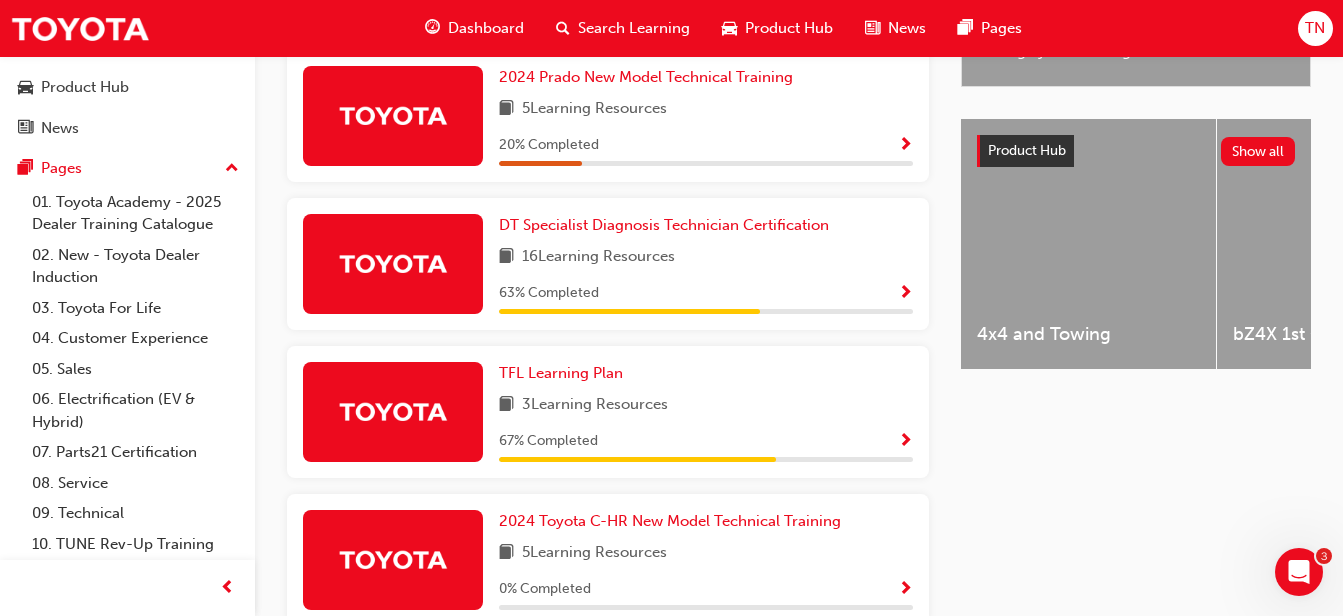 scroll, scrollTop: 684, scrollLeft: 0, axis: vertical 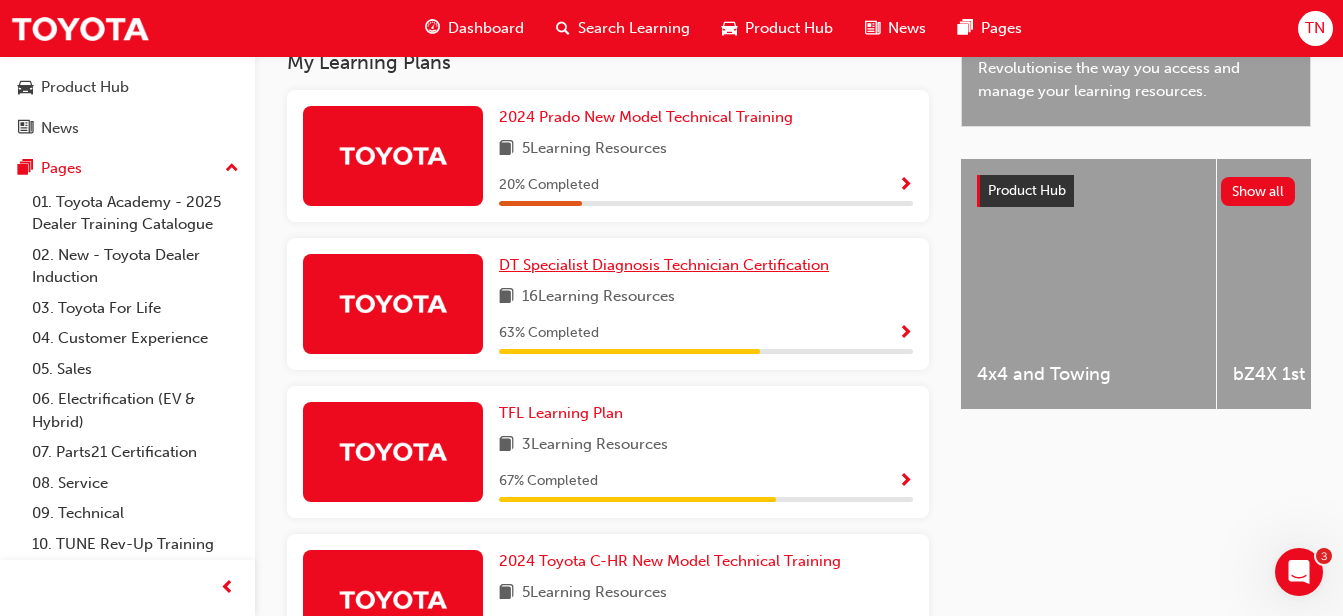 click on "DT Specialist Diagnosis Technician Certification" at bounding box center [664, 265] 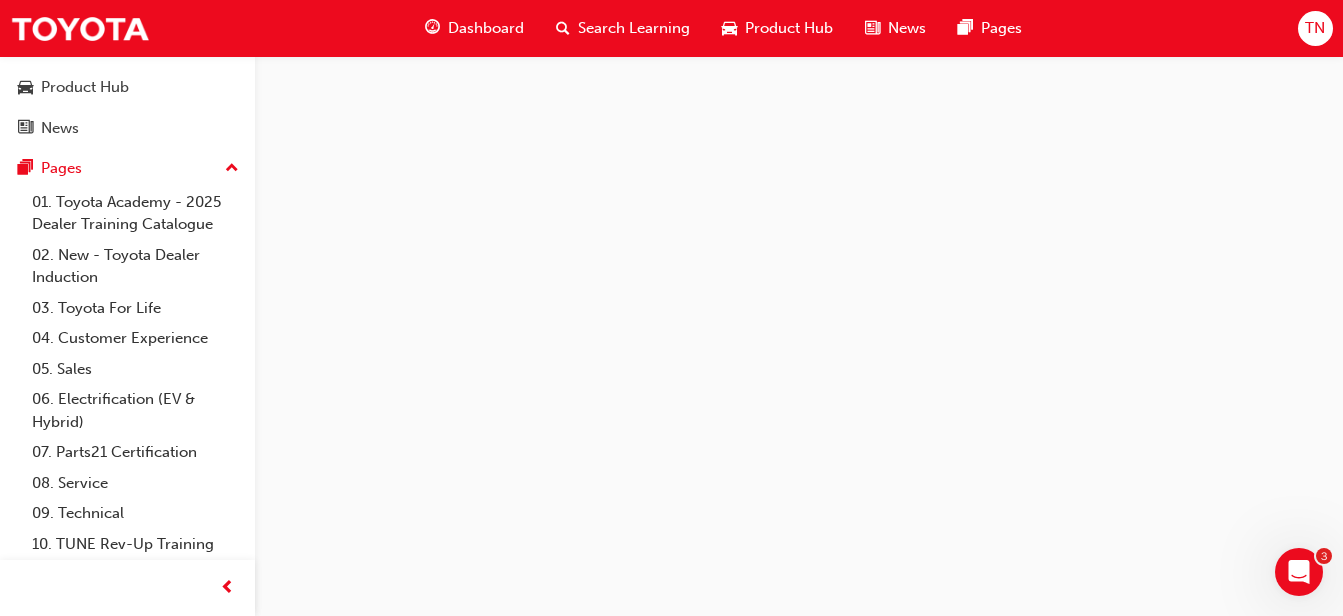 scroll, scrollTop: 0, scrollLeft: 0, axis: both 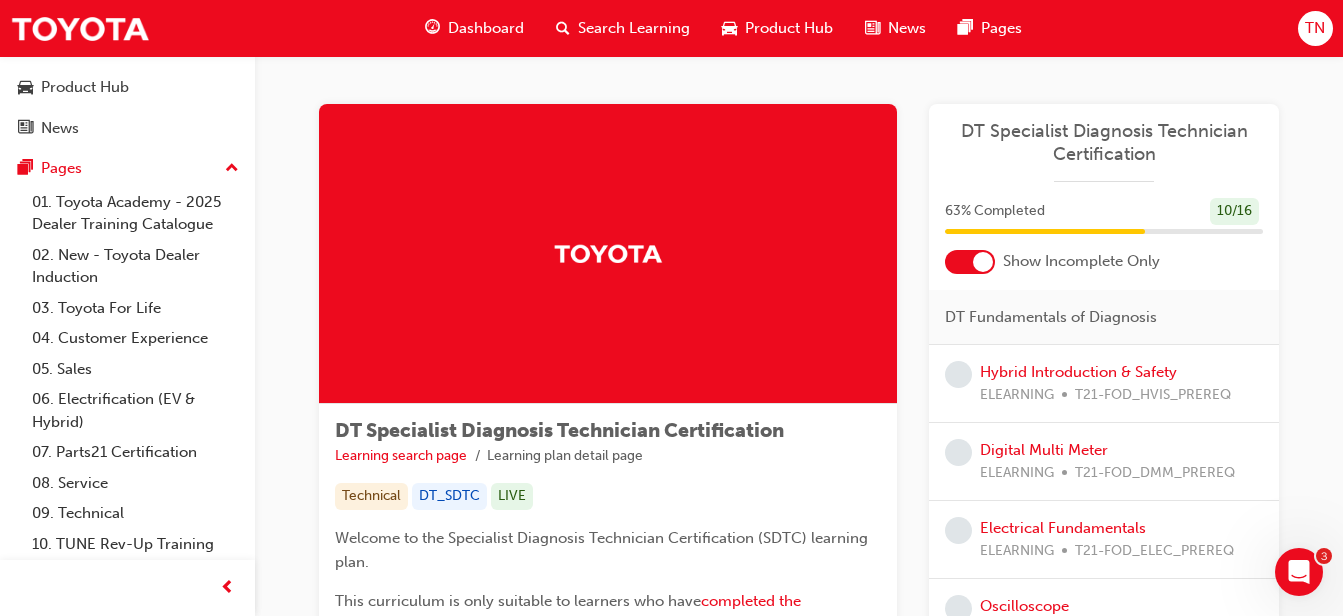 click on "Technical DT_SDTC LIVE" at bounding box center (608, 496) 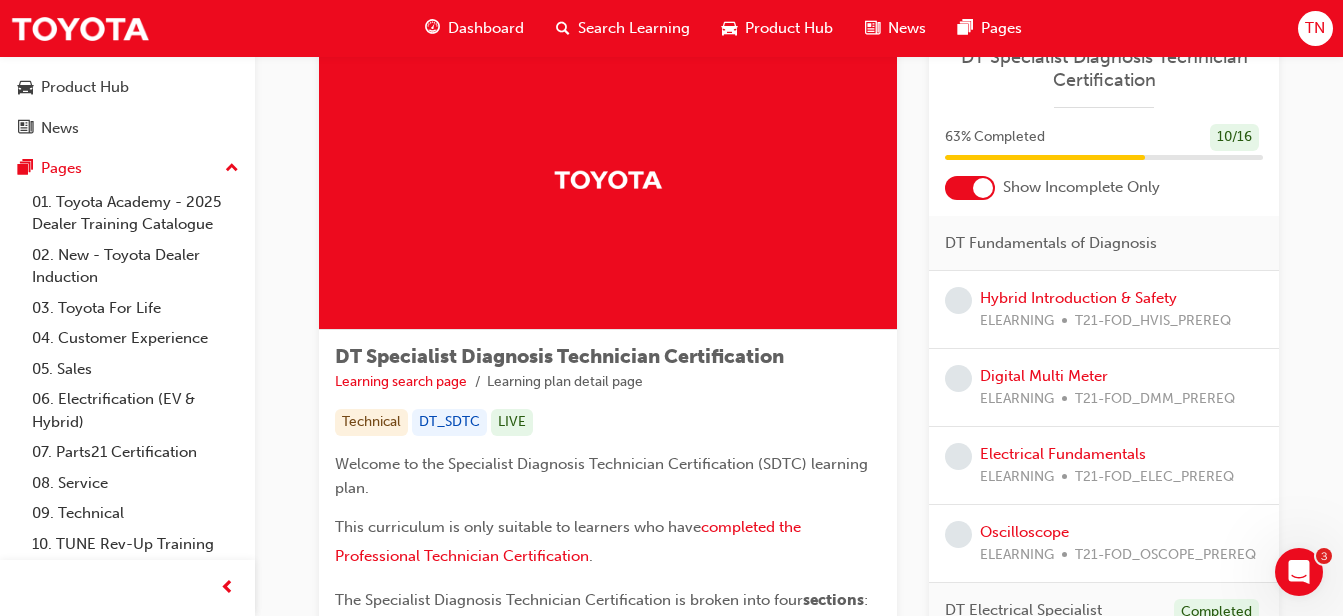 scroll, scrollTop: 0, scrollLeft: 0, axis: both 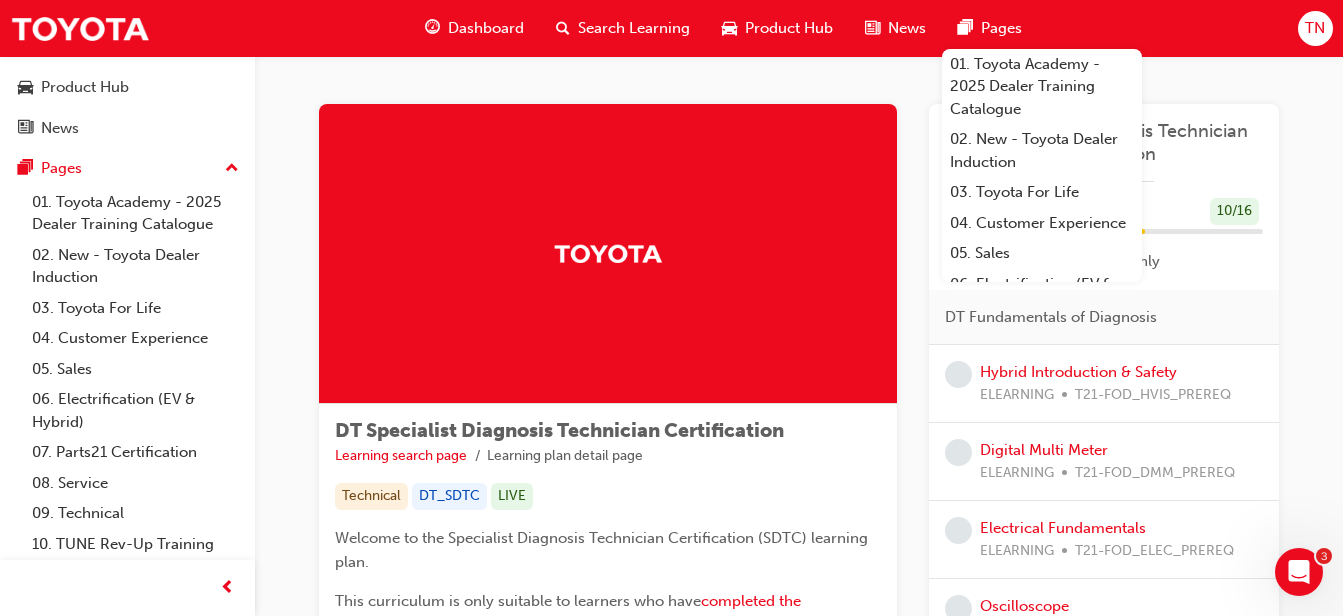 click on "Product Hub" at bounding box center (127, 87) 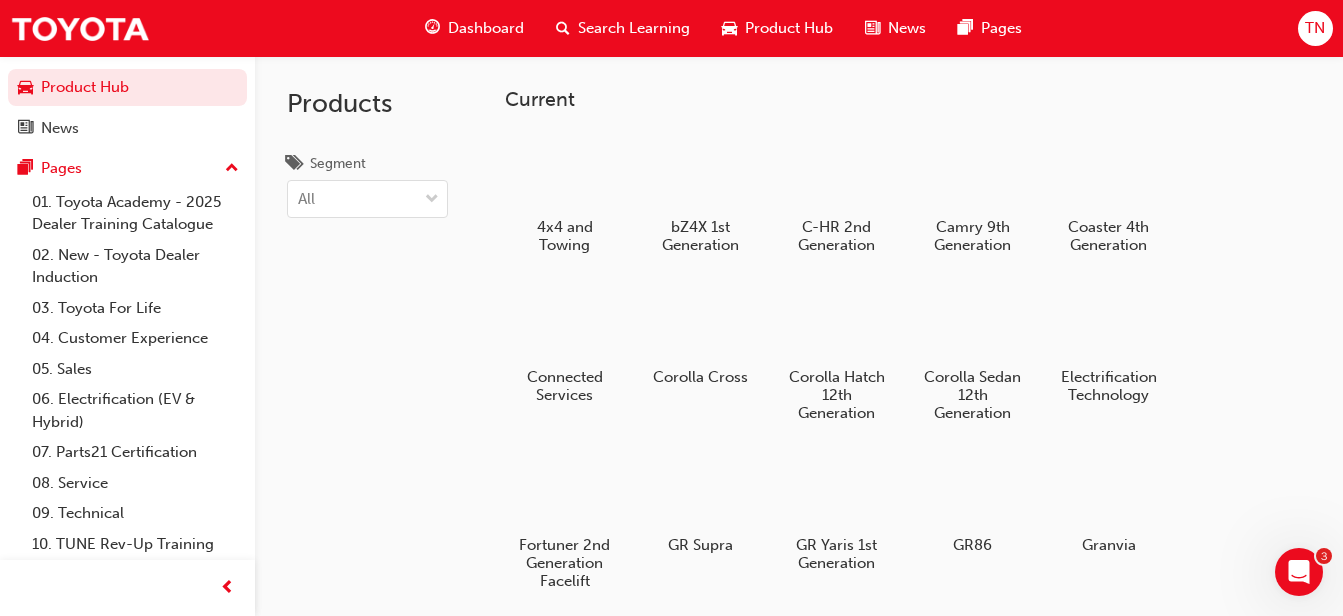 click on "TN" at bounding box center (1315, 28) 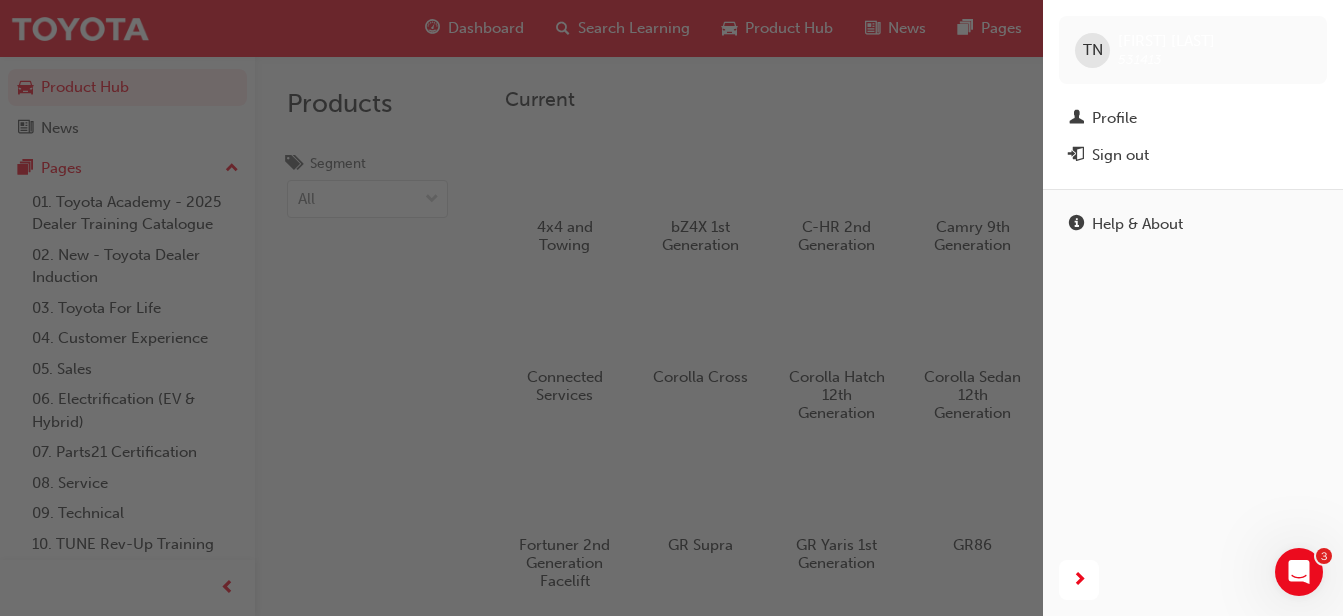 click on "Profile" at bounding box center (1193, 118) 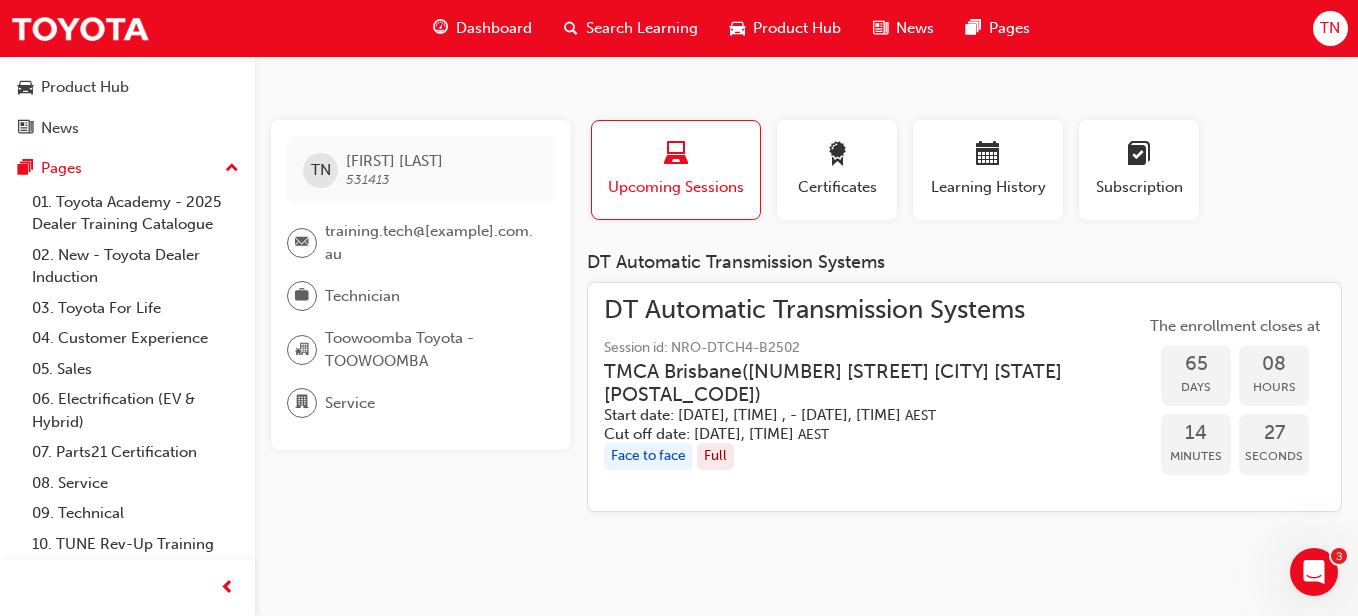 click on "Learning History" at bounding box center [988, 187] 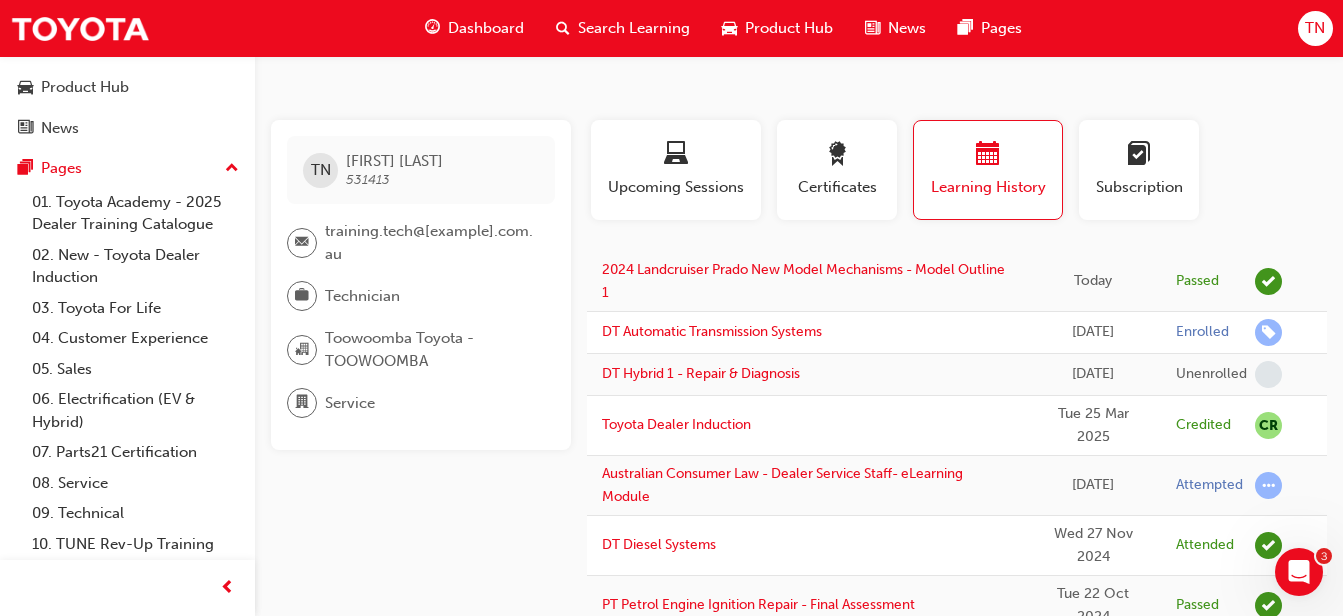 click at bounding box center (837, 157) 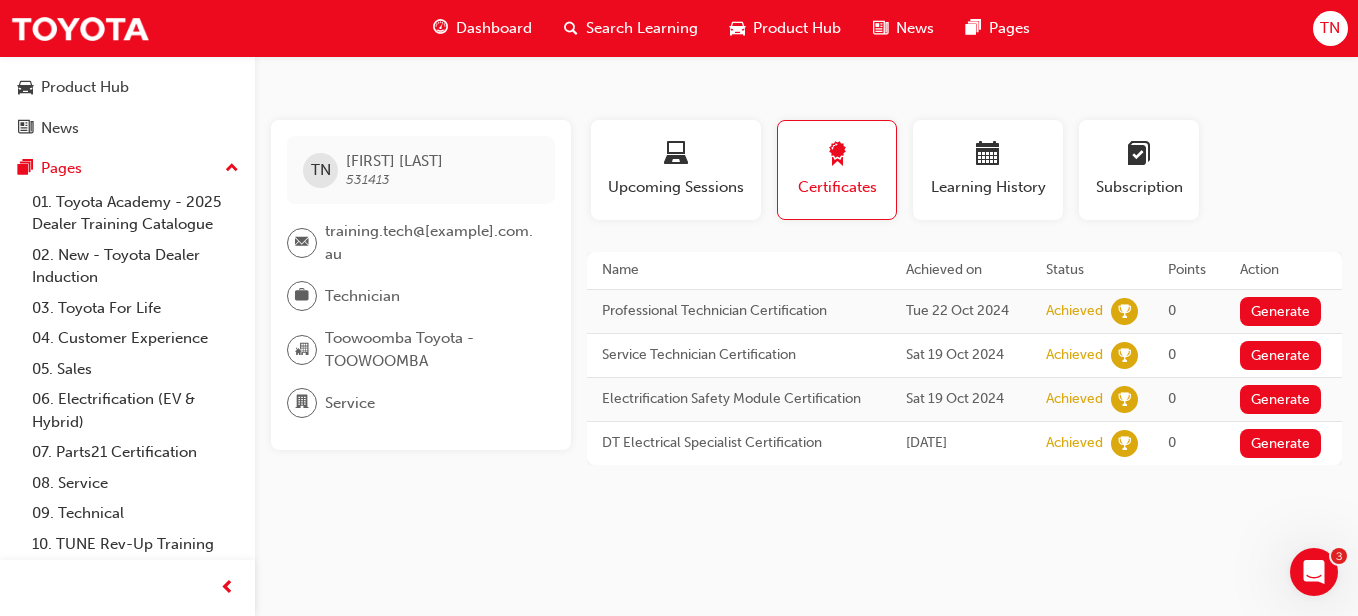 click on "Dashboard" at bounding box center (494, 28) 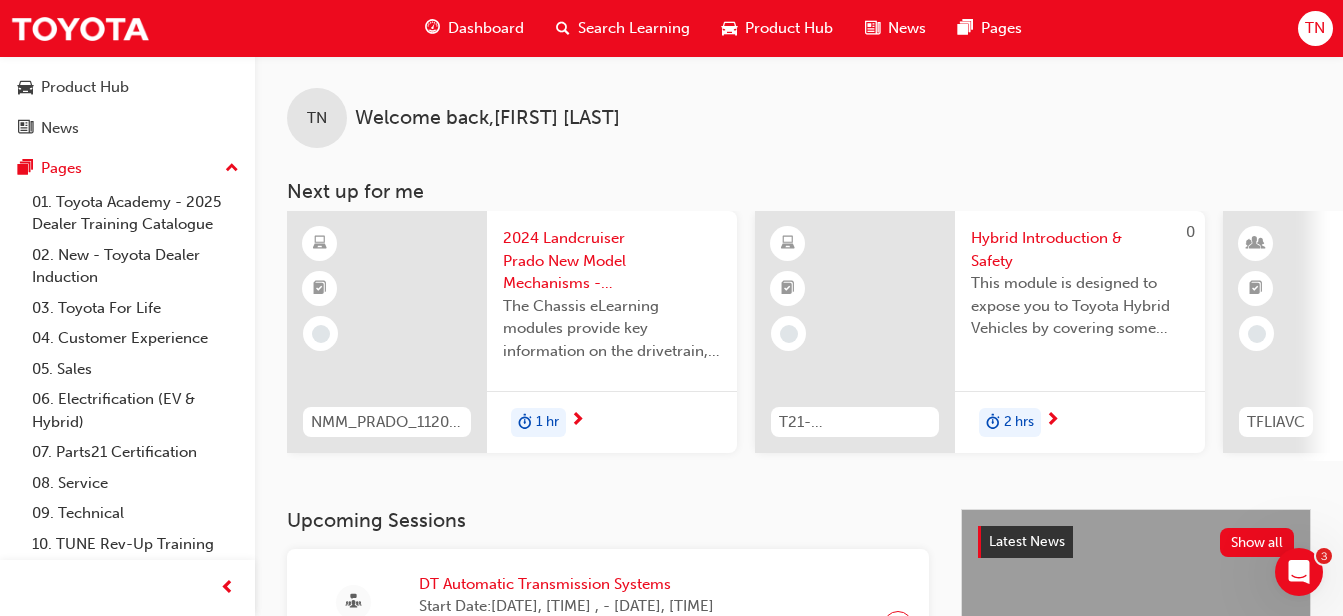 click on "Upcoming Sessions" at bounding box center (608, 520) 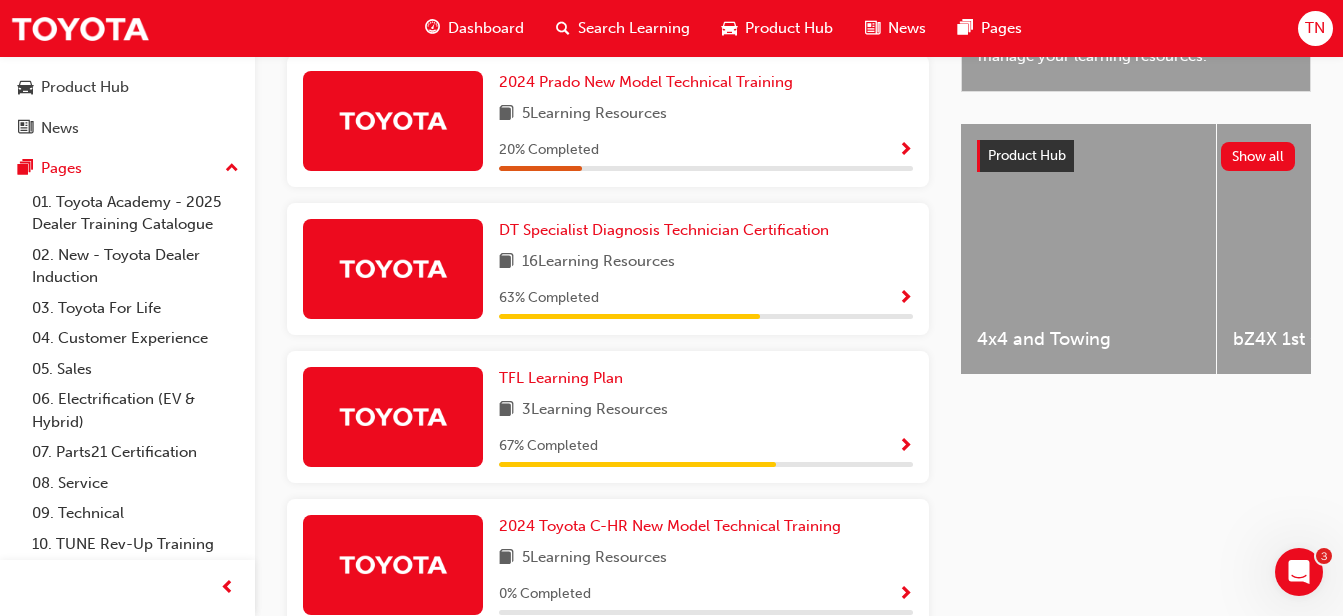 scroll, scrollTop: 720, scrollLeft: 0, axis: vertical 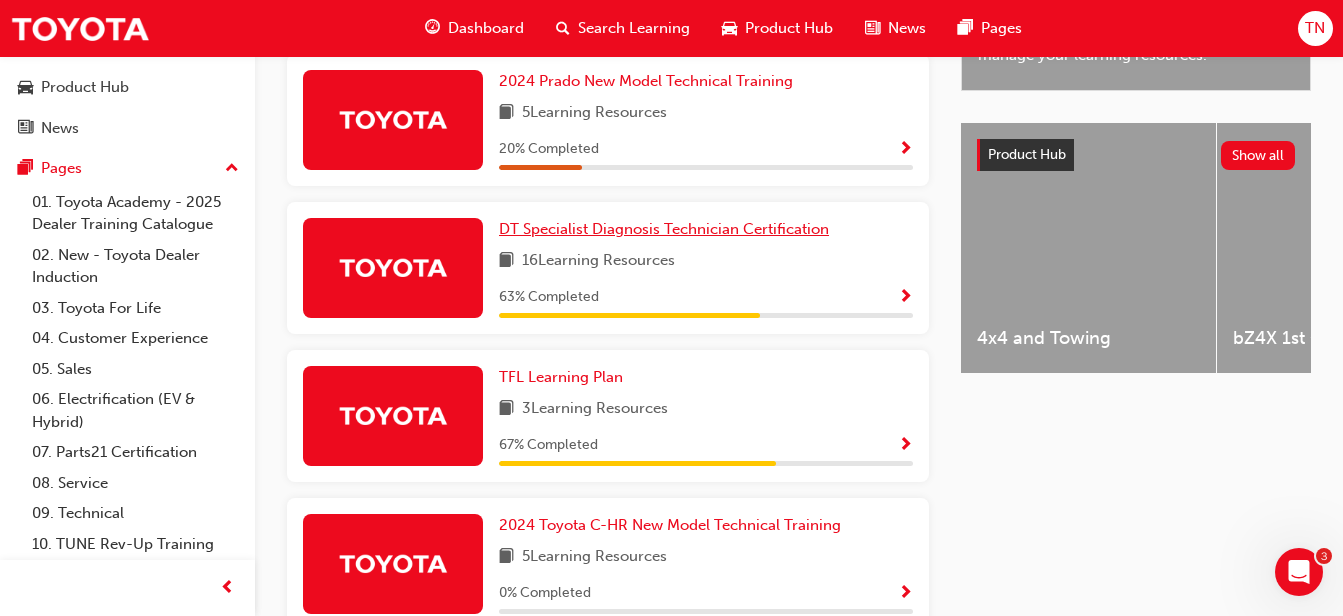 click on "DT Specialist Diagnosis Technician Certification" at bounding box center [664, 229] 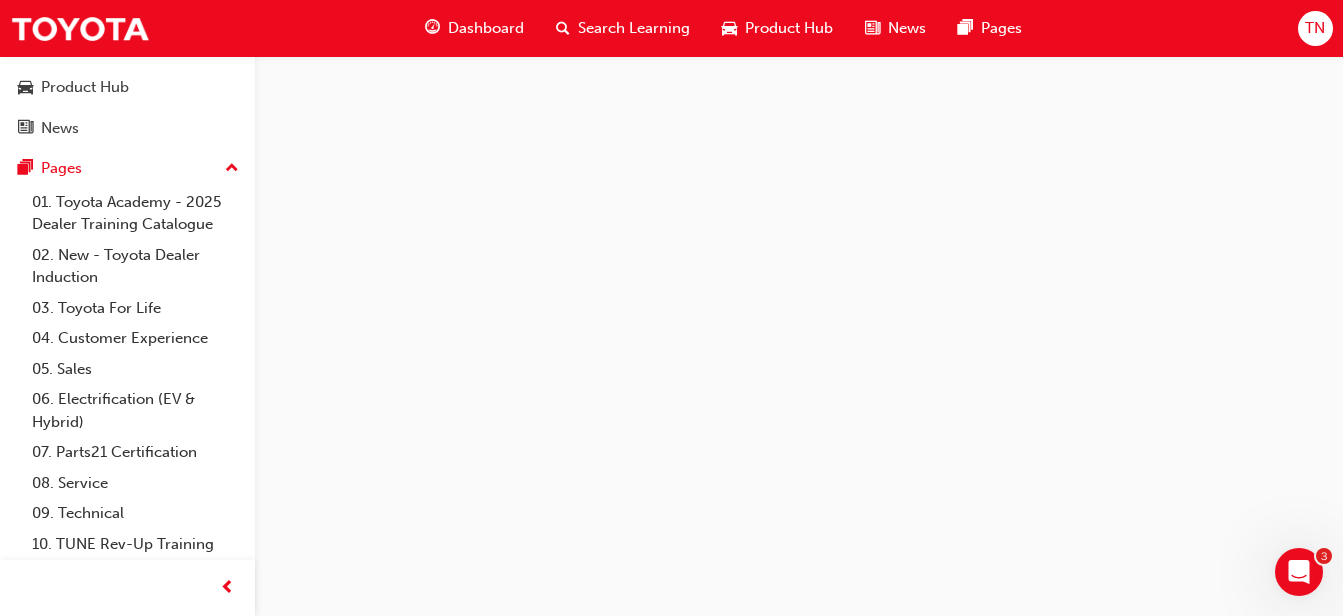 scroll, scrollTop: 0, scrollLeft: 0, axis: both 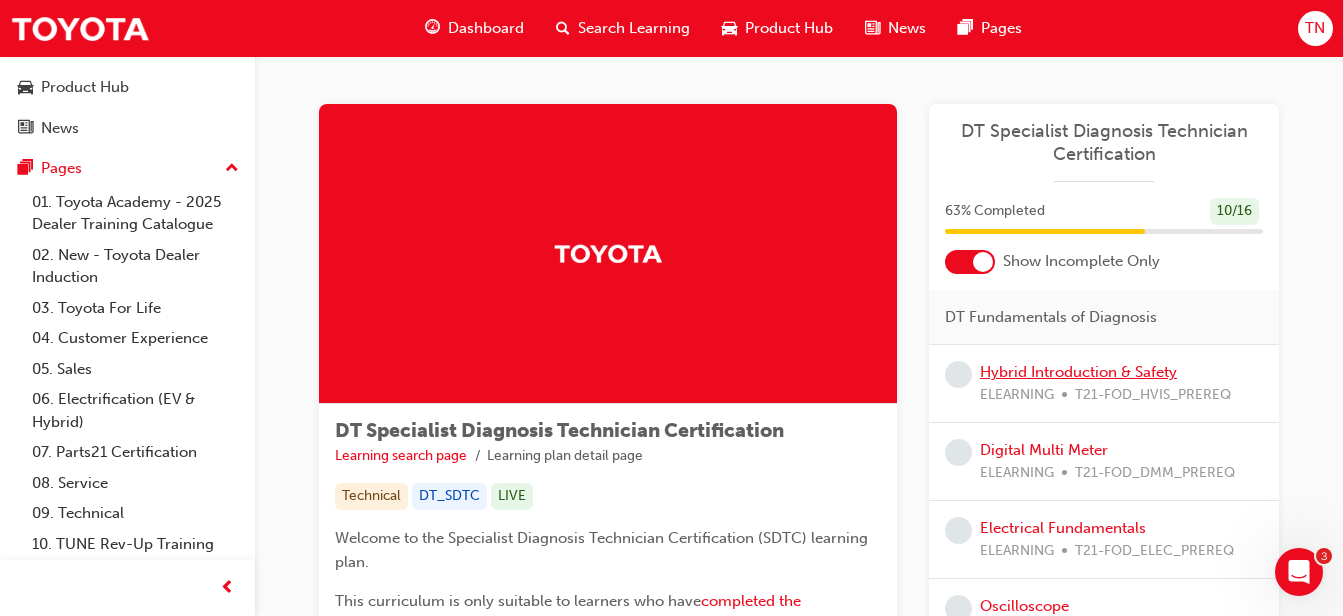 click on "Hybrid Introduction & Safety" at bounding box center [1078, 372] 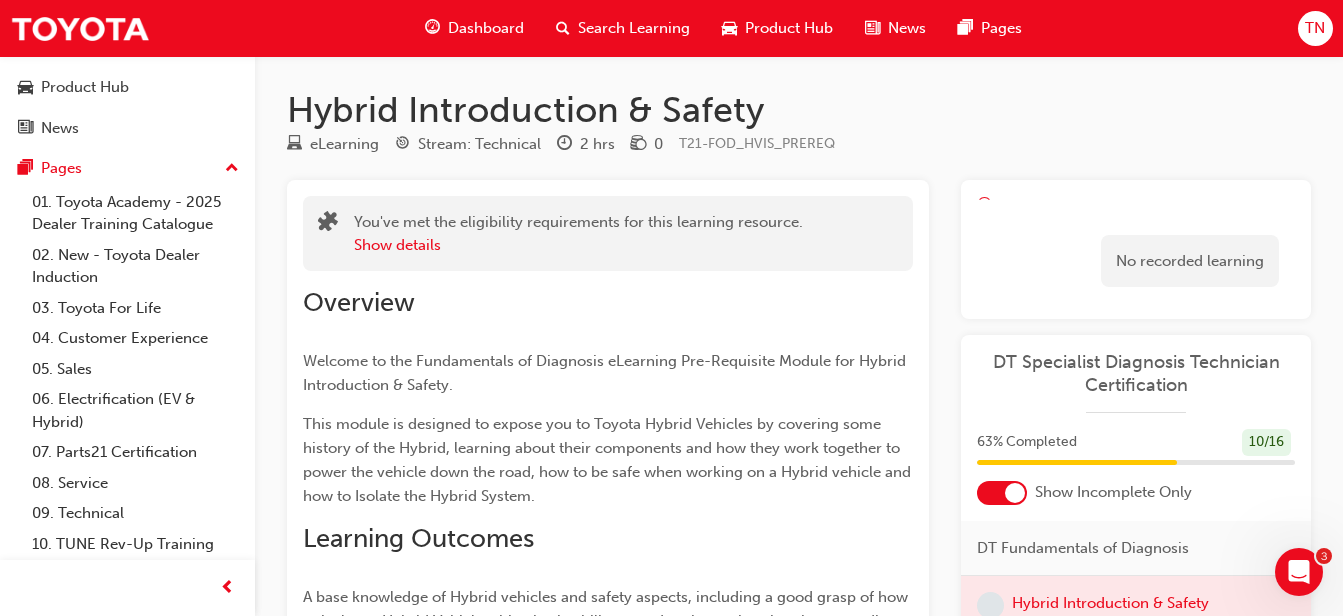 click on "Overview" at bounding box center (608, 303) 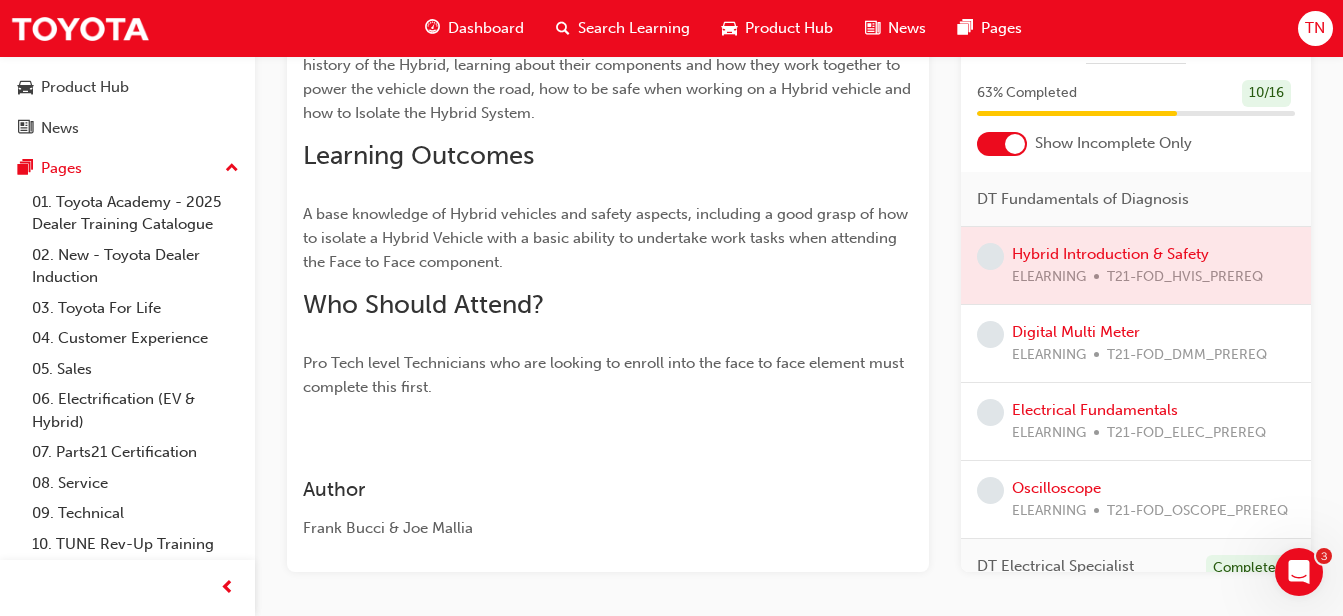 scroll, scrollTop: 400, scrollLeft: 0, axis: vertical 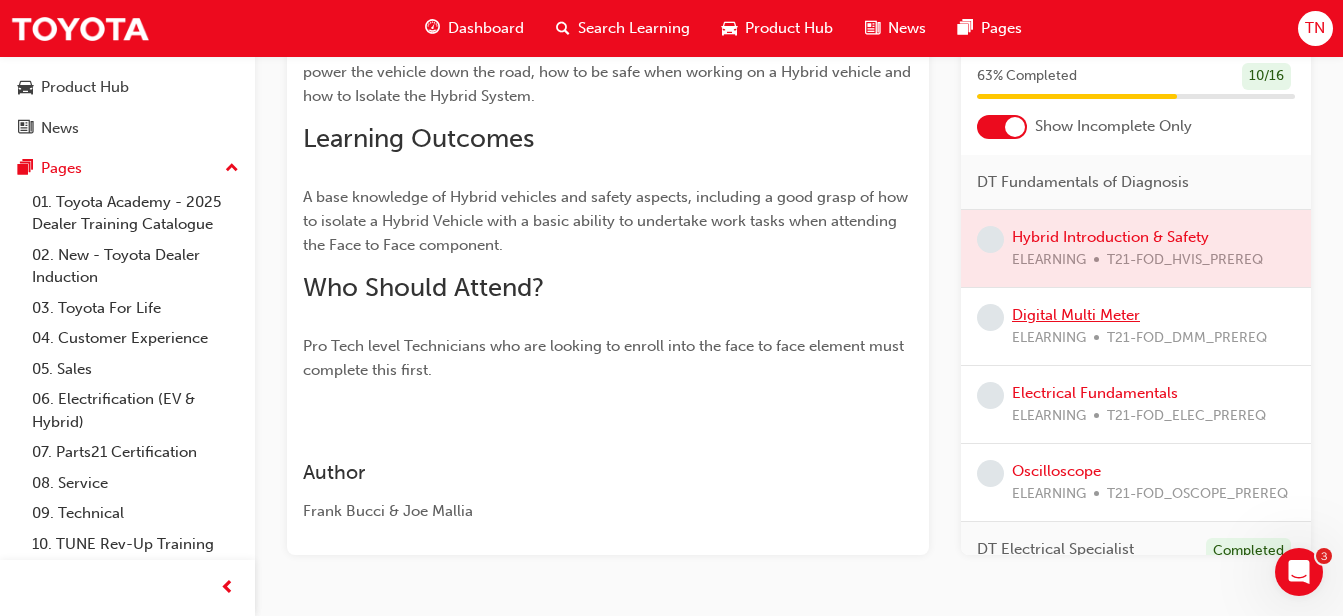click on "Digital Multi Meter" at bounding box center [1076, 315] 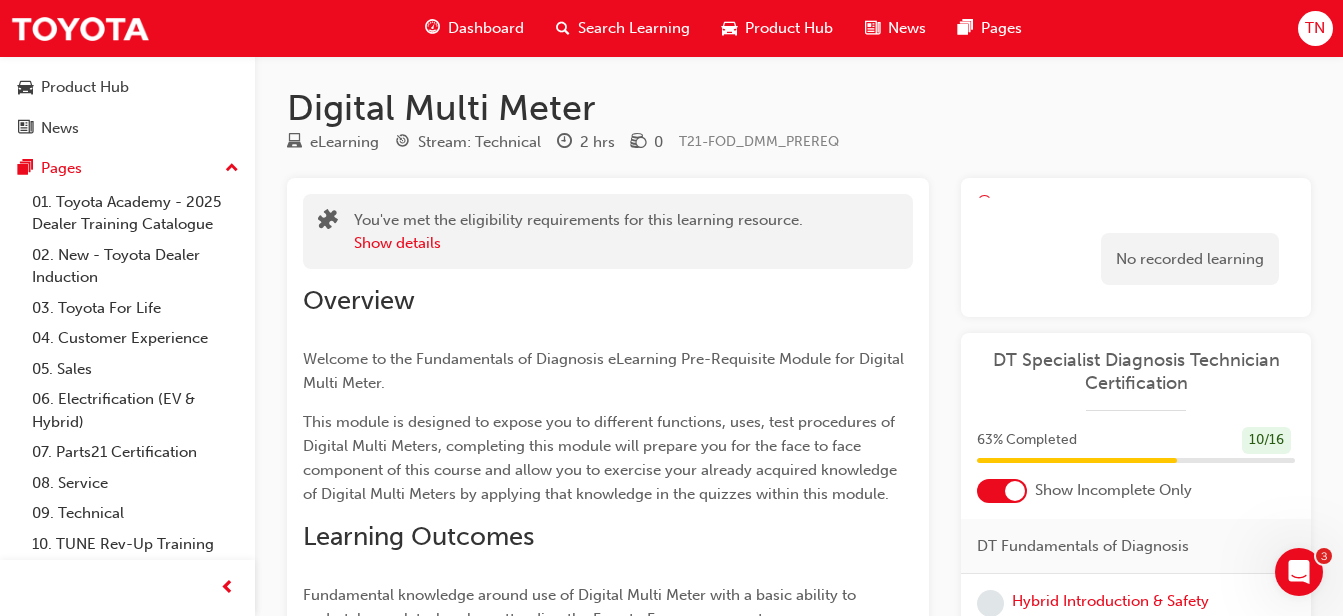 scroll, scrollTop: 0, scrollLeft: 0, axis: both 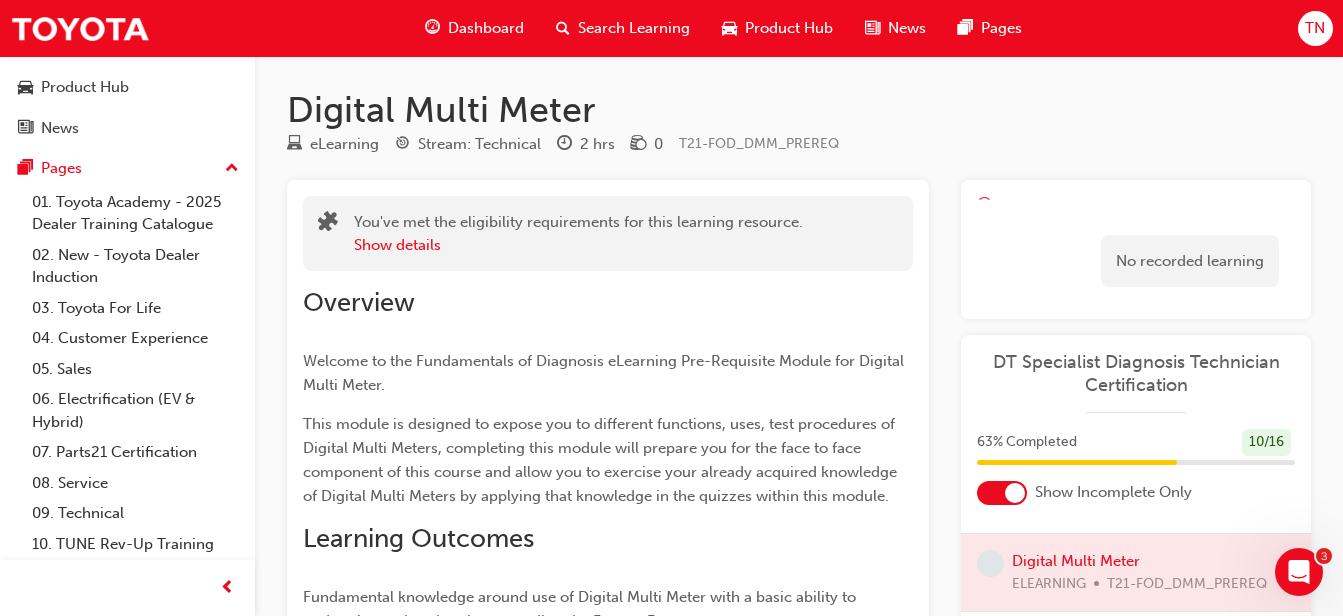 click on "Overview" at bounding box center [608, 303] 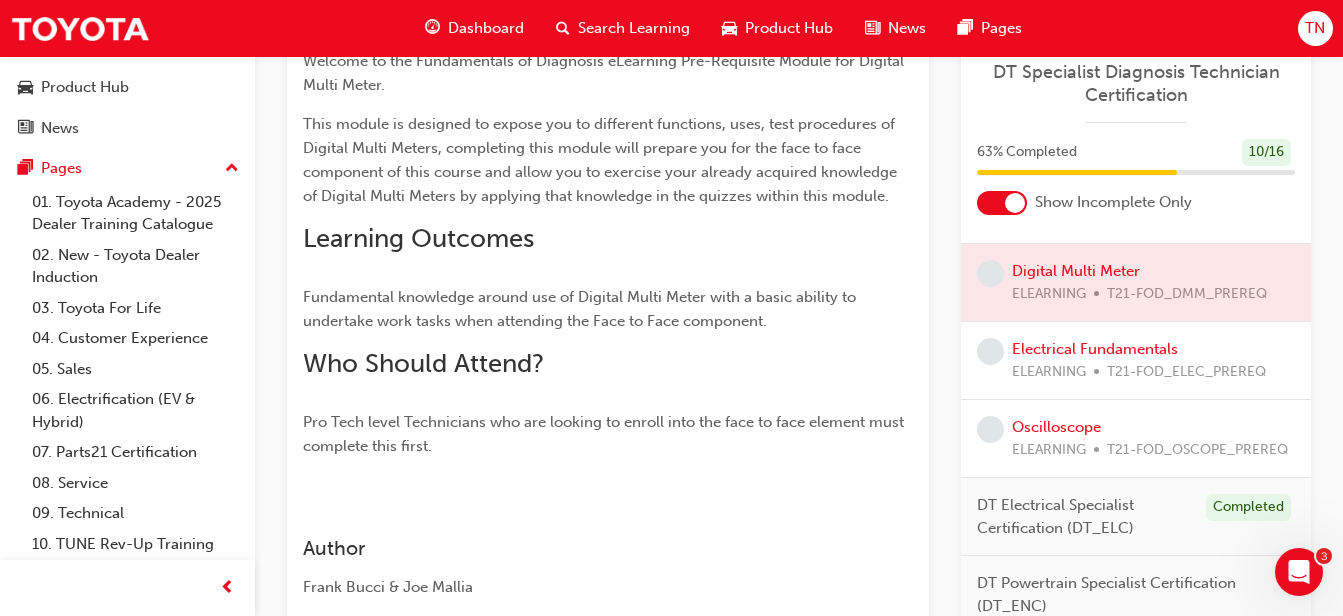 scroll, scrollTop: 269, scrollLeft: 0, axis: vertical 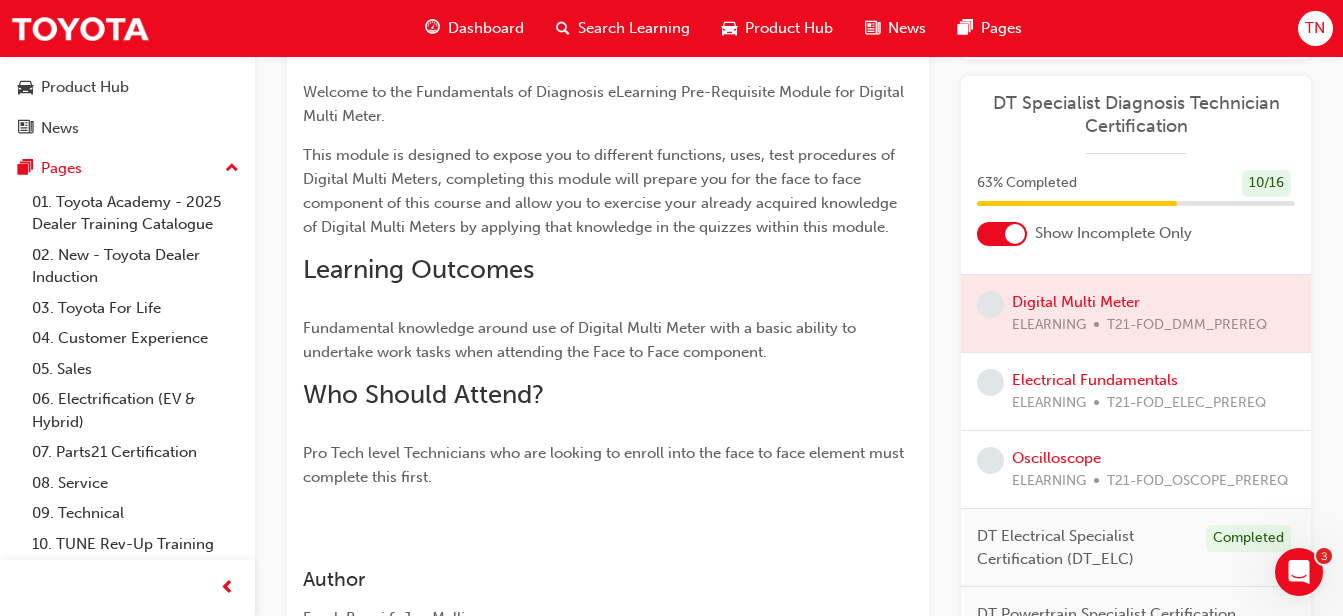 drag, startPoint x: 1138, startPoint y: 309, endPoint x: 1206, endPoint y: 309, distance: 68 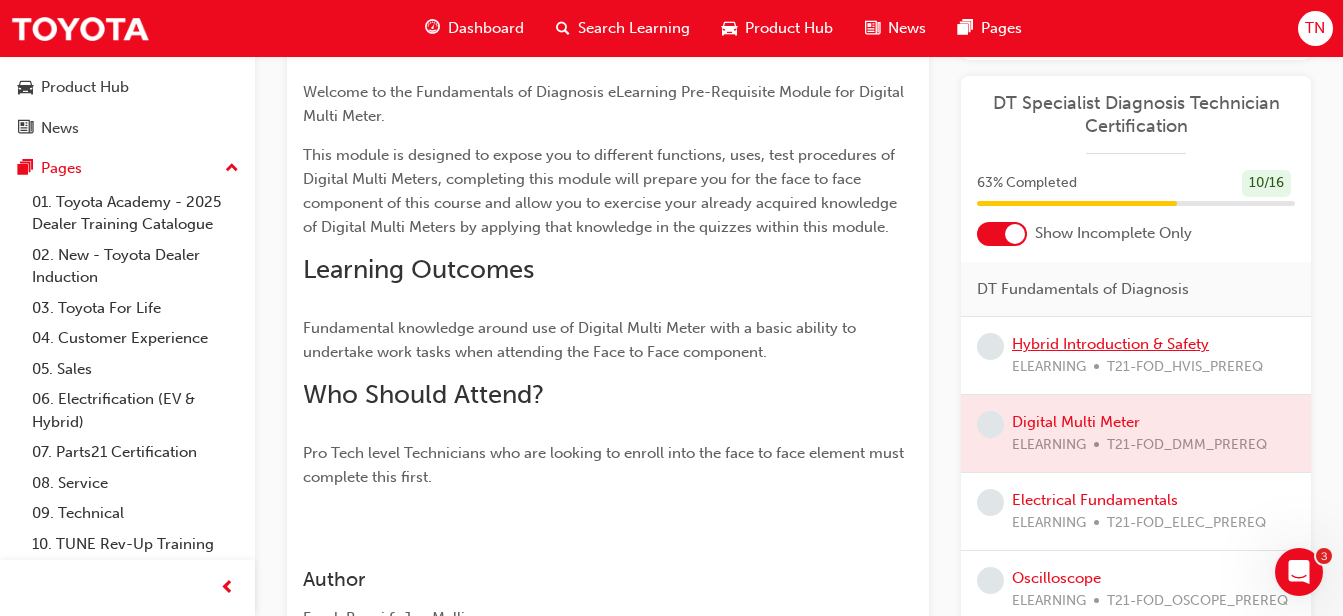 click on "Hybrid Introduction & Safety" at bounding box center (1110, 344) 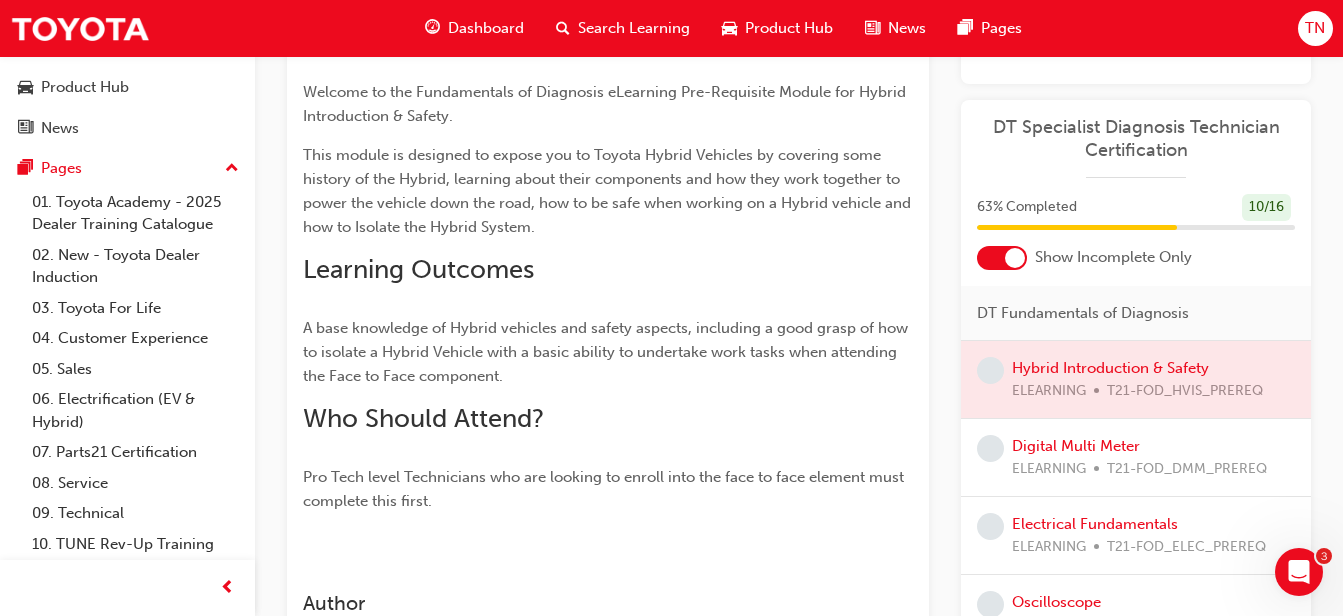 click on "A base knowledge of Hybrid vehicles and safety aspects, including a good grasp of how to isolate a Hybrid Vehicle with a basic ability to undertake work tasks when attending the Face to Face component." at bounding box center (608, 352) 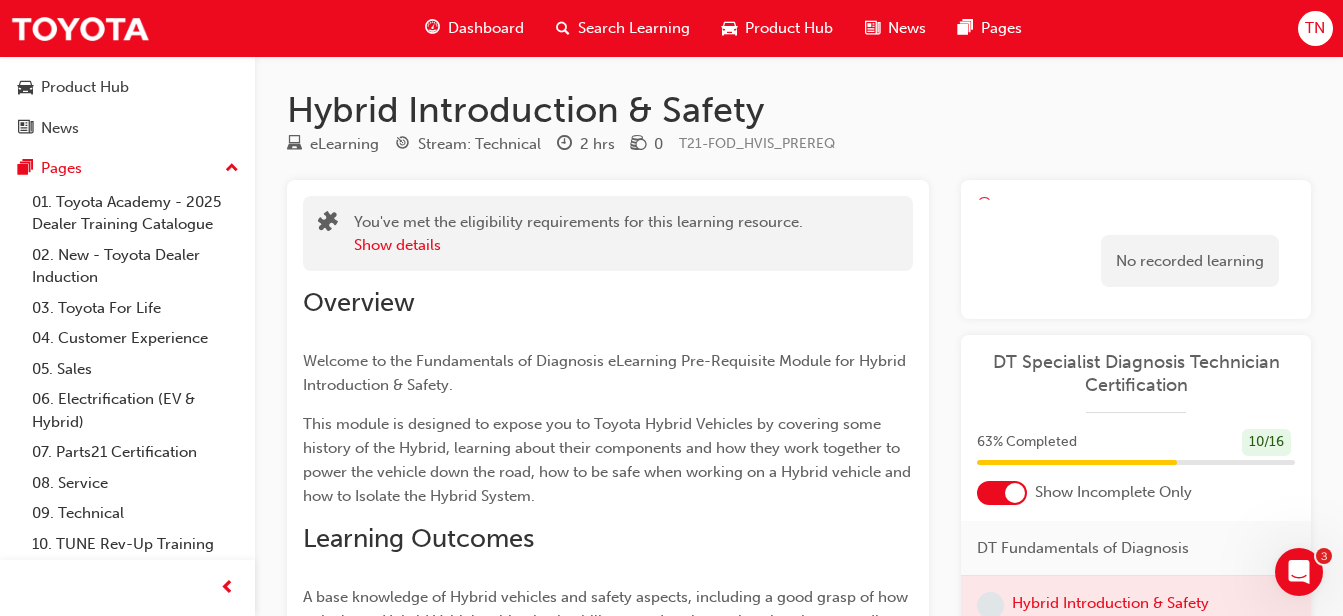 scroll, scrollTop: 40, scrollLeft: 0, axis: vertical 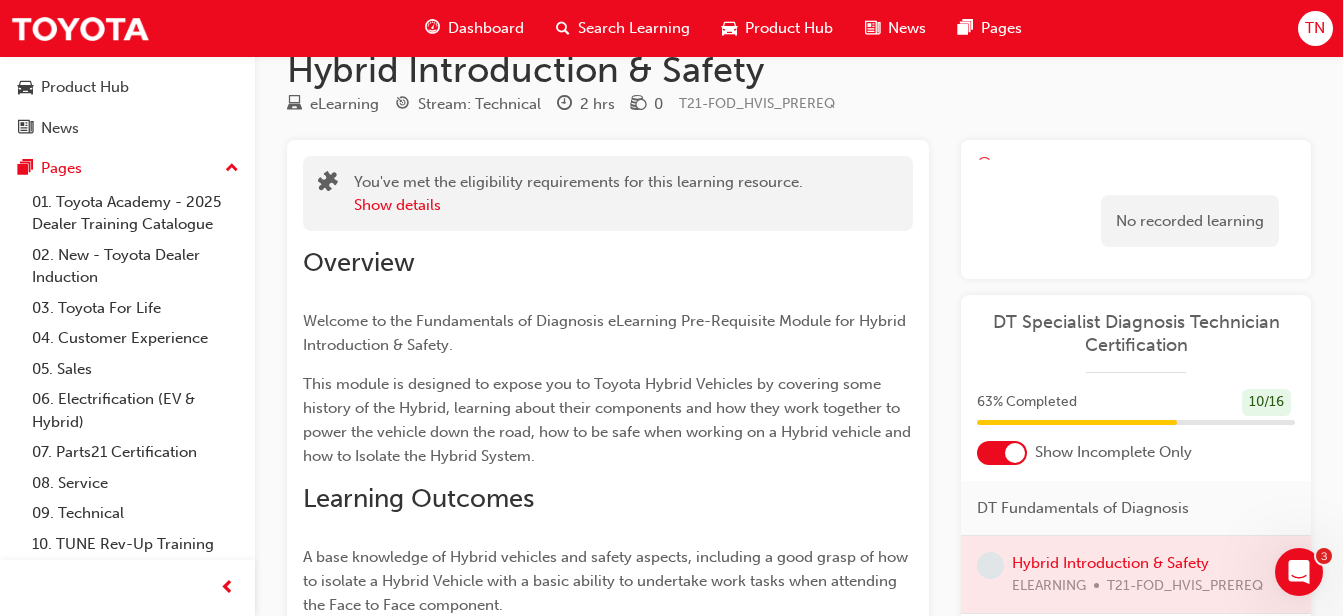 click on "Dashboard" at bounding box center (486, 28) 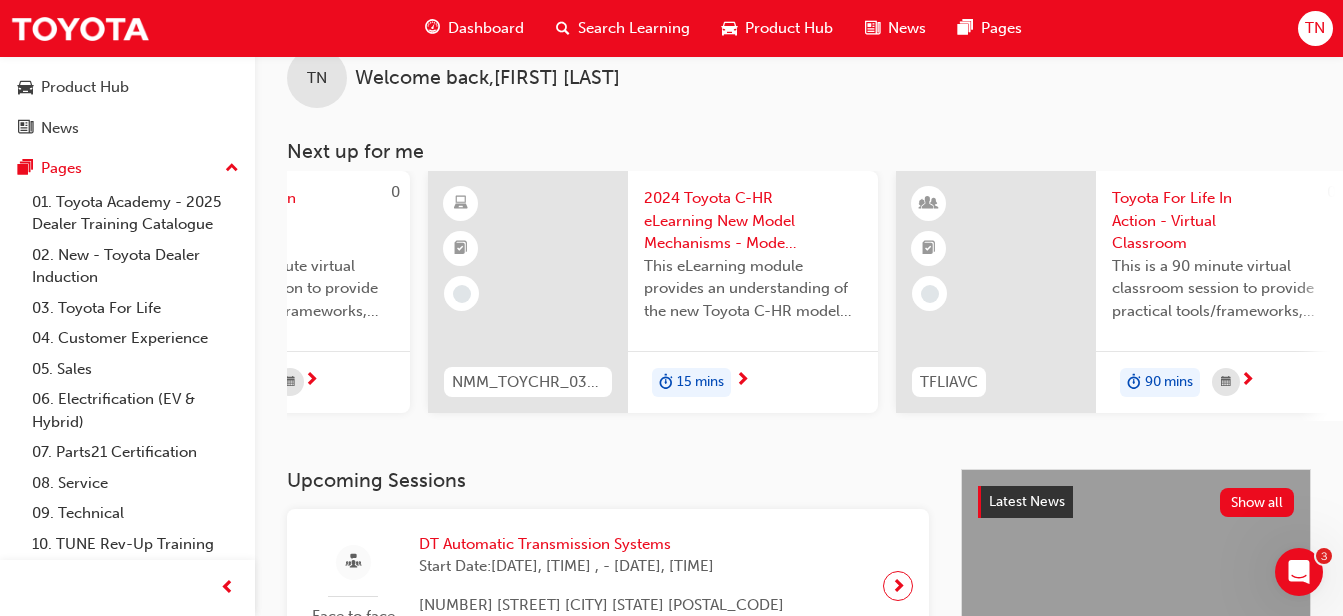 scroll, scrollTop: 0, scrollLeft: 1505, axis: horizontal 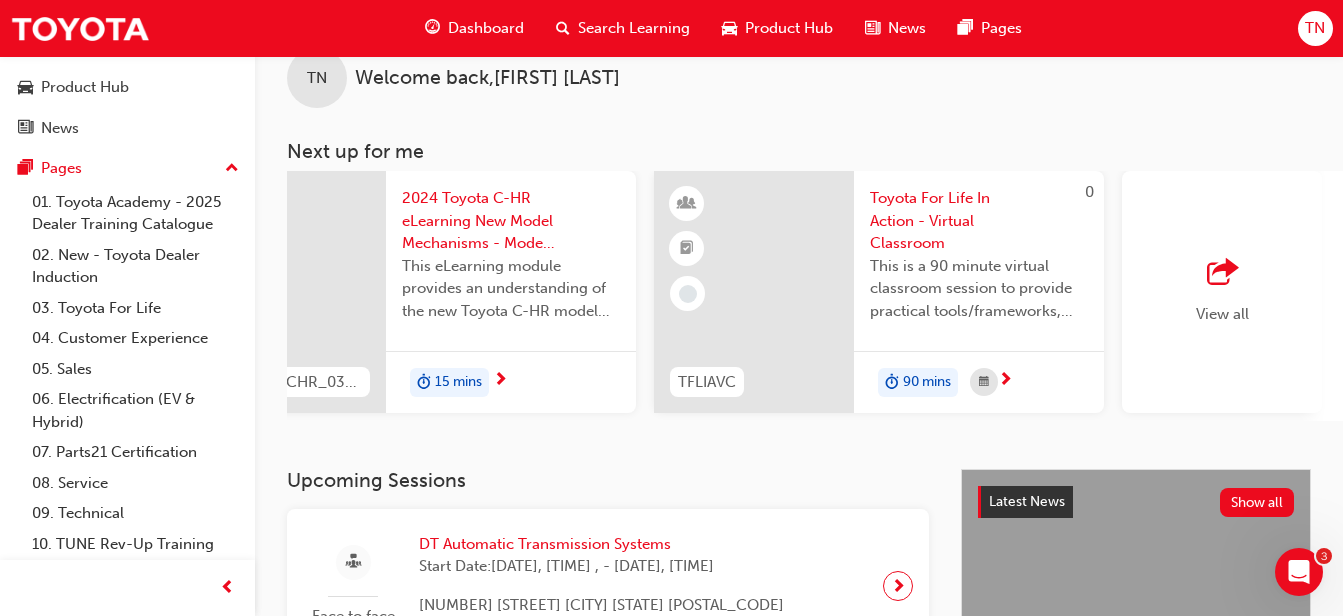 click on "View all" at bounding box center (1222, 292) 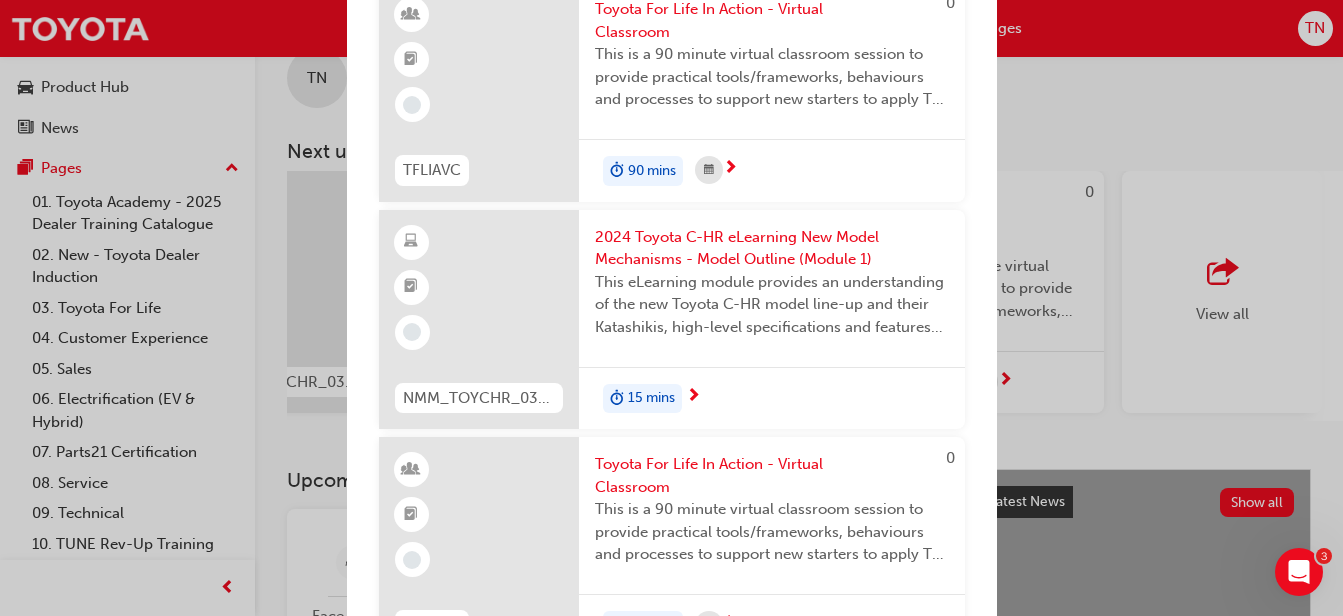 scroll, scrollTop: 1078, scrollLeft: 0, axis: vertical 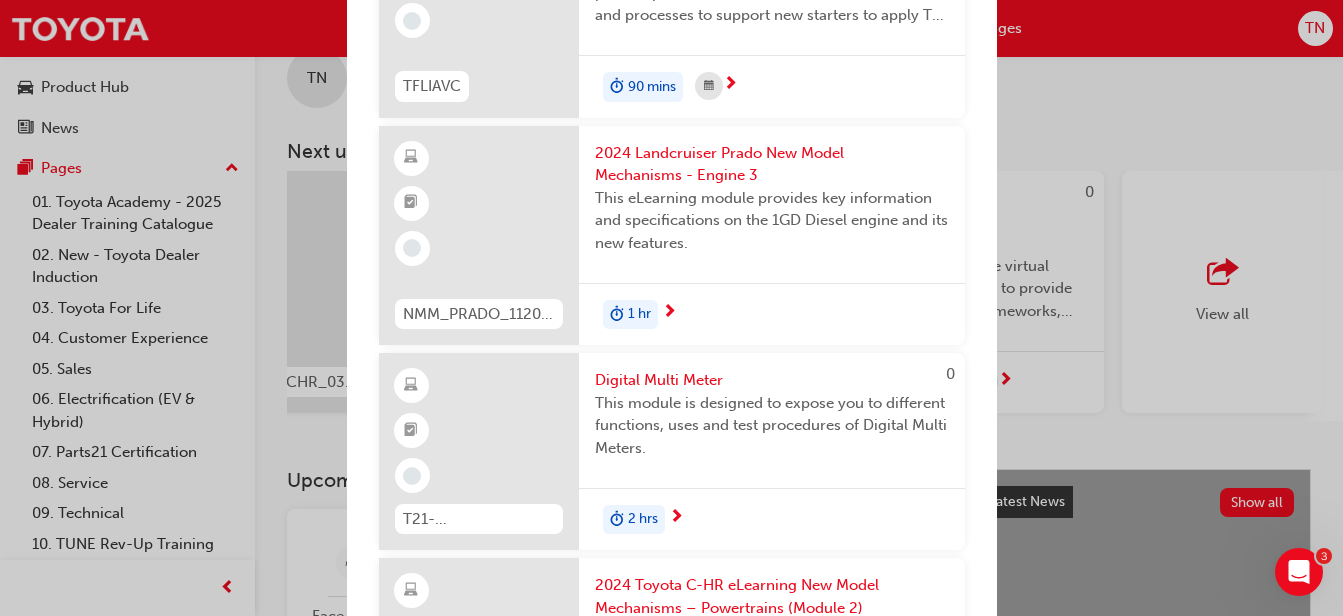 click on "2 hrs" at bounding box center (772, 519) 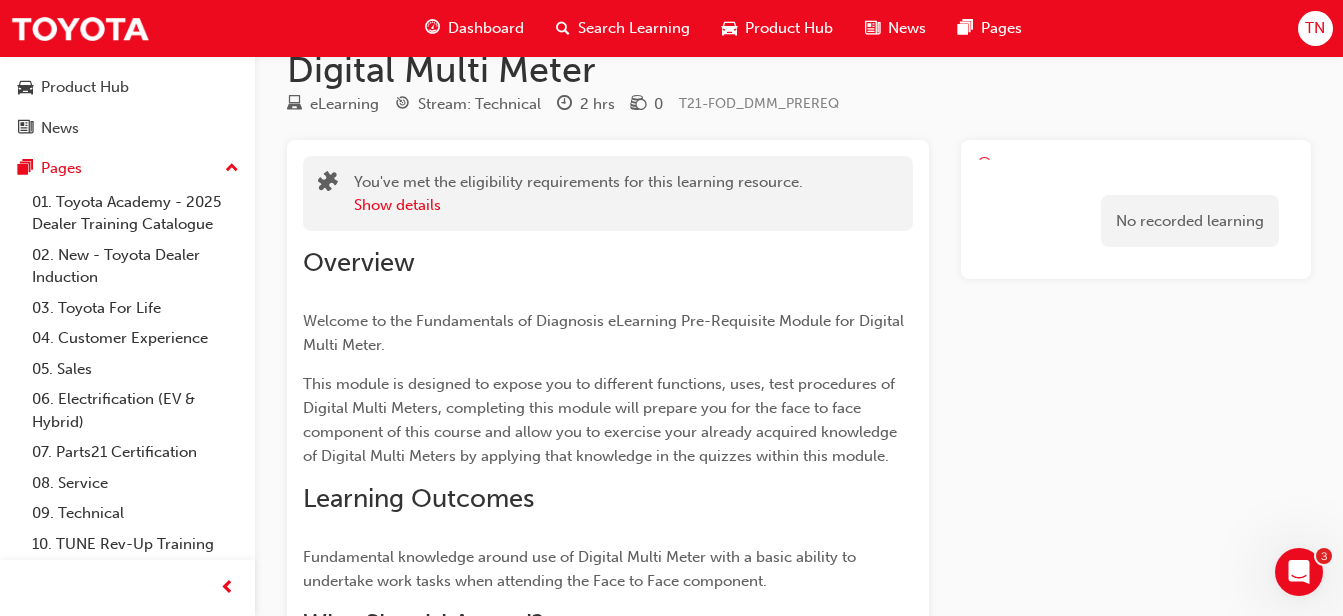 click on "Fundamental knowledge around use of Digital Multi Meter with a basic ability to undertake work tasks when attending the Face to Face component." at bounding box center [608, 569] 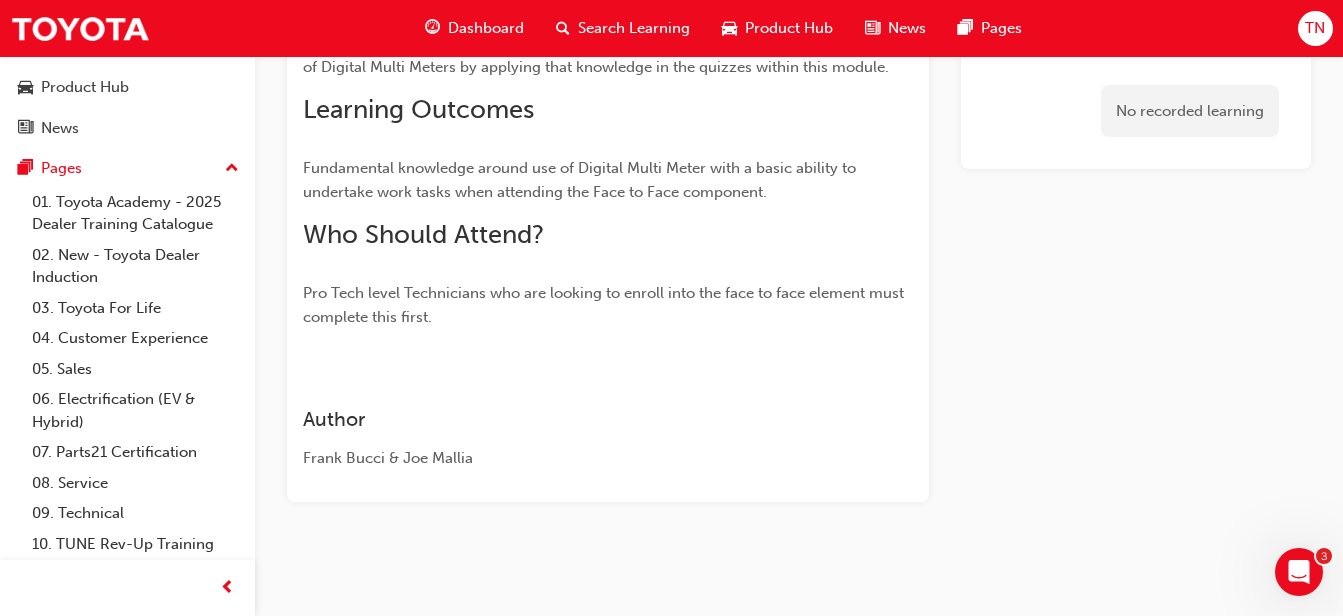 scroll, scrollTop: 40, scrollLeft: 0, axis: vertical 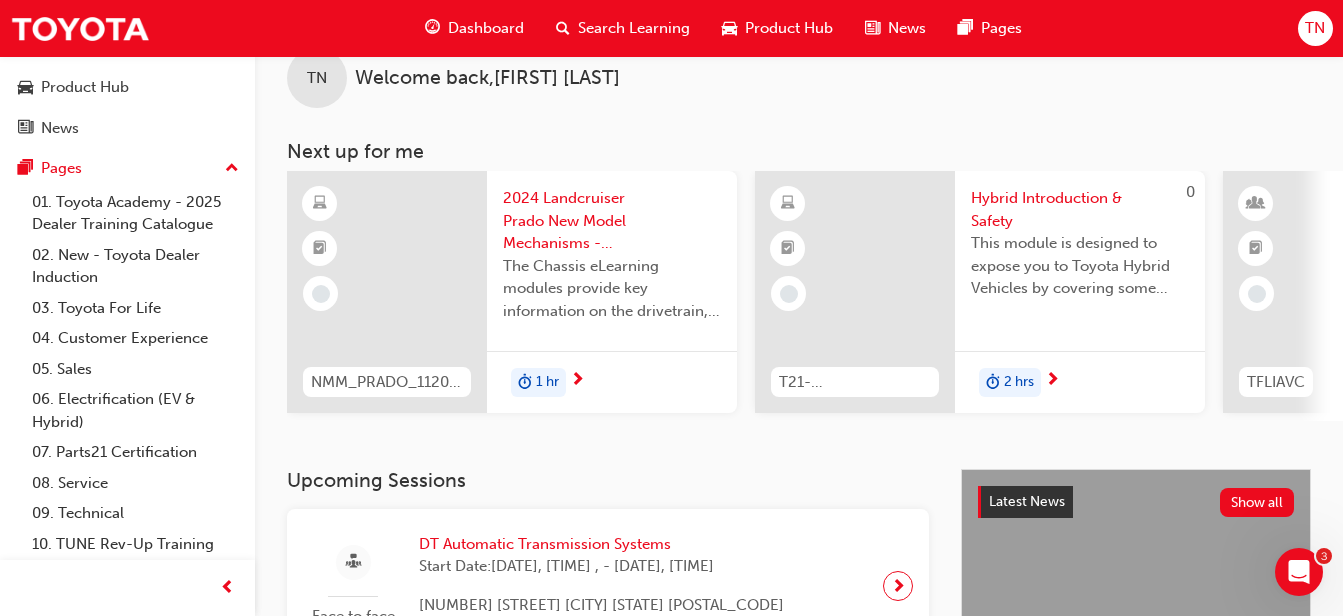 click on "Welcome back , [PERSON] [PERSON] Next up for me NMM_PRADO_112024_MODULE_2 2024 Landcruiser Prado New Model Mechanisms - Chassis 2 The Chassis eLearning modules provide key information on the drivetrain, suspension, brake and steering system features and functions associated with the Toyota Prado range. 1 hr 0 T21-FOD_HVIS_PREREQ Hybrid Introduction & Safety This module is designed to expose you to Toyota Hybrid Vehicles by covering some history of the Hybrid, learning about their components and how they work together to power the vehicle down the road. 2 hrs 0 TFLIAVC Toyota For Life In Action - Virtual Classroom This is a 90 minute virtual classroom session to provide practical tools/frameworks, behaviours and processes to support new starters to apply TFL in every interaction. 90 mins NMM_TOYCHR_032024_MODULE_1 2024 Toyota C-HR eLearning New Model Mechanisms - Model Outline (Module 1) 15 mins 0 TFLIAVC Toyota For Life In Action - Virtual Classroom 90 mins View all" at bounding box center (799, 218) 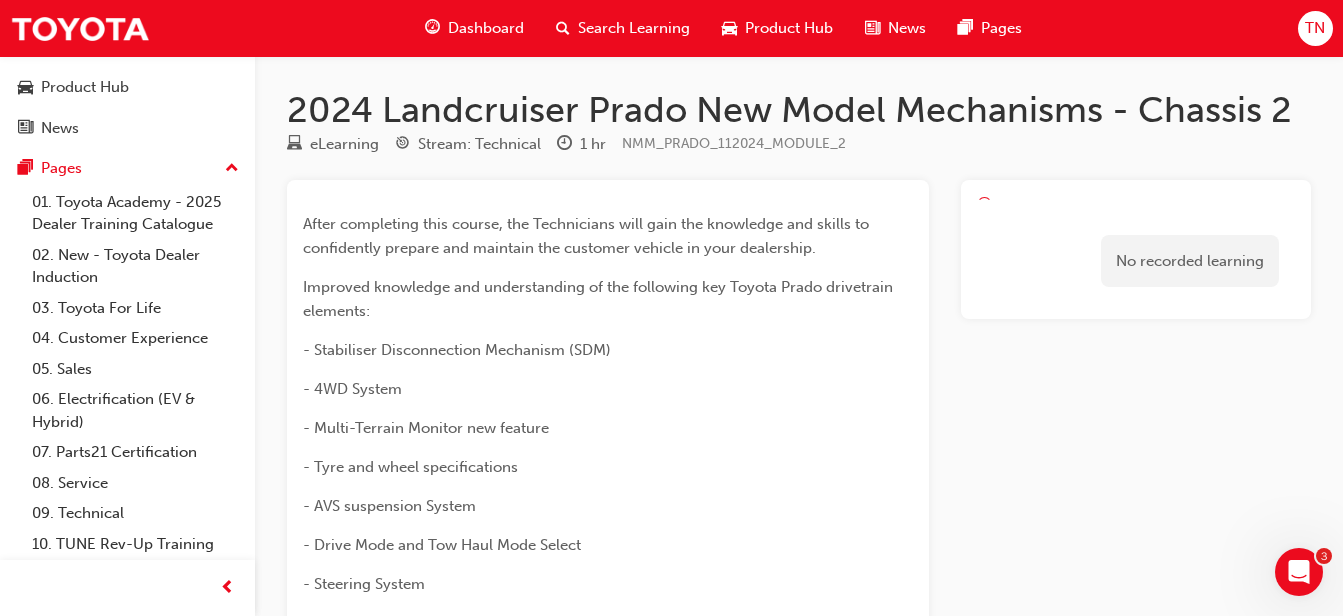 click on "- 4WD System" at bounding box center [608, 389] 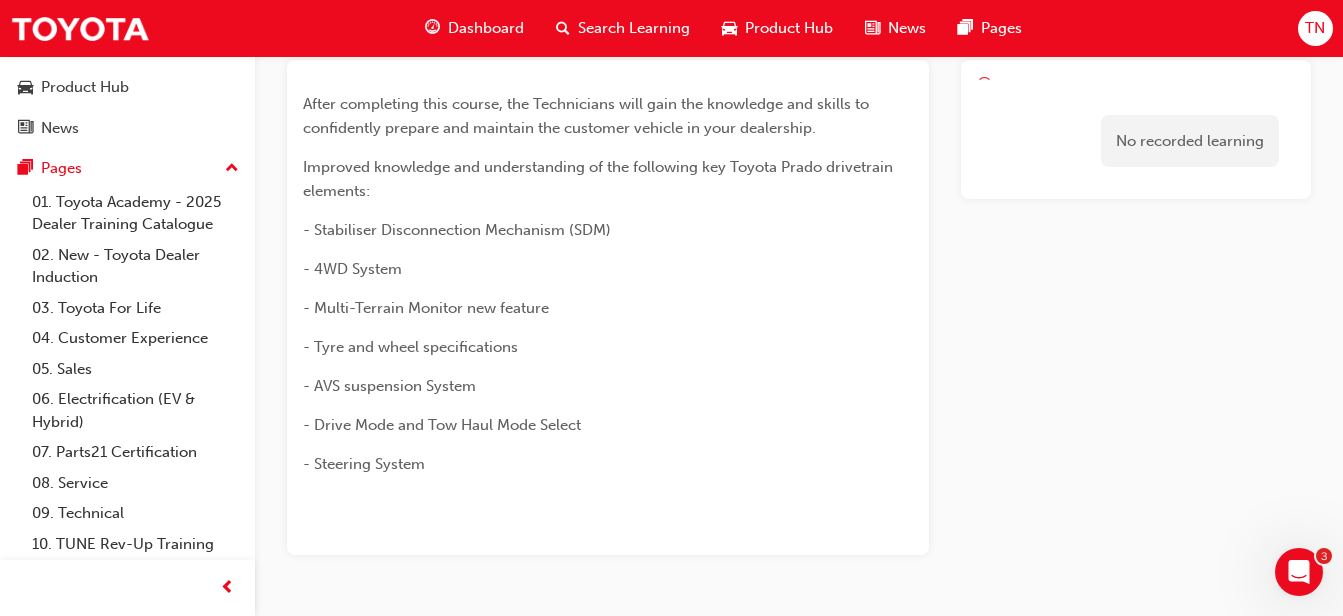 scroll, scrollTop: 0, scrollLeft: 0, axis: both 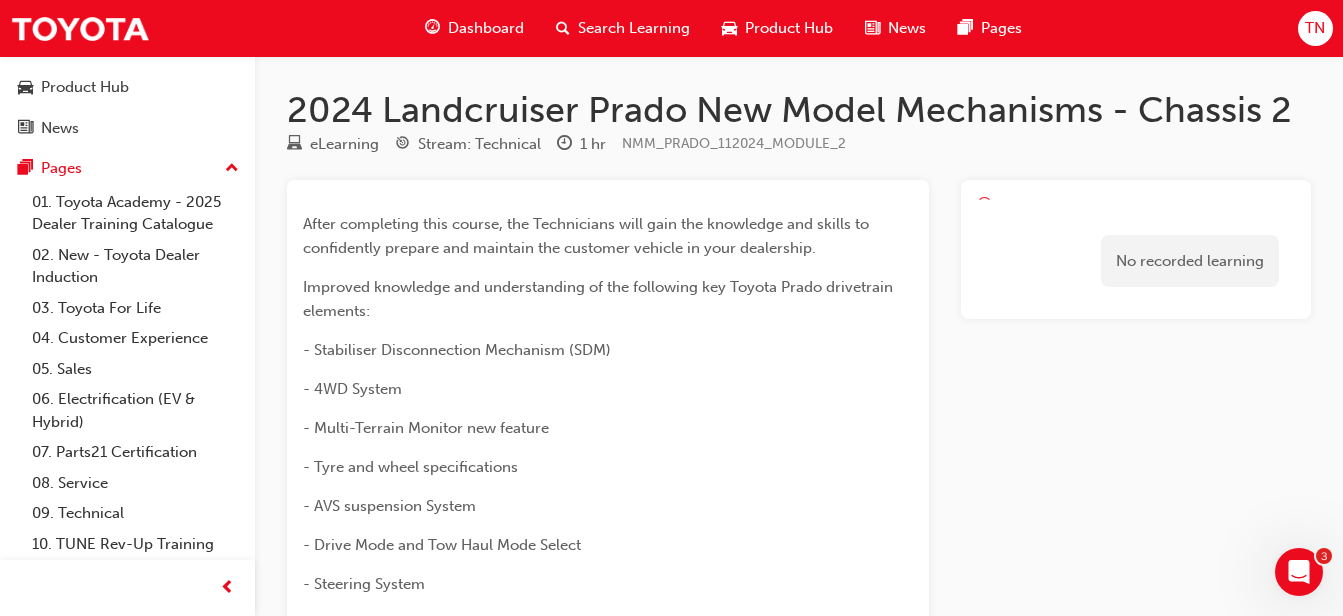 click on "Dashboard" at bounding box center [486, 28] 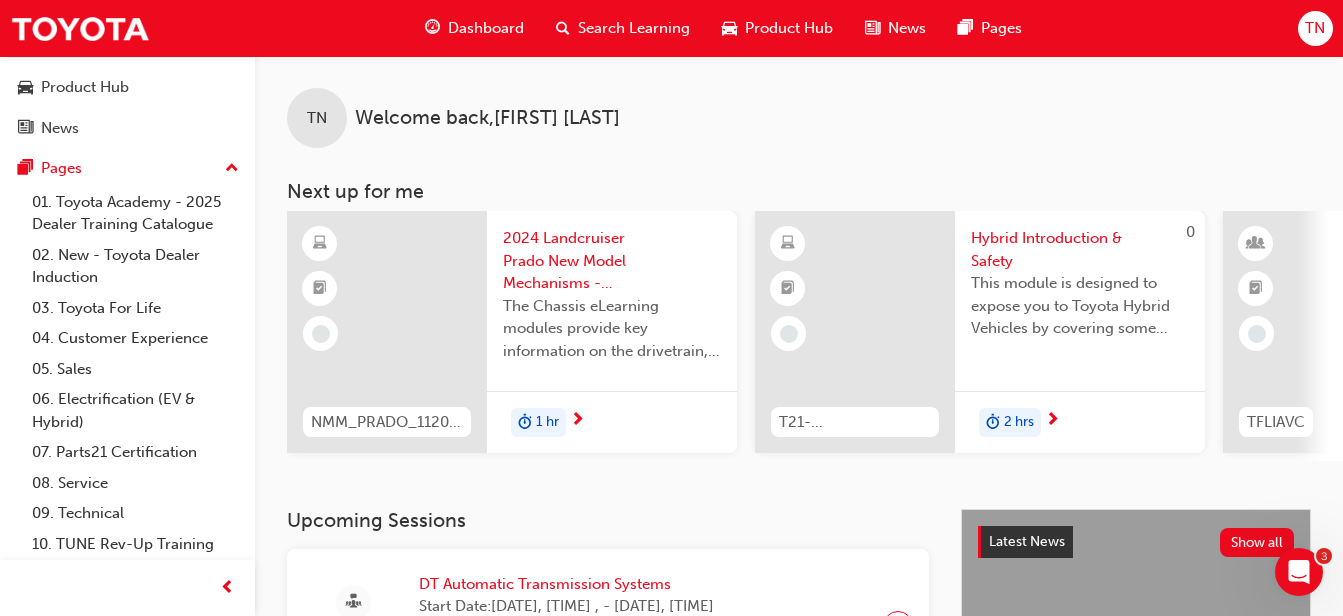 click on "Welcome back , [PERSON] [PERSON] Next up for me NMM_PRADO_112024_MODULE_2 2024 Landcruiser Prado New Model Mechanisms - Chassis 2 The Chassis eLearning modules provide key information on the drivetrain, suspension, brake and steering system features and functions associated with the Toyota Prado range. 1 hr 0 T21-FOD_HVIS_PREREQ Hybrid Introduction & Safety This module is designed to expose you to Toyota Hybrid Vehicles by covering some history of the Hybrid, learning about their components and how they work together to power the vehicle down the road. 2 hrs 0 TFLIAVC Toyota For Life In Action - Virtual Classroom This is a 90 minute virtual classroom session to provide practical tools/frameworks, behaviours and processes to support new starters to apply TFL in every interaction. 90 mins NMM_TOYCHR_032024_MODULE_1 2024 Toyota C-HR eLearning New Model Mechanisms - Model Outline (Module 1) 15 mins 0 TFLIAVC Toyota For Life In Action - Virtual Classroom 90 mins View all" at bounding box center (799, 282) 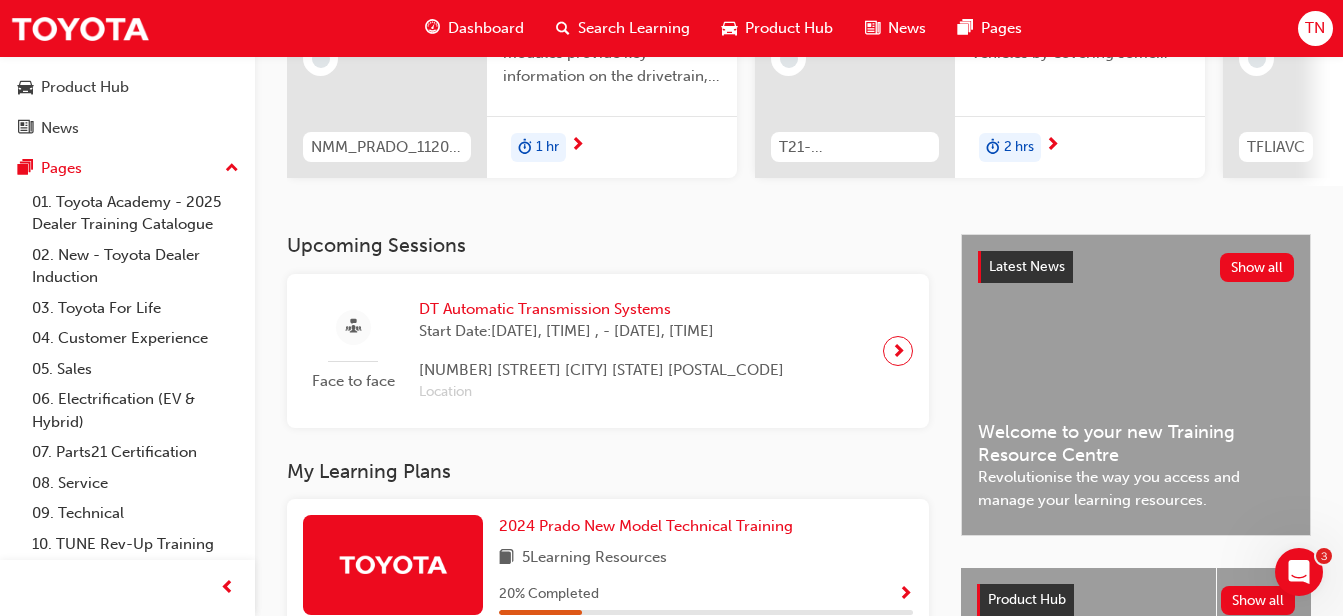 scroll, scrollTop: 280, scrollLeft: 0, axis: vertical 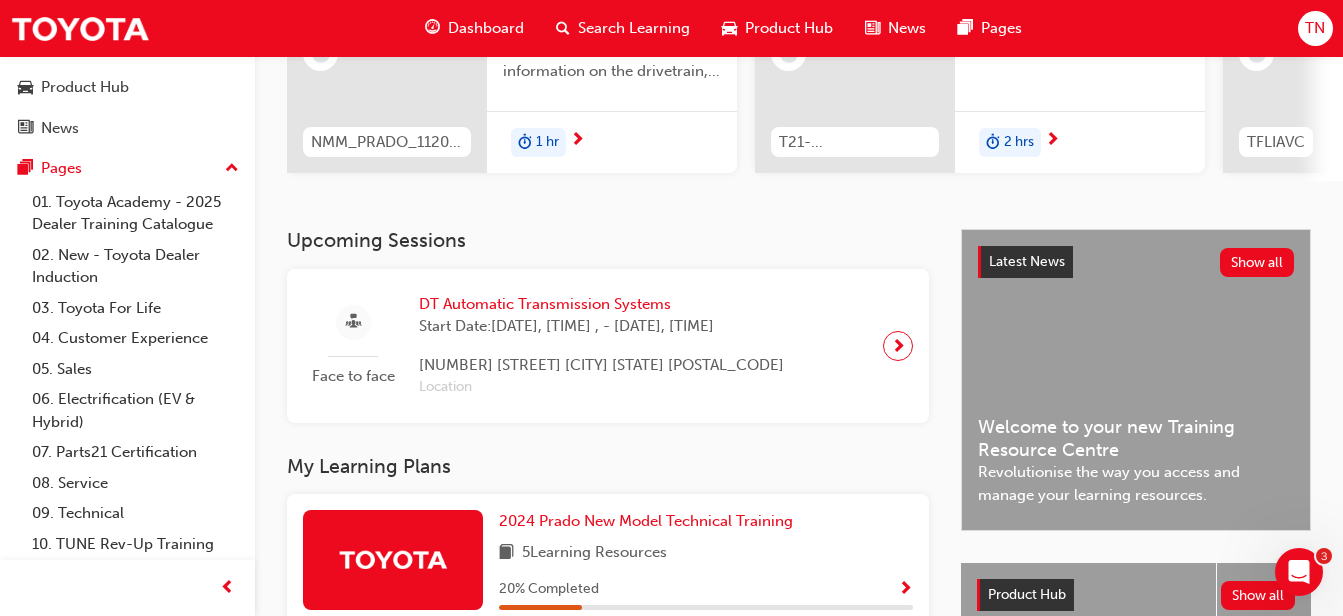 click on "Upcoming Sessions" at bounding box center [608, 240] 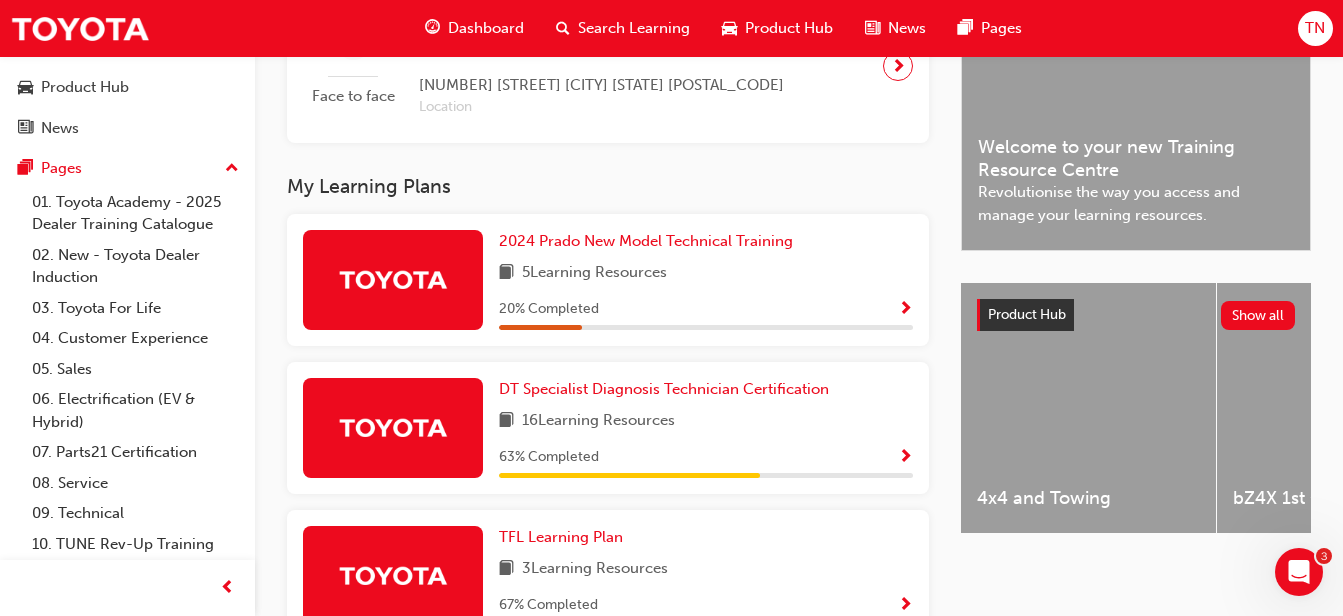 scroll, scrollTop: 600, scrollLeft: 0, axis: vertical 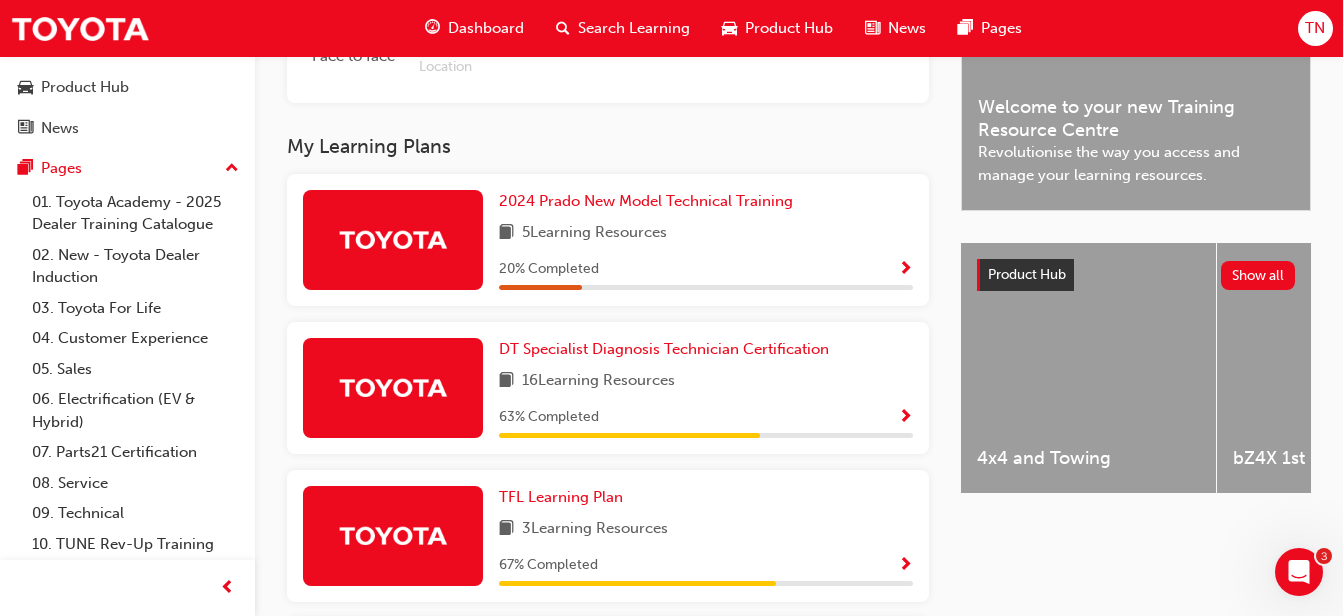 click at bounding box center [905, 418] 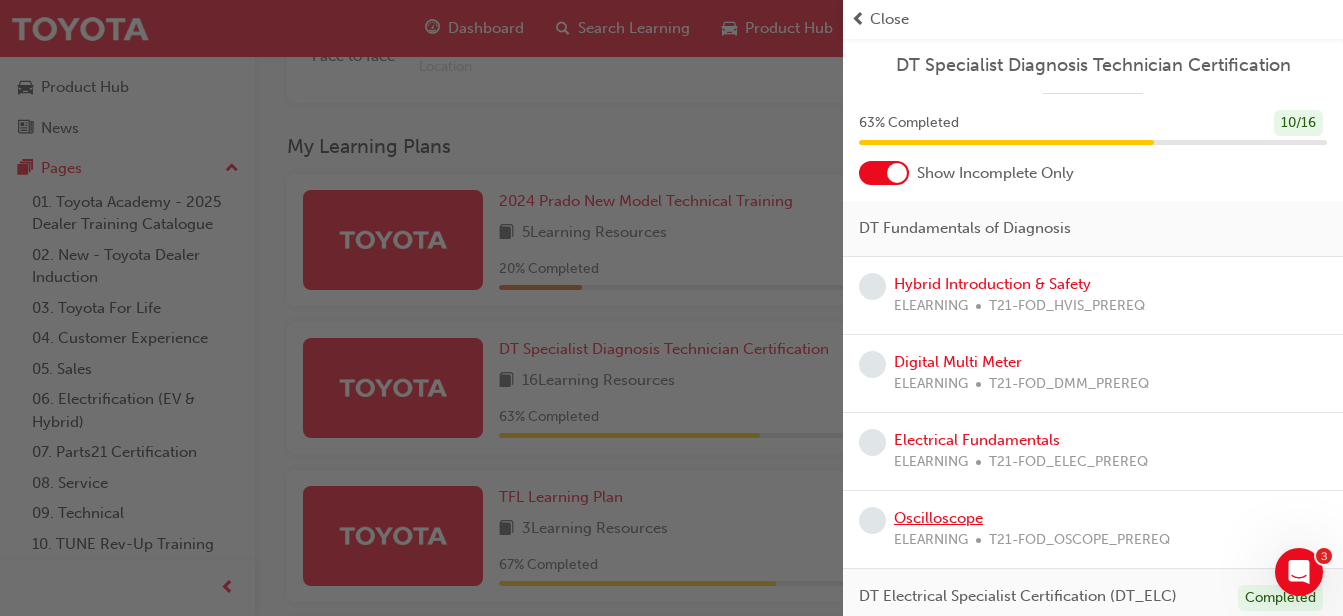 click on "Oscilloscope" at bounding box center (938, 518) 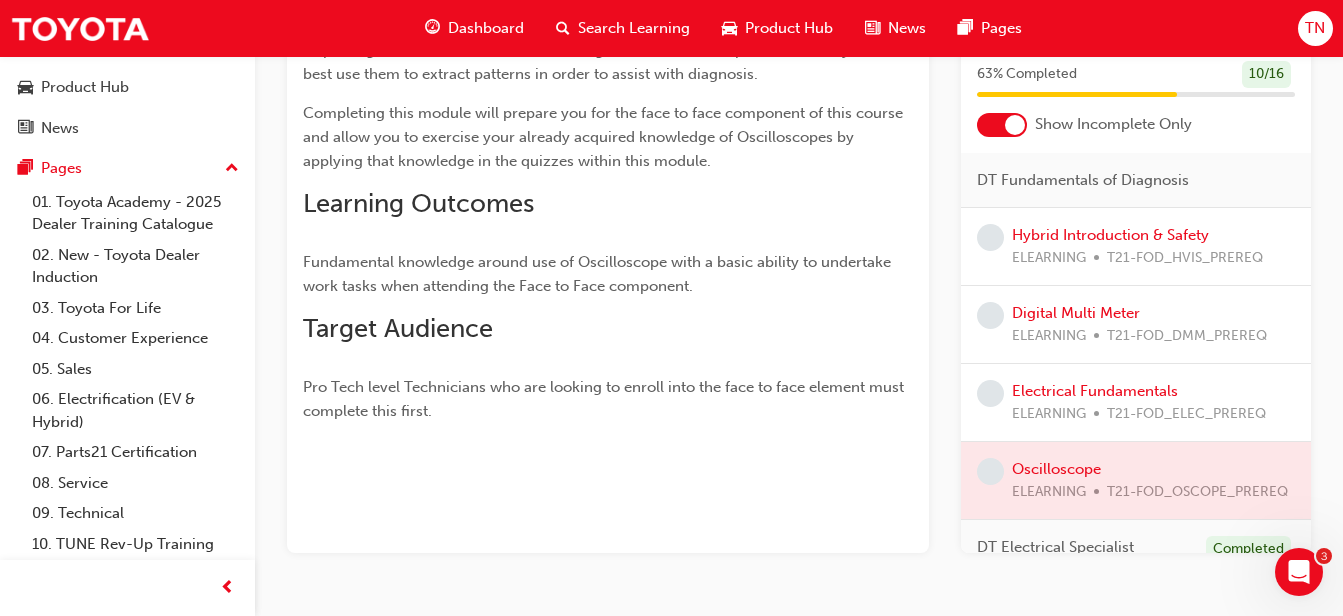scroll, scrollTop: 419, scrollLeft: 0, axis: vertical 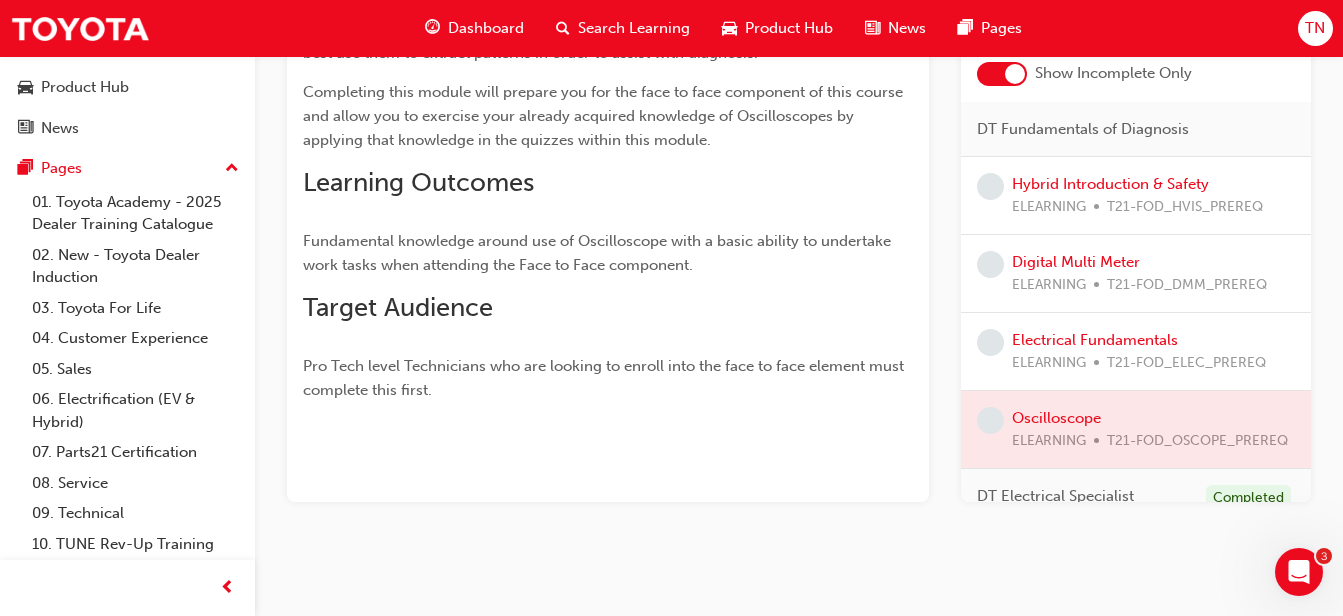 click on "You've met the eligibility requirements for this learning resource. Show details Overview Welcome to the Fundamentals of Diagnosis eLearning Pre-Requisite Module for Oscilloscope. This module is designed to expose you to how you would set up an Oscilloscope, inspecting vehicle sensors, what the settings on the Oscilloscope do and how you can best use them to extract patterns in order to assist with diagnosis. Completing this module will prepare you for the face to face component of this course and allow you to exercise your already acquired knowledge of Oscilloscopes by applying that knowledge in the quizzes within this module. Learning Outcomes Fundamental knowledge around use of Oscilloscope with a basic ability to undertake work tasks when attending the Face to Face component. Target Audience Pro Tech level Technicians who are looking to enroll into the face to face element must complete this first." at bounding box center [608, 131] 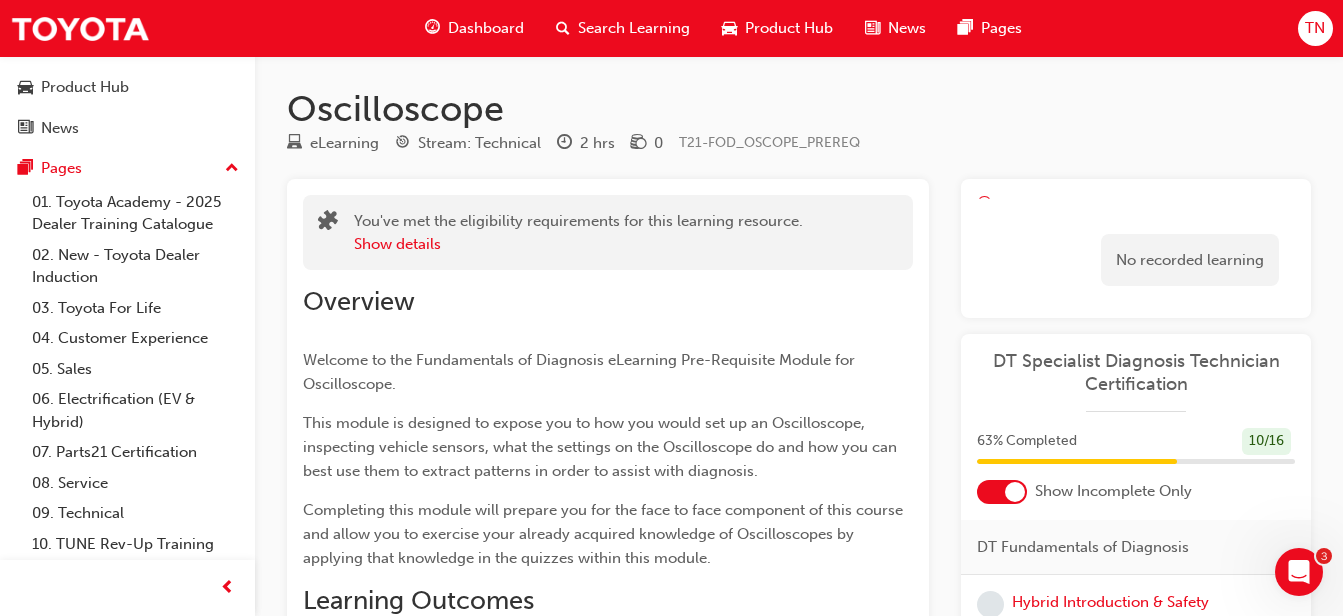 scroll, scrollTop: 0, scrollLeft: 0, axis: both 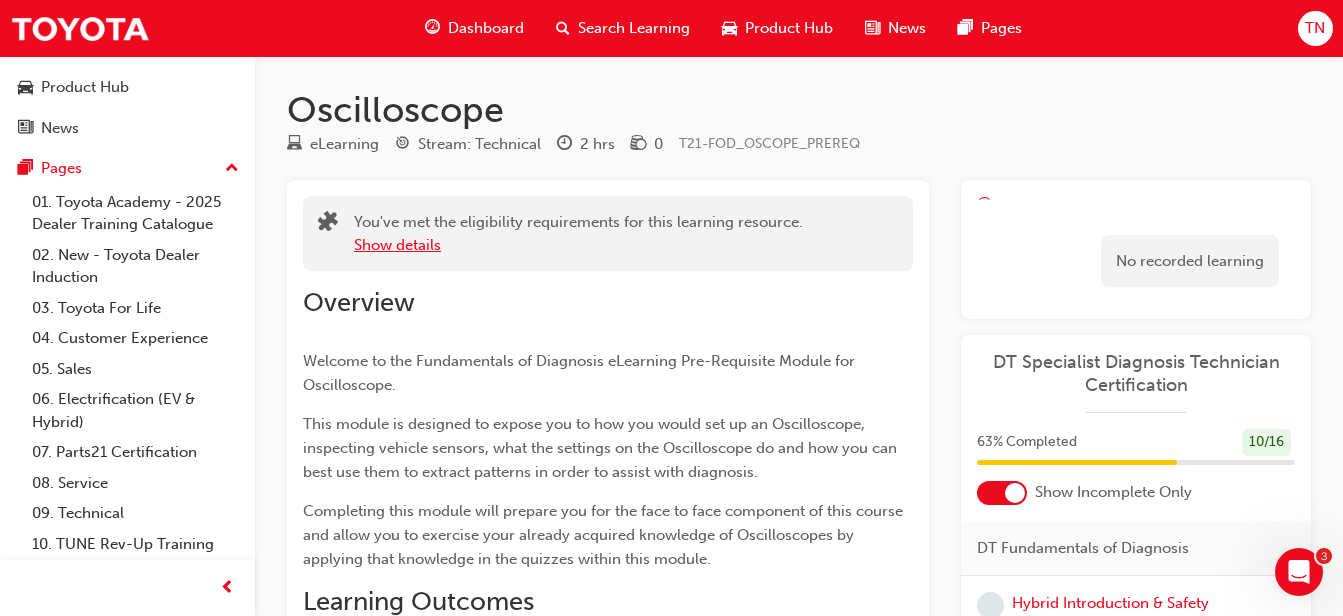 click on "Show details" at bounding box center [397, 245] 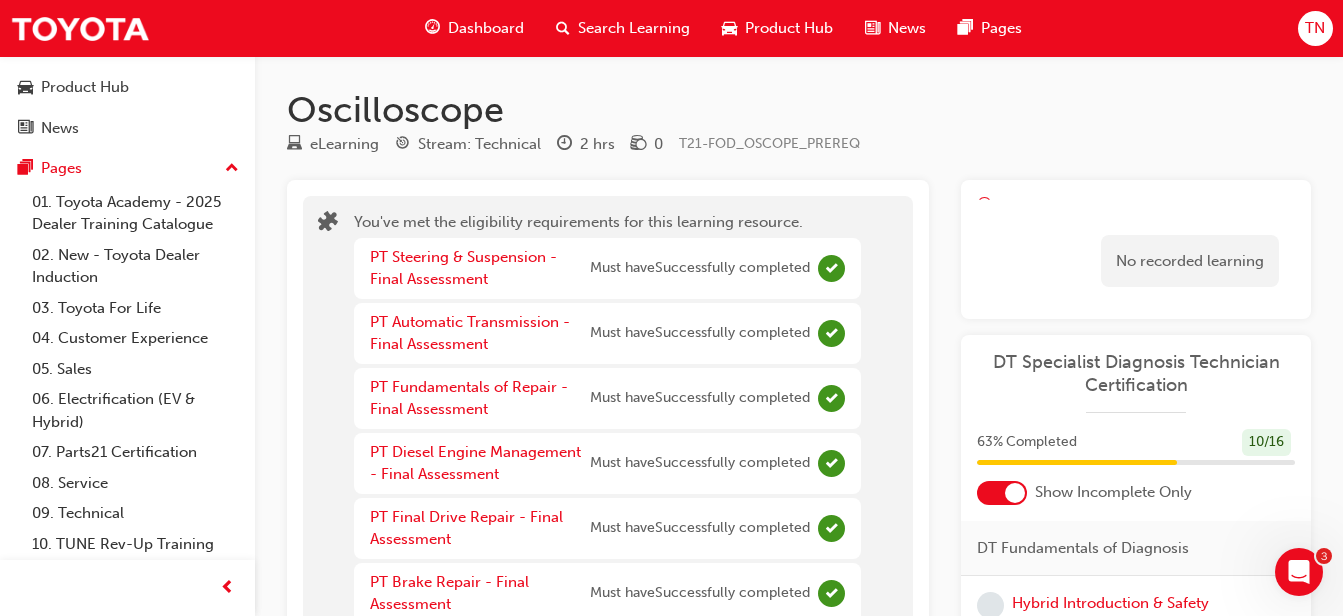 click at bounding box center [336, 658] 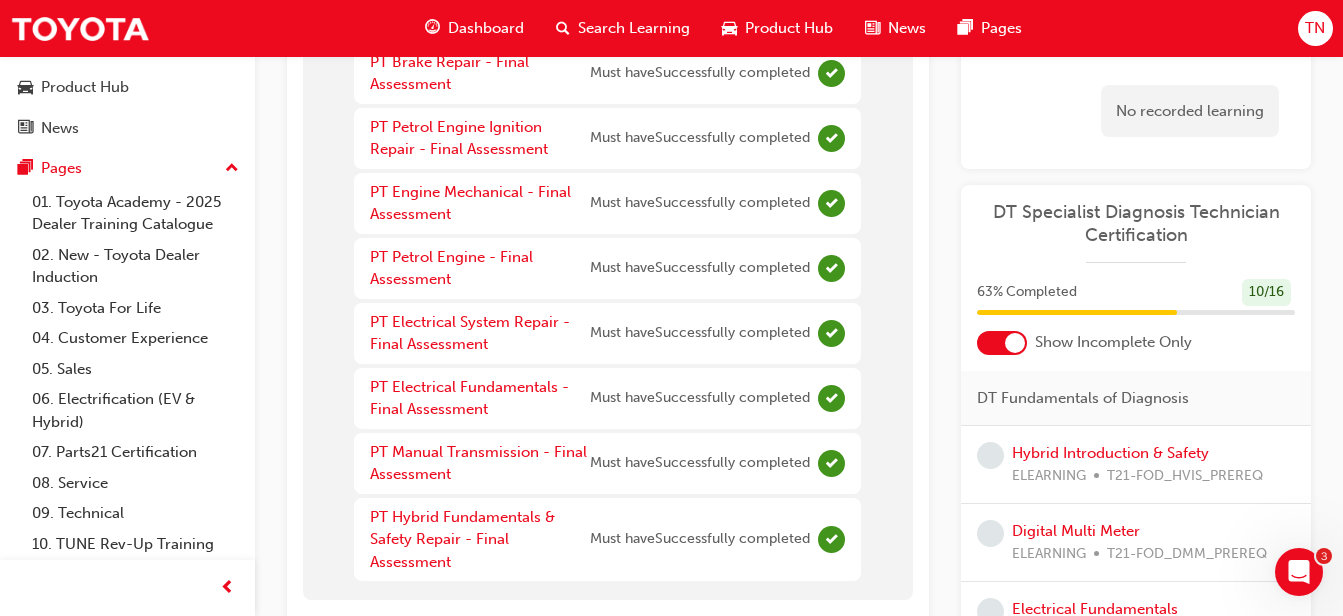 scroll, scrollTop: 560, scrollLeft: 0, axis: vertical 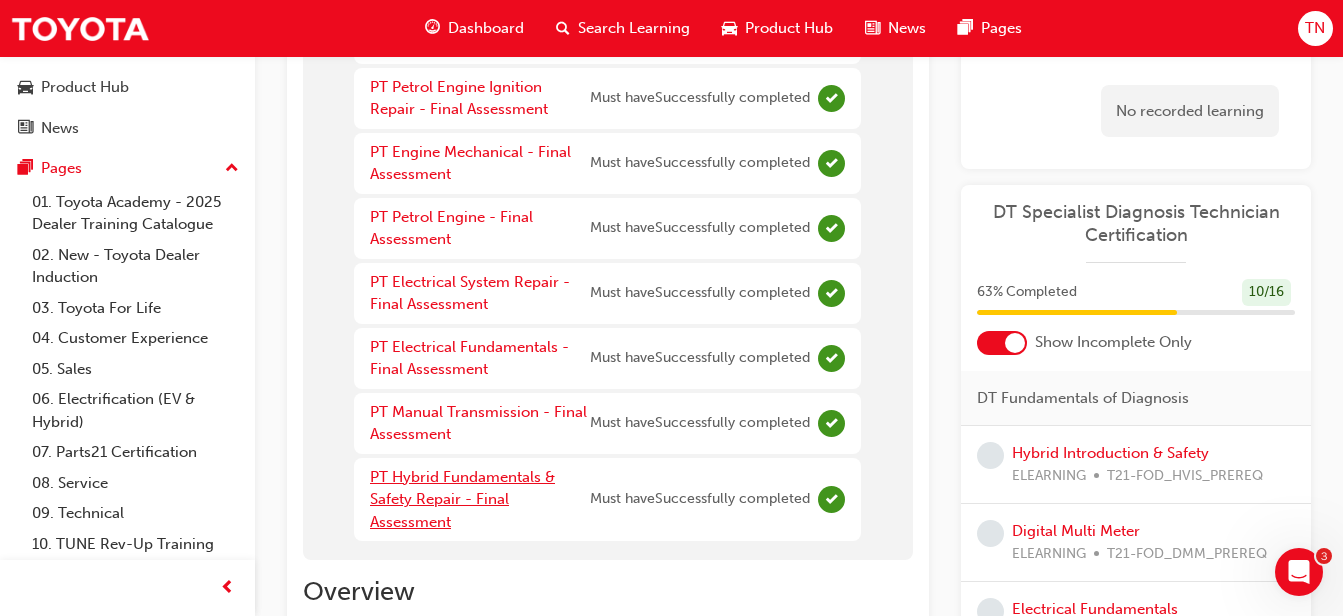 click on "PT Hybrid Fundamentals & Safety Repair - Final Assessment" at bounding box center [462, 499] 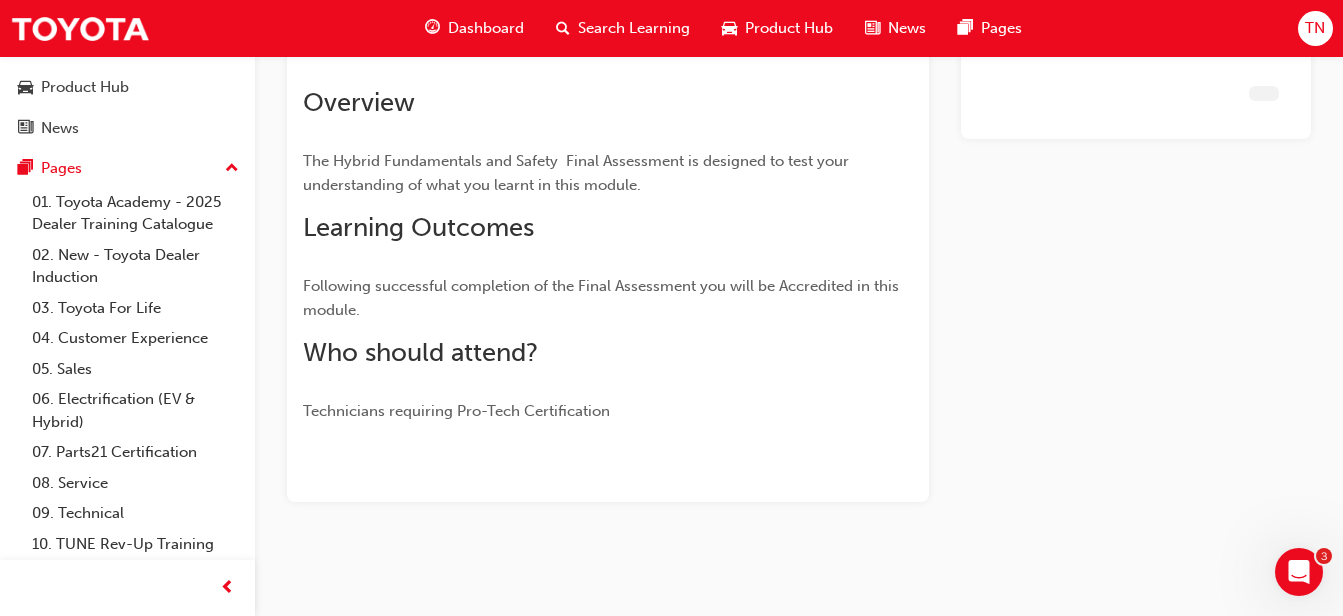 scroll, scrollTop: 0, scrollLeft: 0, axis: both 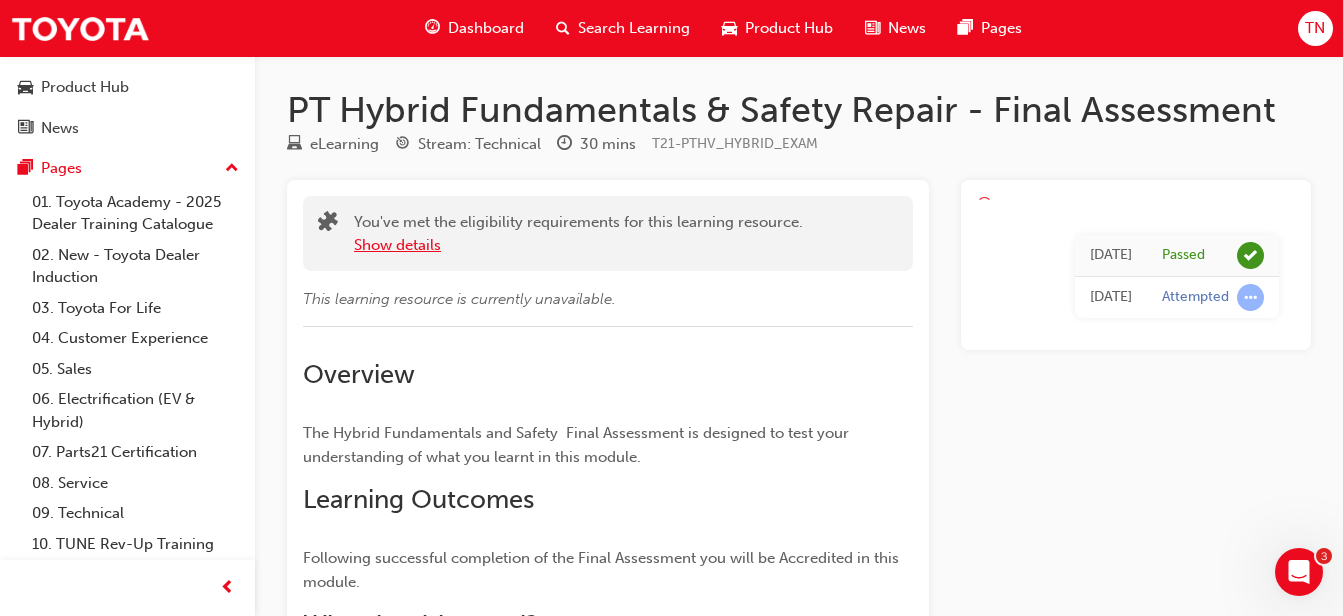 click on "Show details" at bounding box center (397, 245) 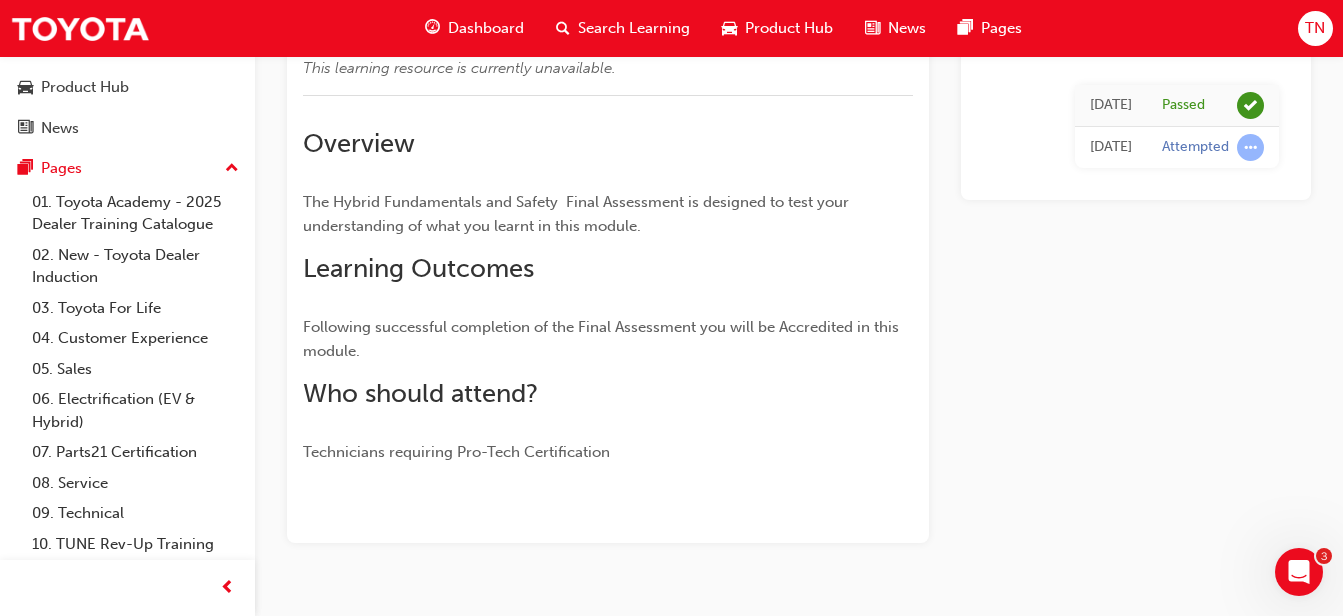 scroll, scrollTop: 341, scrollLeft: 0, axis: vertical 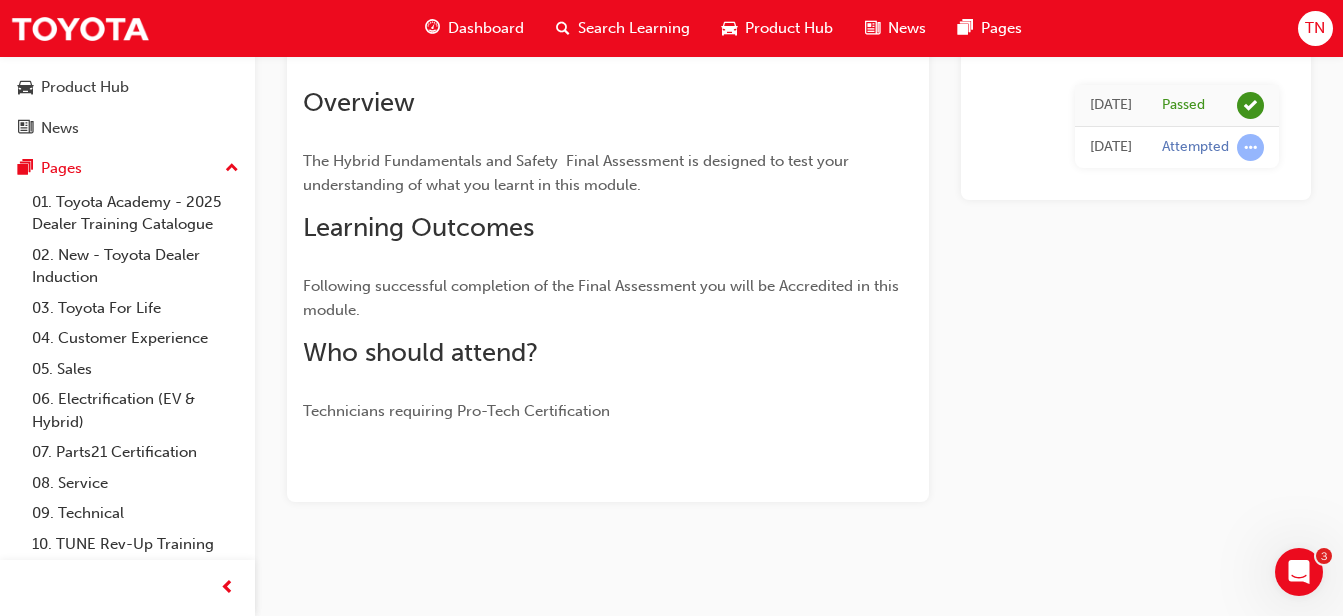 click on "Following successful completion of the Final Assessment you will be Accredited in this module." at bounding box center [608, 298] 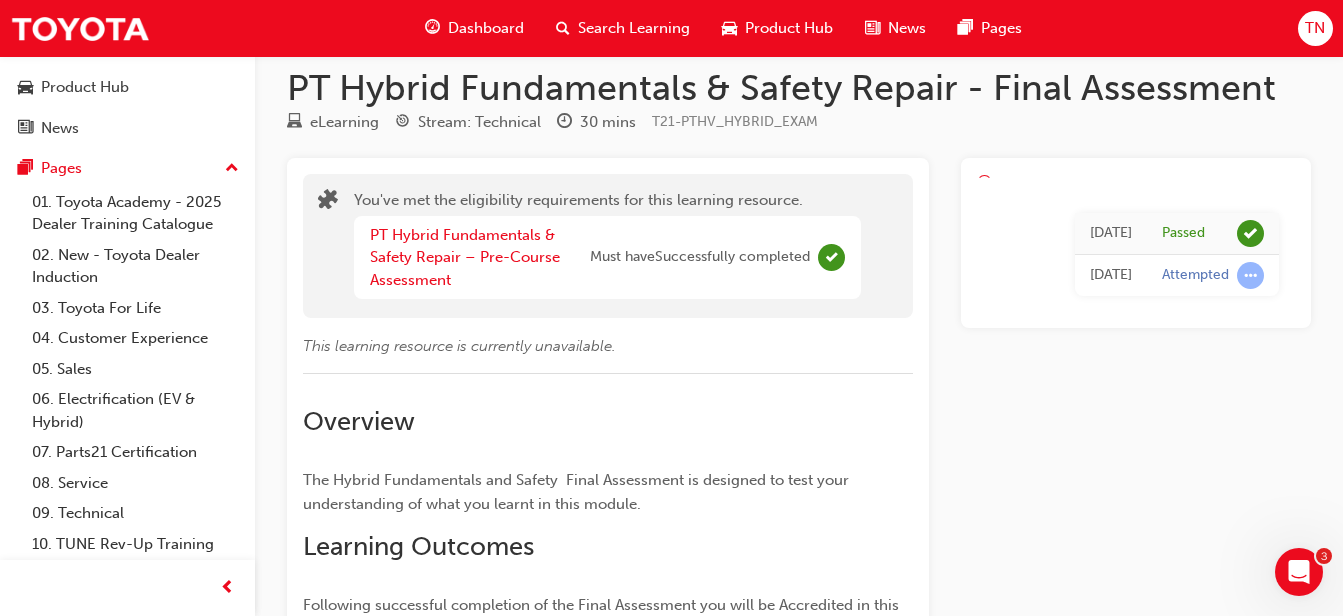 scroll, scrollTop: 0, scrollLeft: 0, axis: both 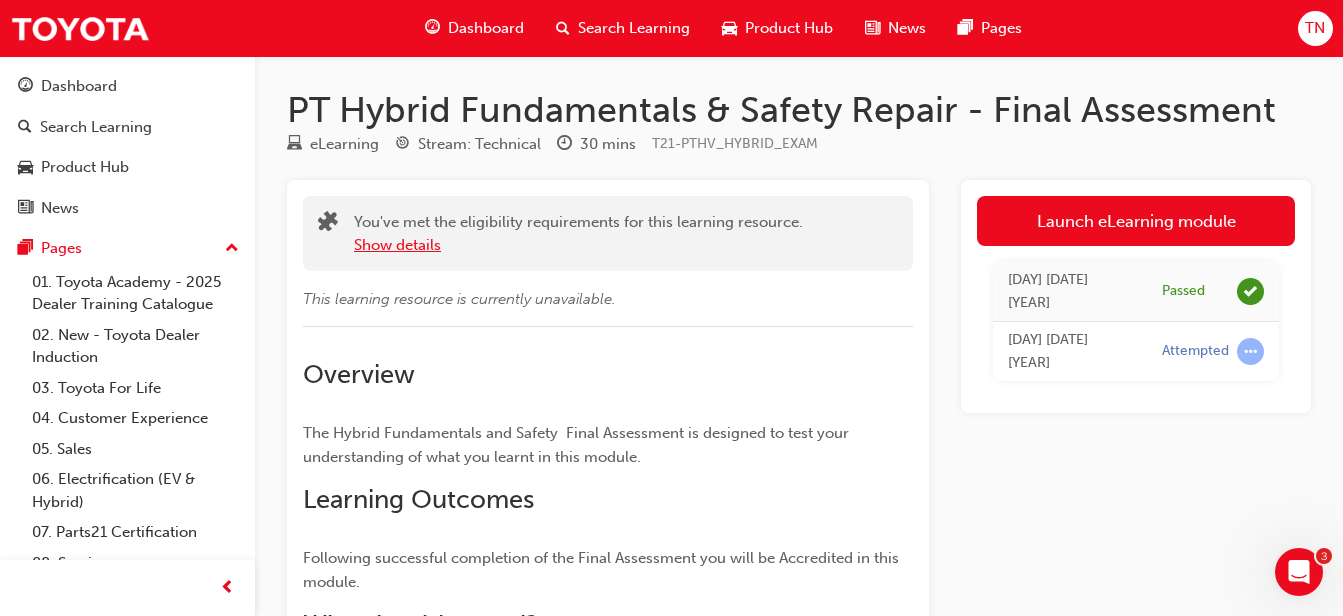 click on "Show details" at bounding box center [397, 245] 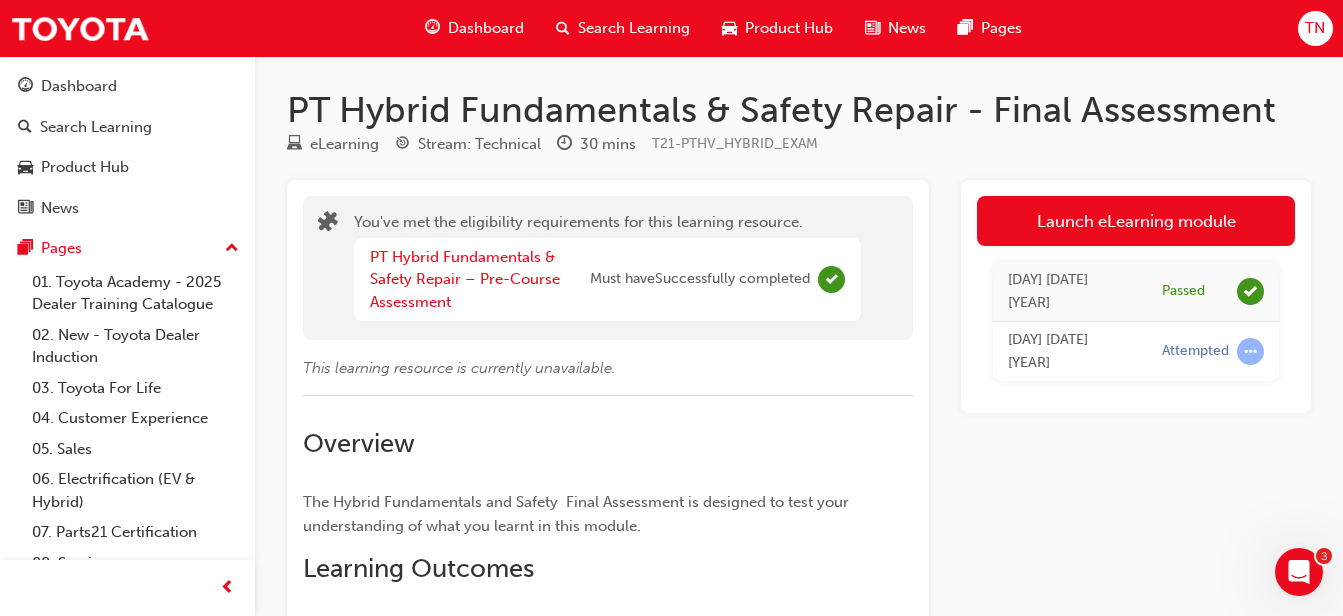 click on "Dashboard" at bounding box center (127, 86) 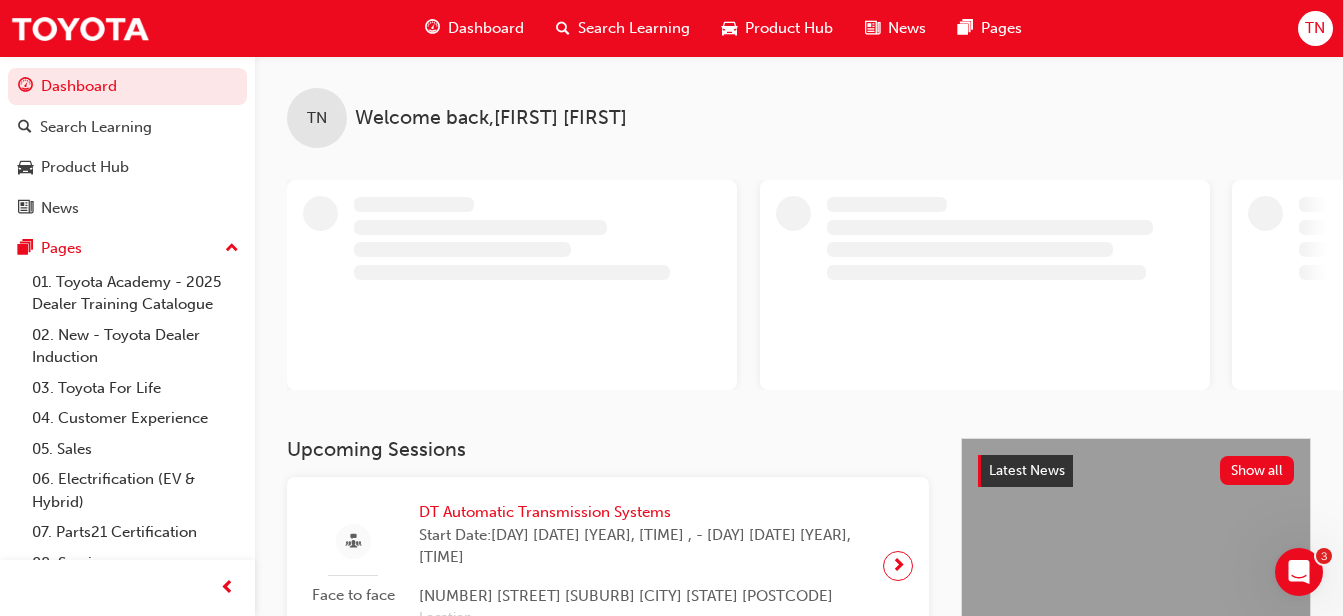 click on "Upcoming Sessions" at bounding box center [608, 449] 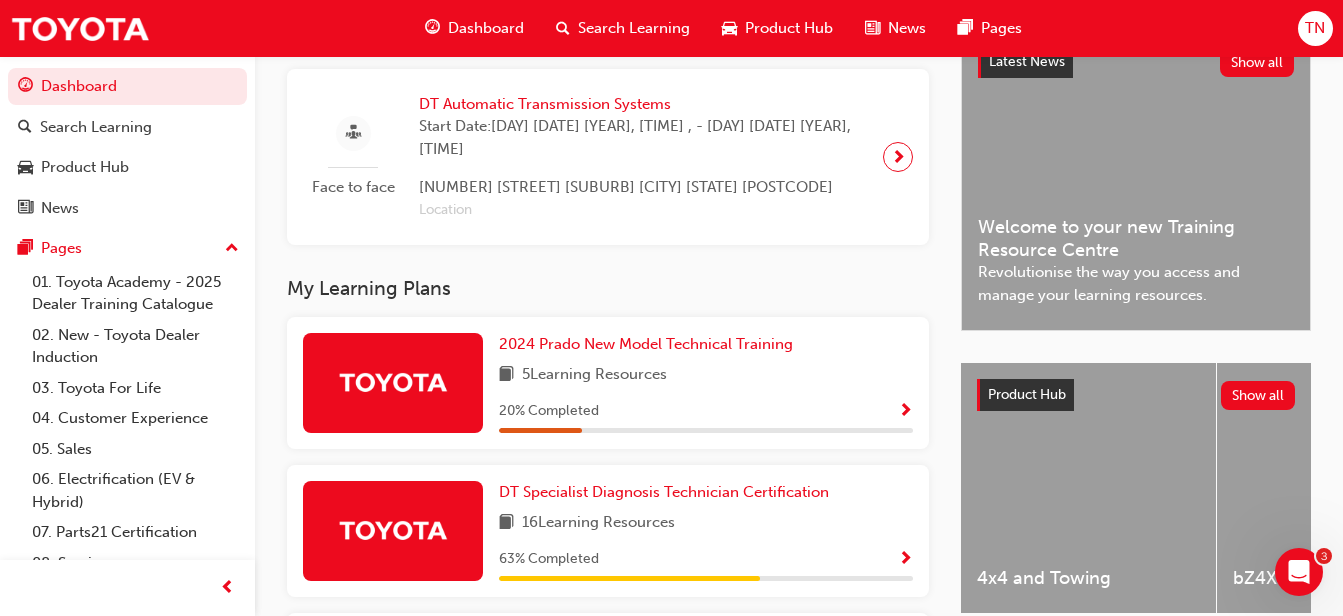 scroll, scrollTop: 520, scrollLeft: 0, axis: vertical 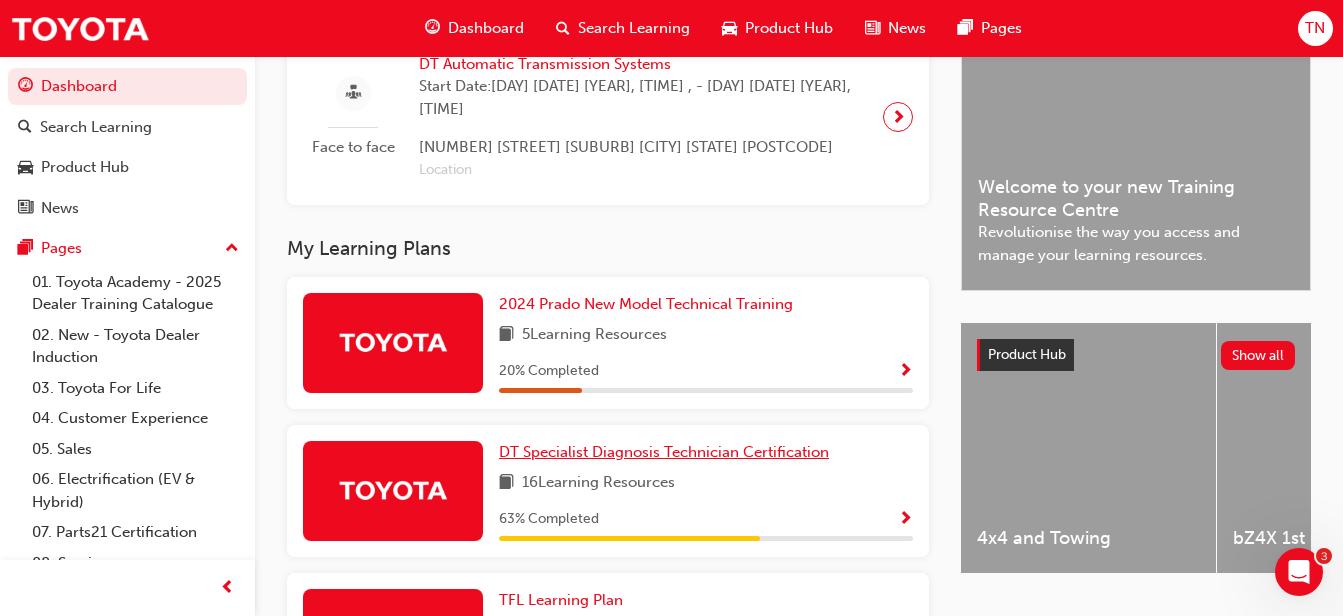 click on "DT Specialist Diagnosis Technician Certification" at bounding box center [664, 452] 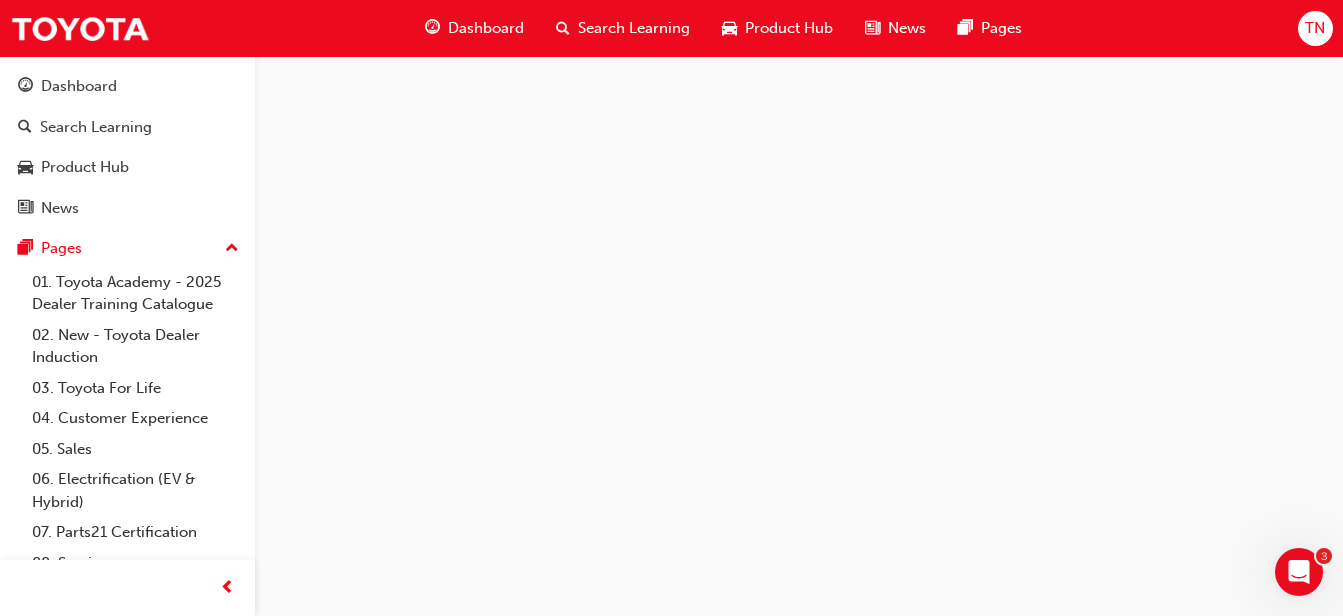 scroll, scrollTop: 0, scrollLeft: 0, axis: both 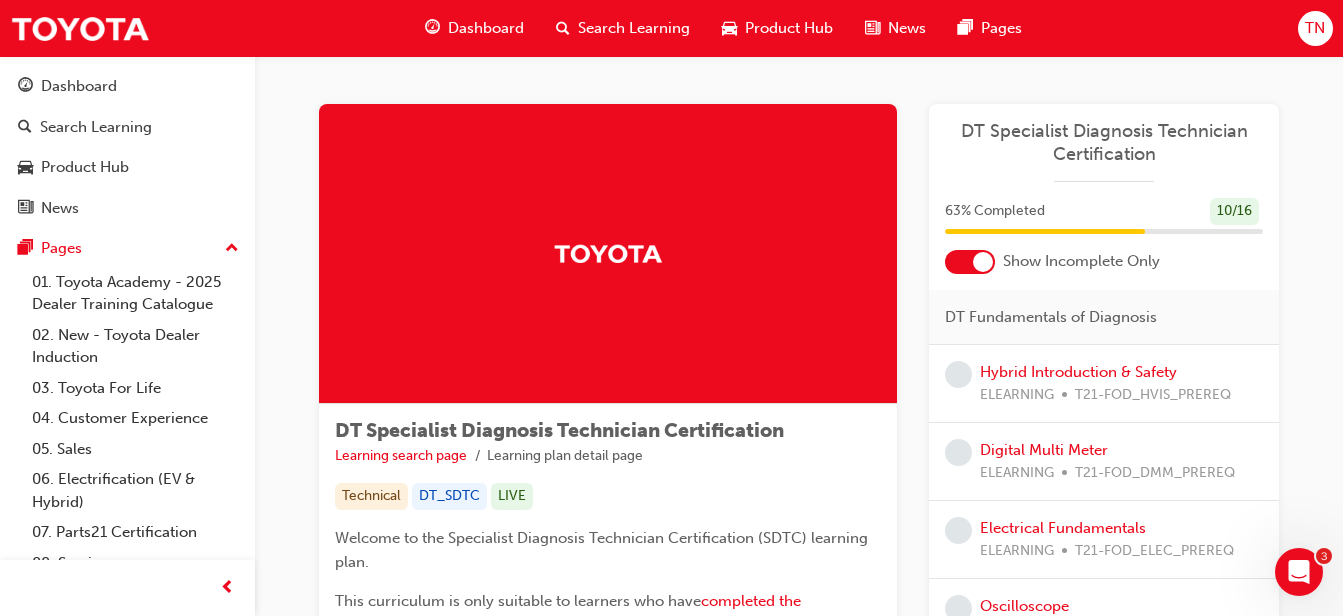 click on "Learning search page Learning plan detail page" at bounding box center [608, 456] 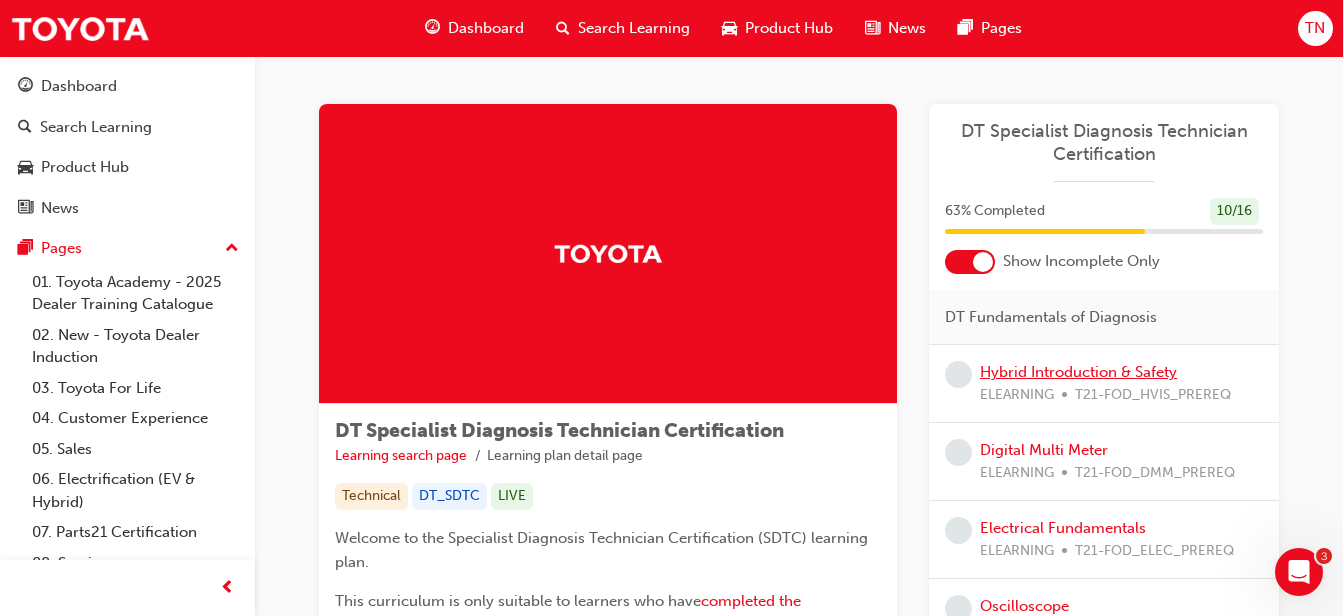 click on "Hybrid Introduction & Safety" at bounding box center [1078, 372] 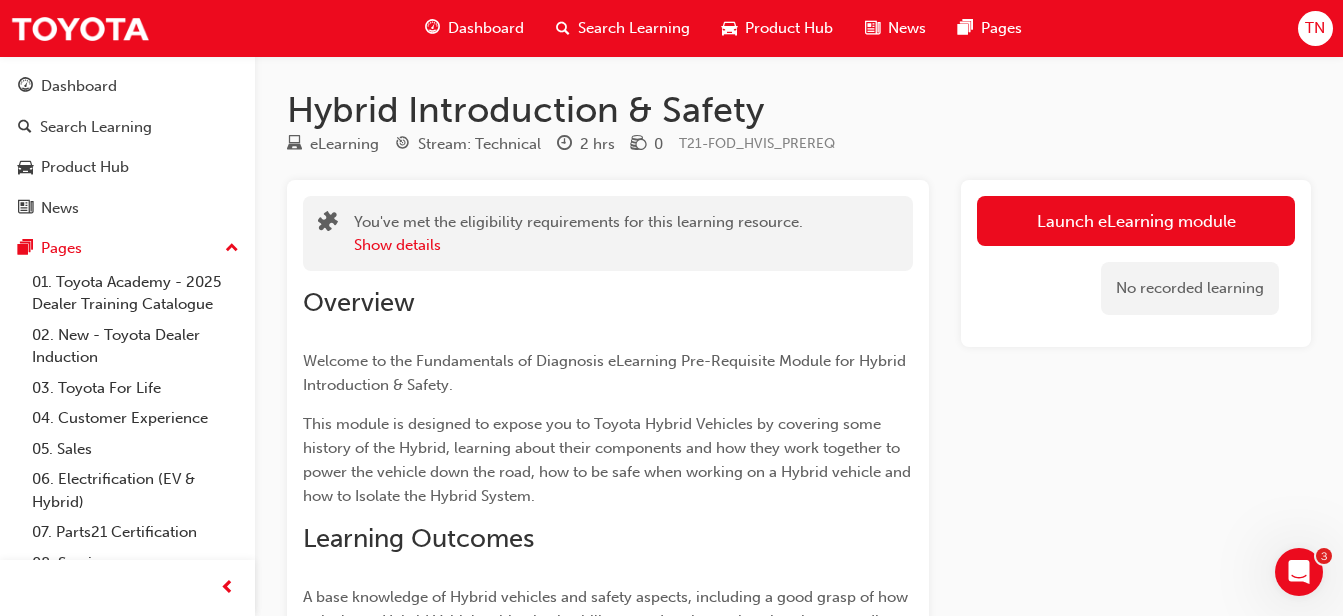 click 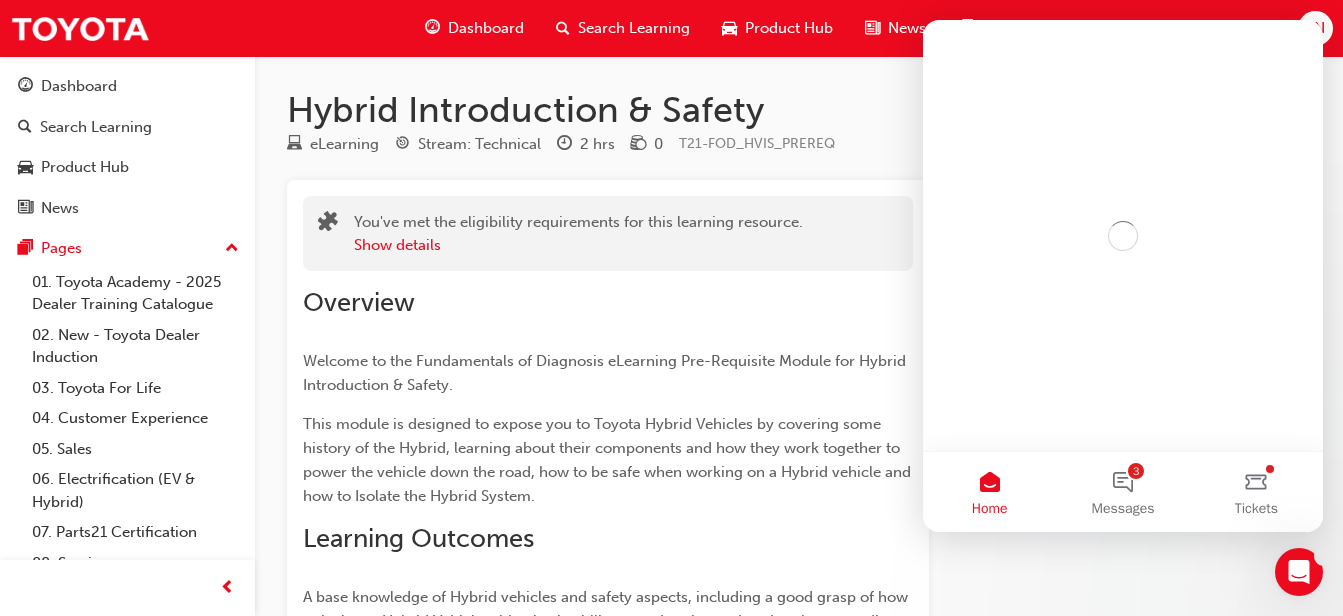 scroll, scrollTop: 0, scrollLeft: 0, axis: both 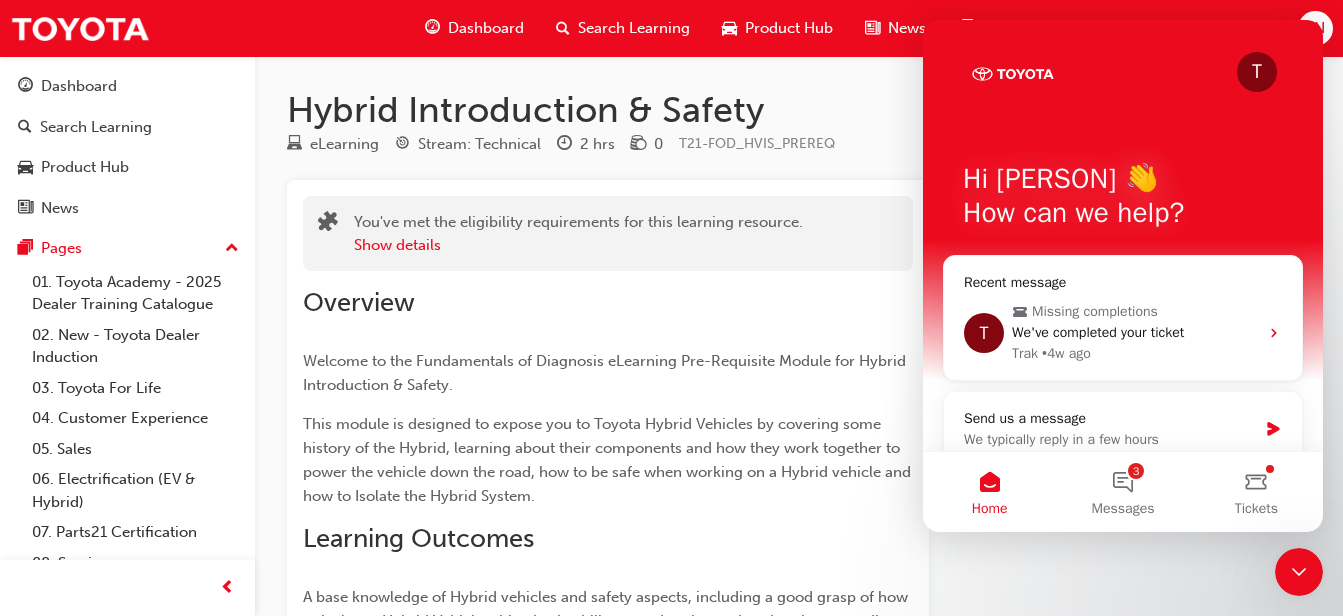 click on "3 Messages" at bounding box center (1122, 492) 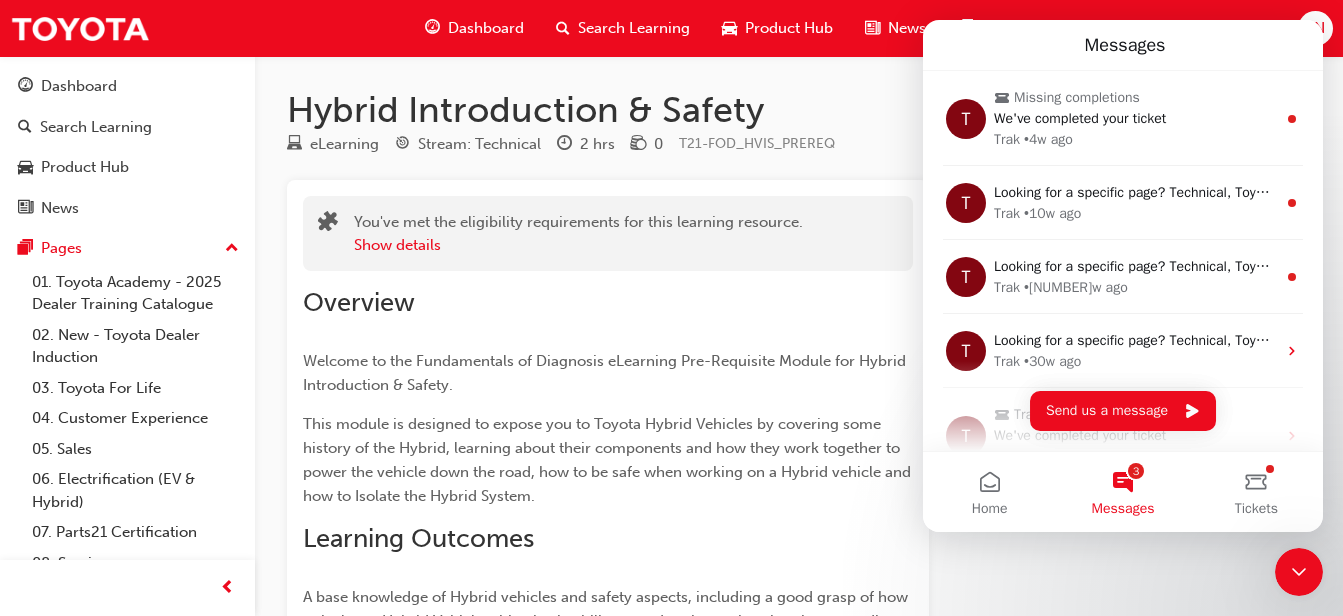 click on "Home" at bounding box center [989, 492] 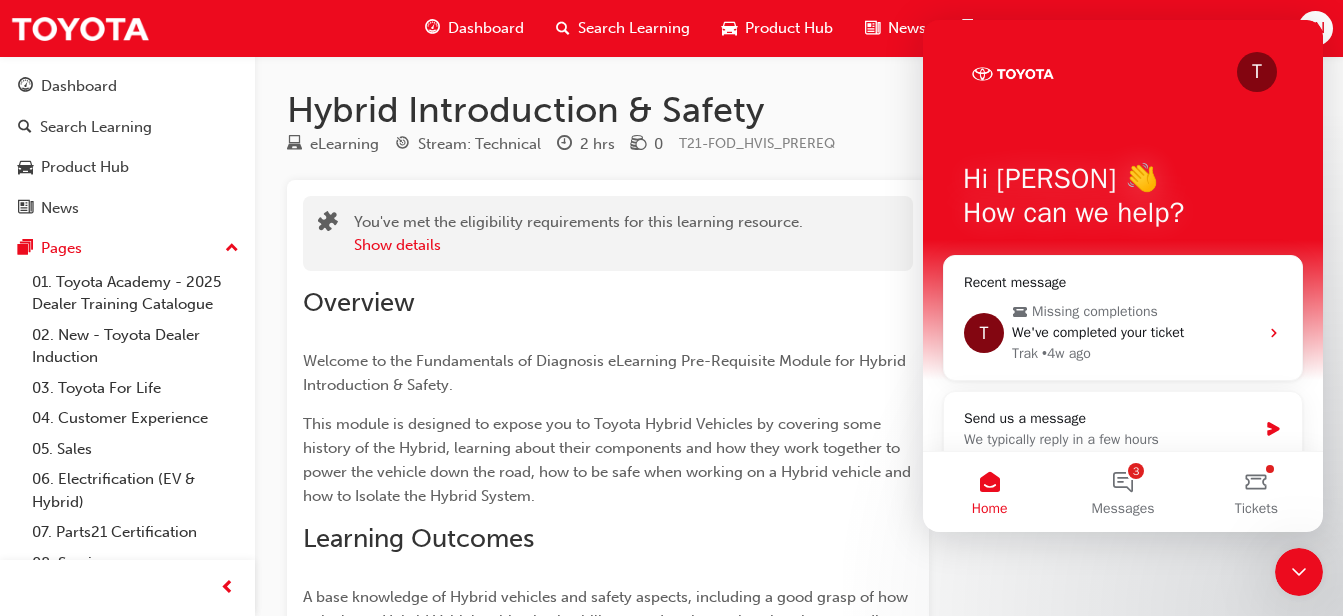 click on "We've completed your ticket" at bounding box center (1135, 332) 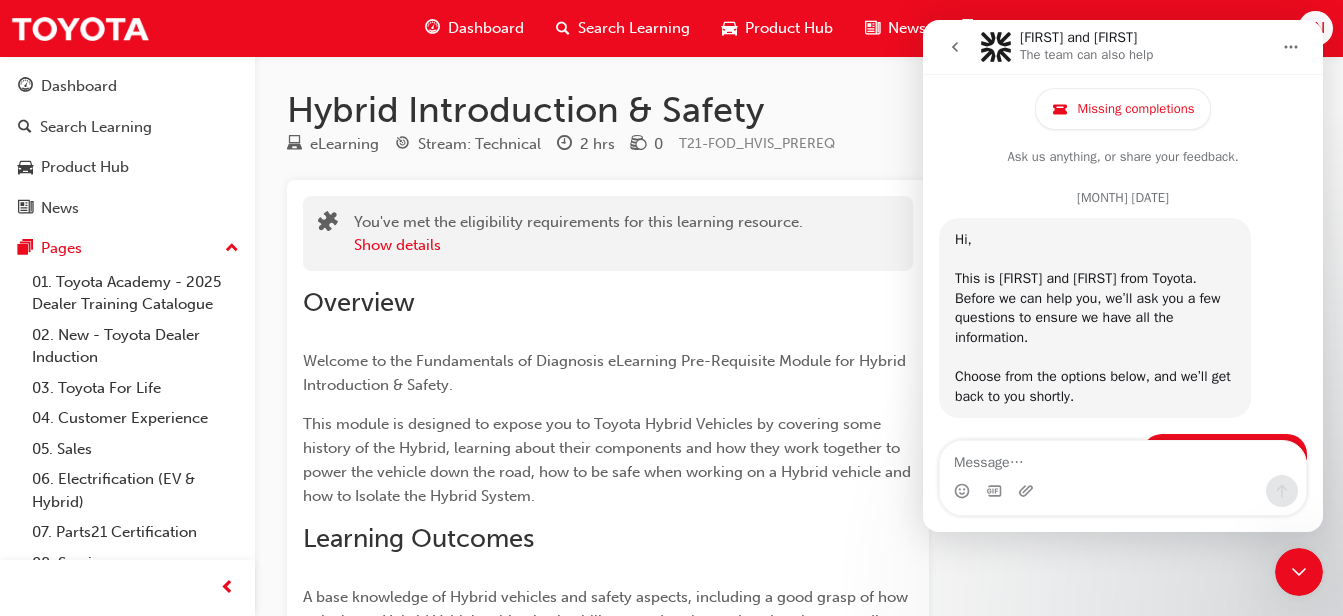 scroll, scrollTop: 3, scrollLeft: 0, axis: vertical 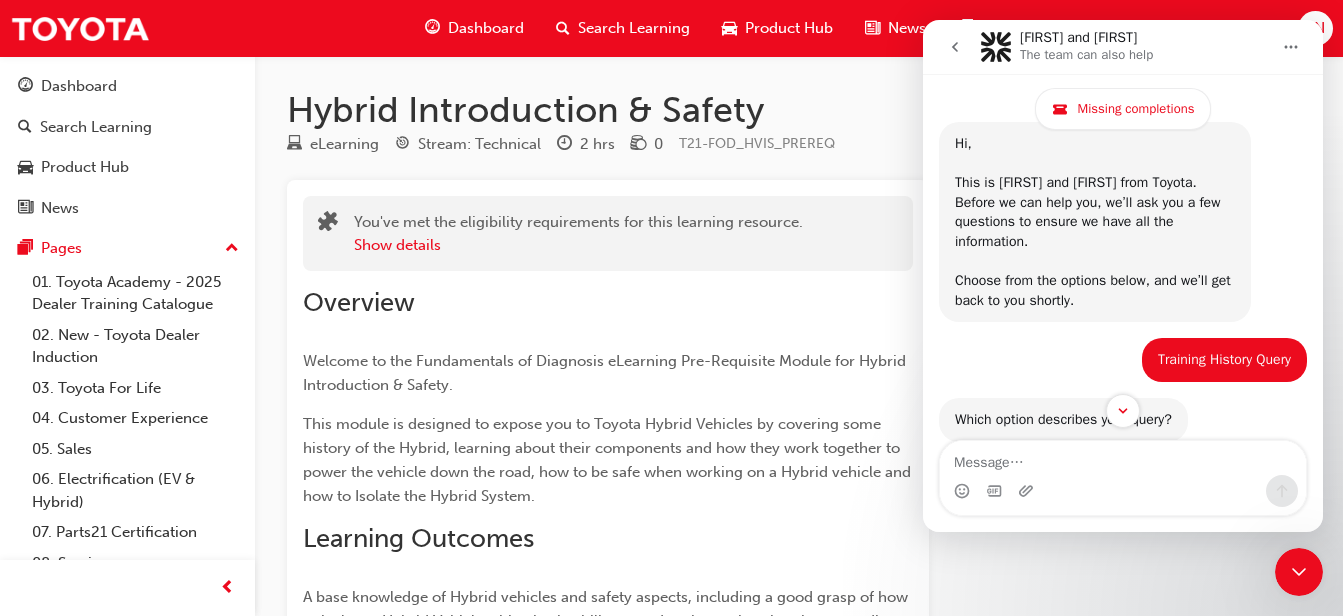 click on "Hi, ​ This is [PERSON] and [PERSON] from Toyota. Before we can help you, we’ll ask you a few questions to ensure we have all the information. ​ Choose from the options below, and we’ll get back to you shortly. ​ [PERSON] and [PERSON] • 7w ago" at bounding box center [1123, 230] 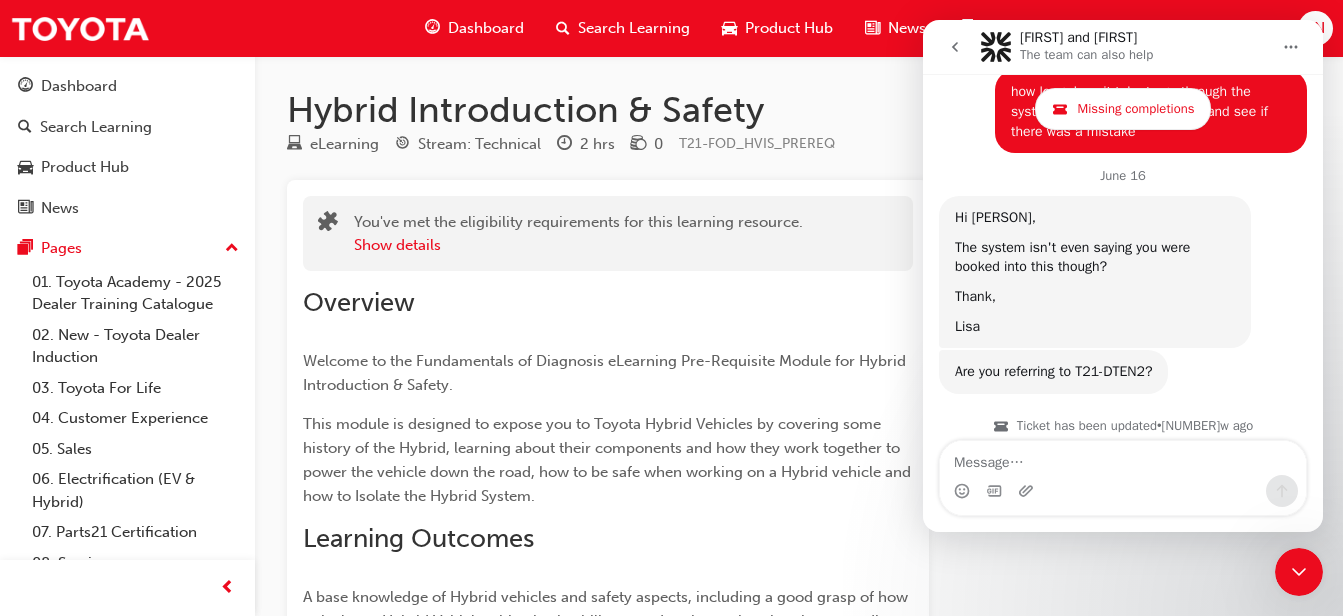 scroll, scrollTop: 1997, scrollLeft: 0, axis: vertical 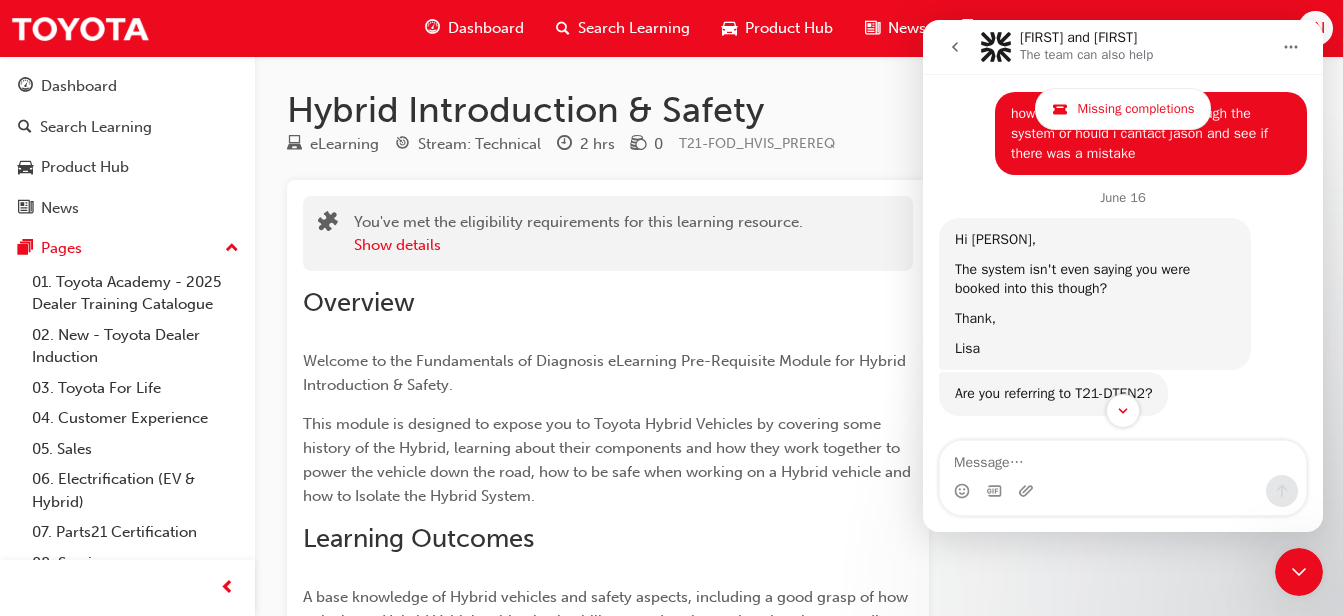 drag, startPoint x: 1315, startPoint y: 112, endPoint x: 2247, endPoint y: 397, distance: 974.602 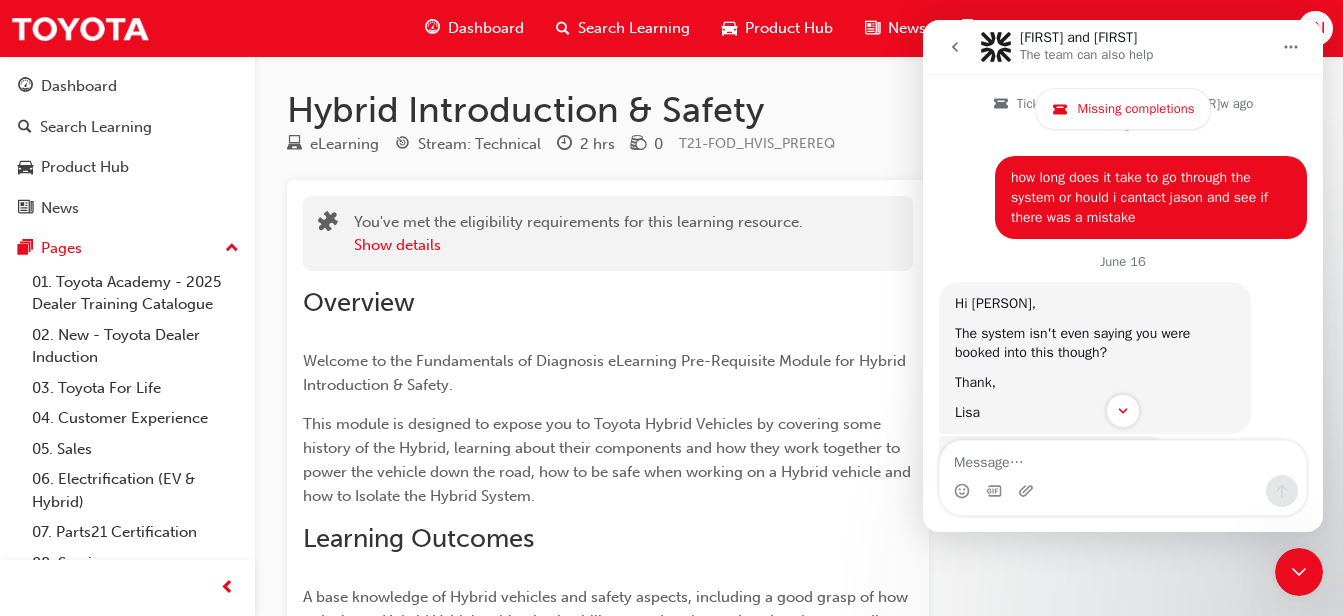 scroll, scrollTop: 1911, scrollLeft: 0, axis: vertical 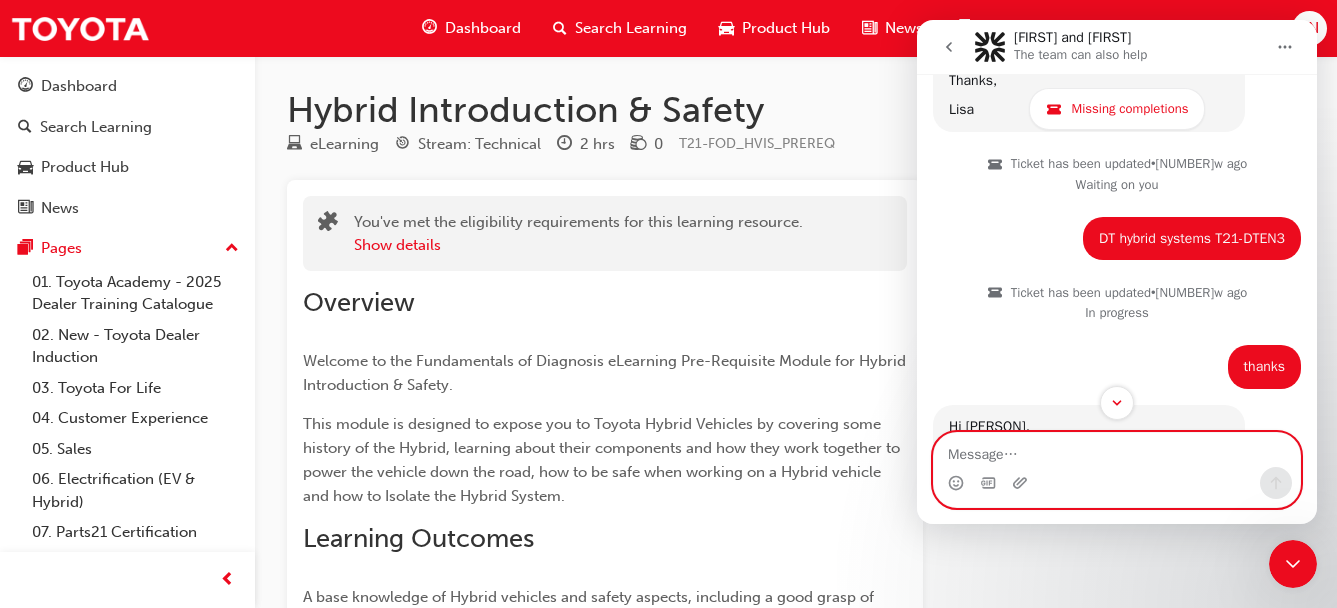 click at bounding box center [1117, 450] 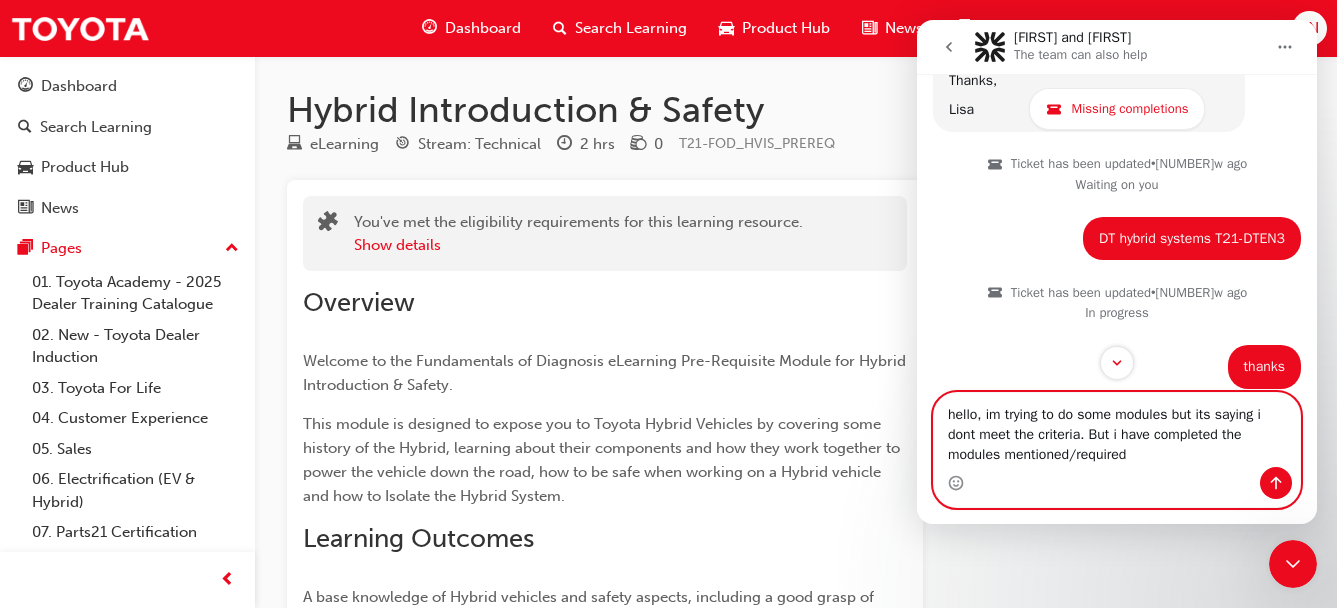 type on "hello, im trying to do some modules but its saying i dont meet the criteria. But i have completed the modules mentioned/required" 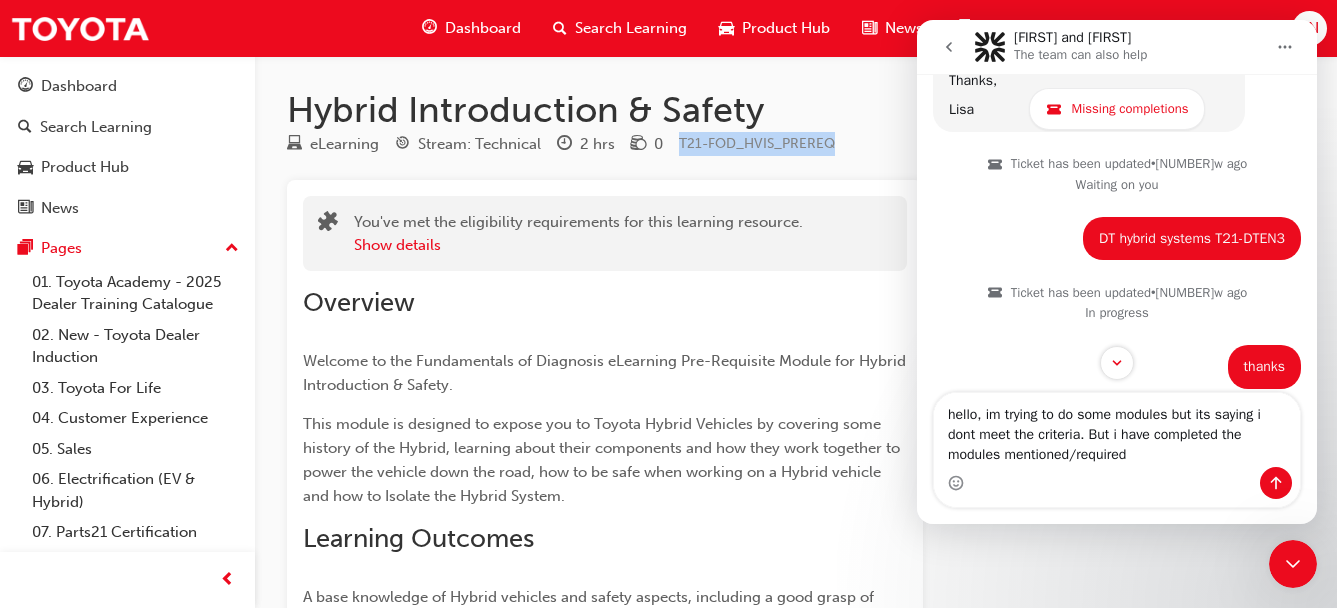 drag, startPoint x: 837, startPoint y: 141, endPoint x: 676, endPoint y: 143, distance: 161.01242 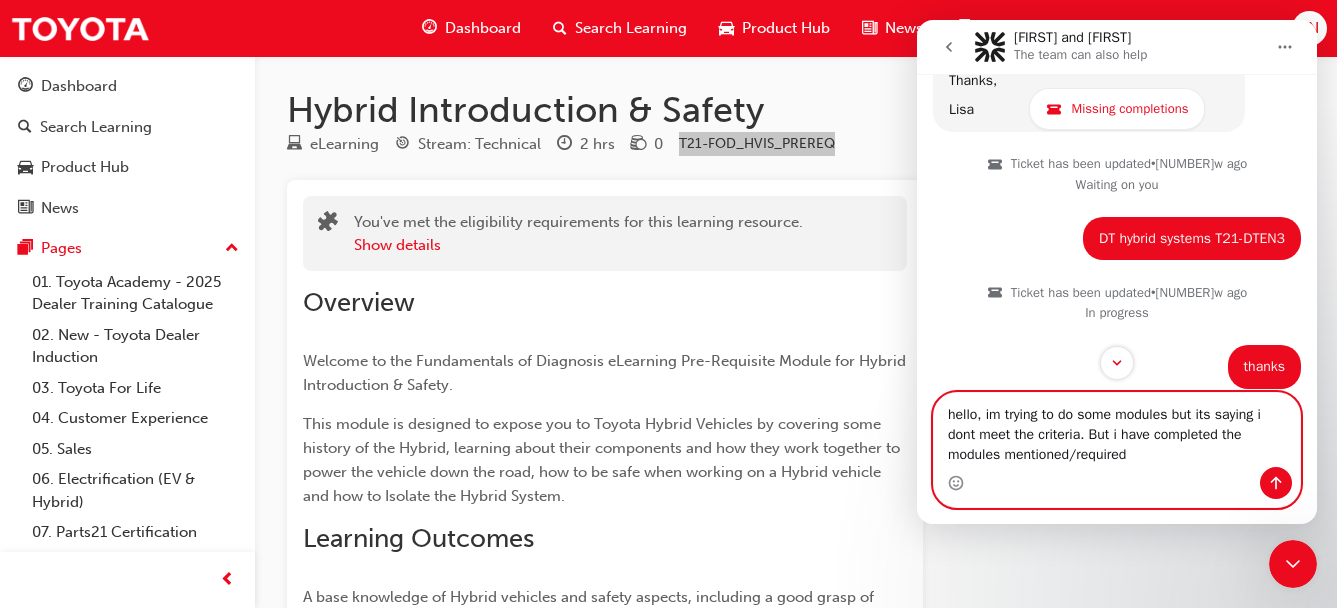 click on "hello, im trying to do some modules but its saying i dont meet the criteria. But i have completed the modules mentioned/required" at bounding box center (1117, 430) 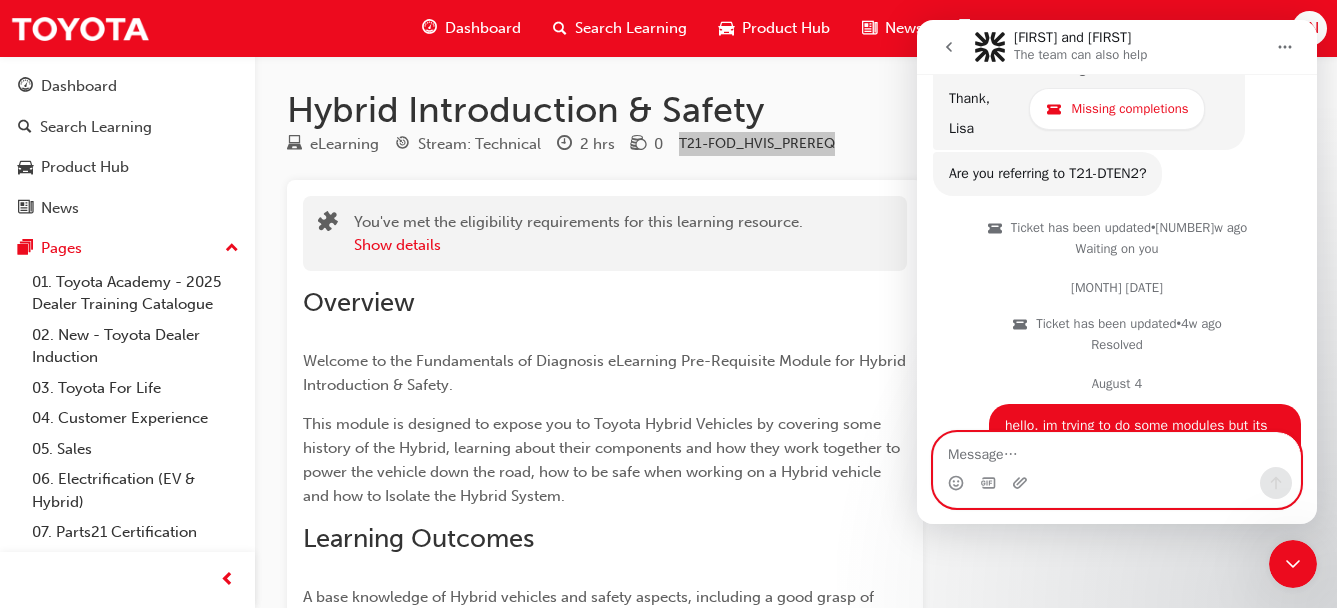 scroll, scrollTop: 2295, scrollLeft: 0, axis: vertical 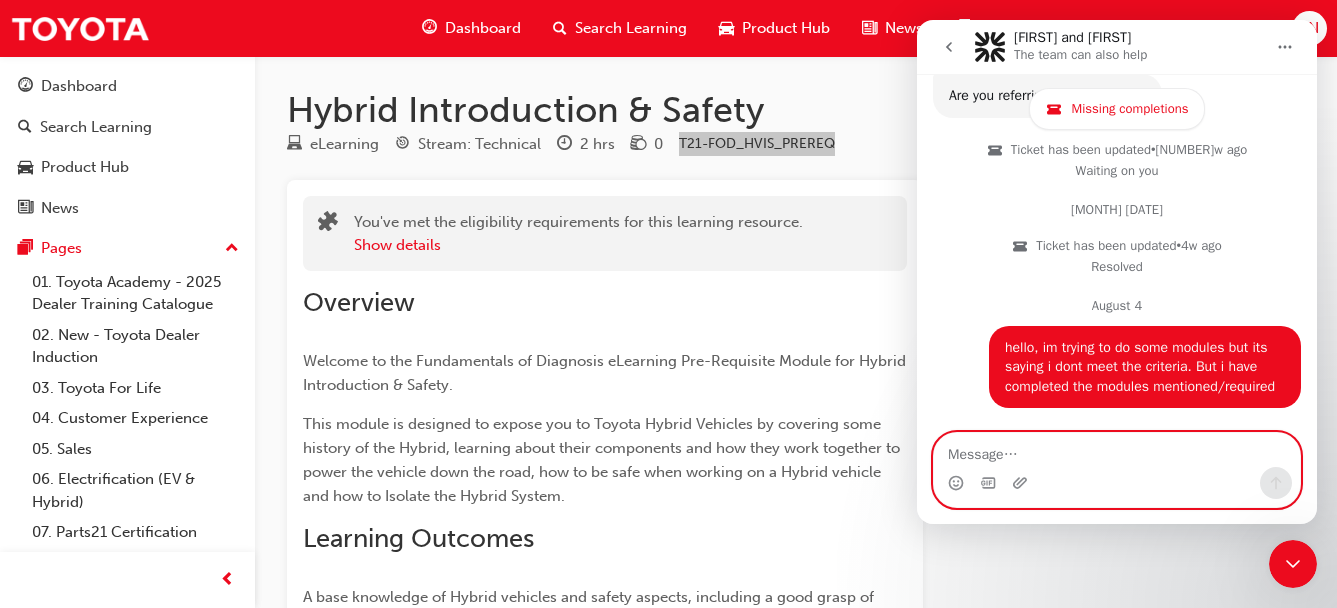 paste on "T21-FOD_HVIS_PREREQ" 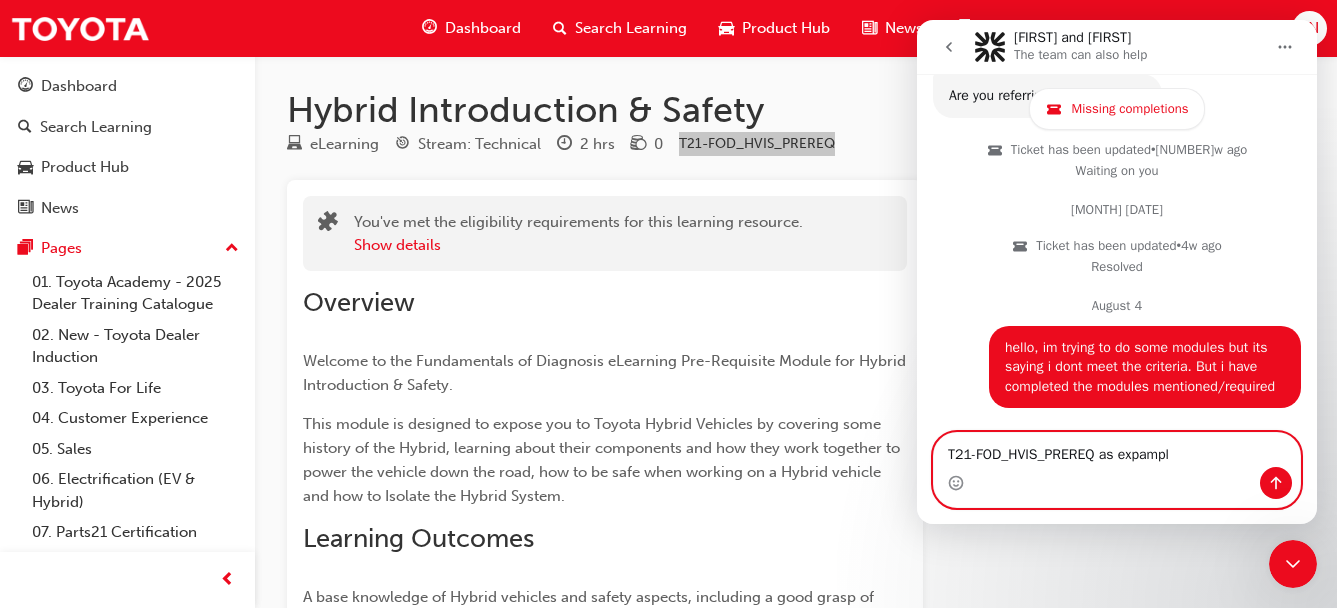 type on "T21-FOD_HVIS_PREREQ as expample" 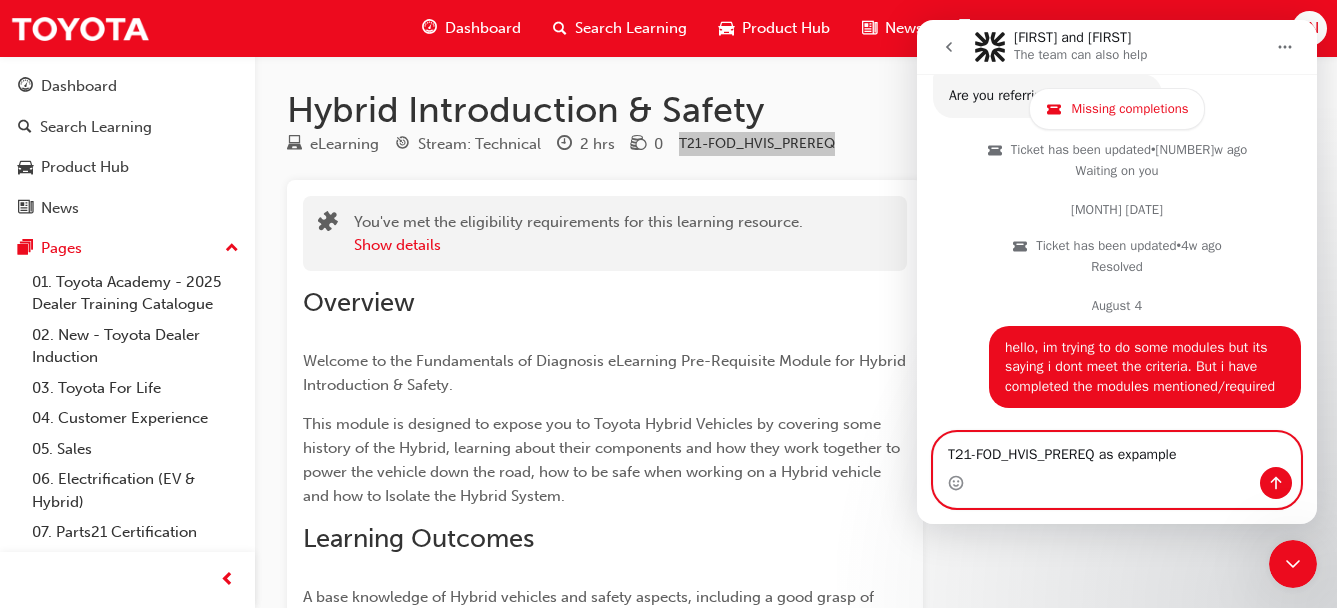 type 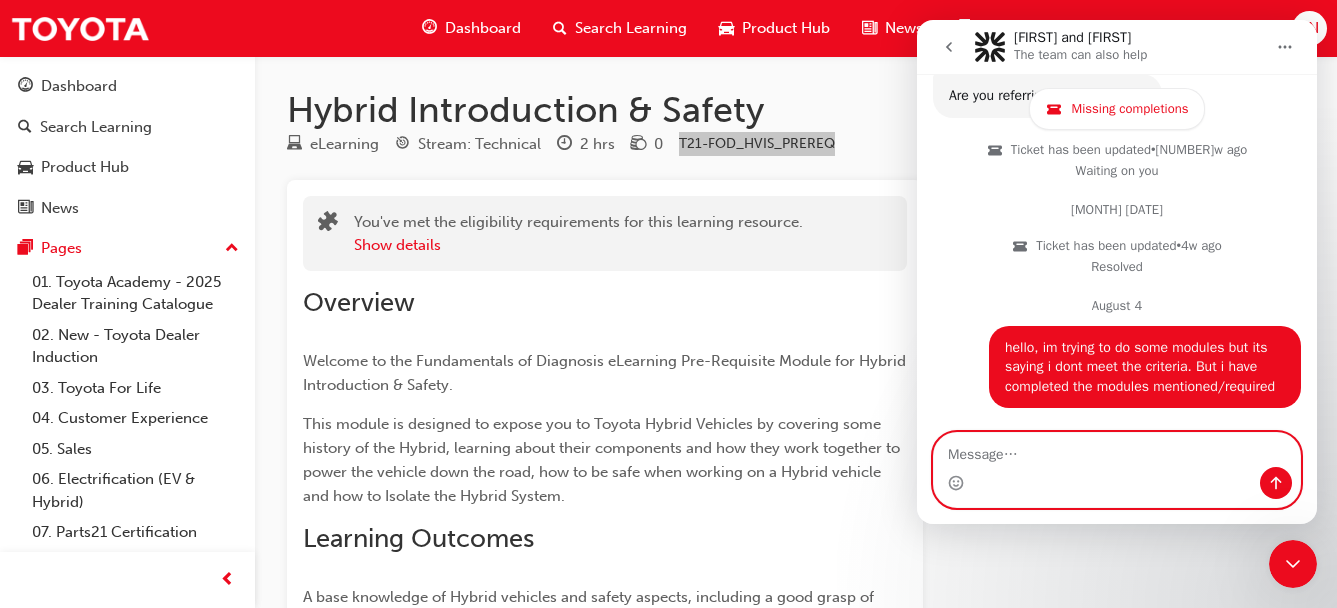 scroll, scrollTop: 2341, scrollLeft: 0, axis: vertical 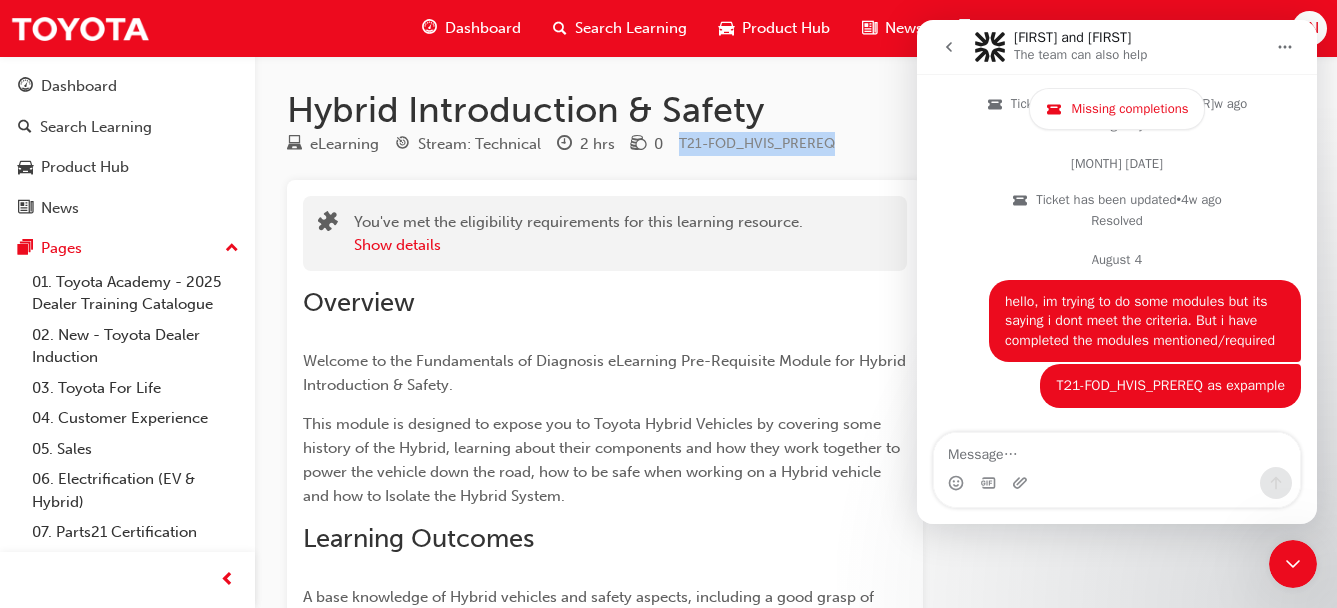 click on "Product Hub" at bounding box center [127, 167] 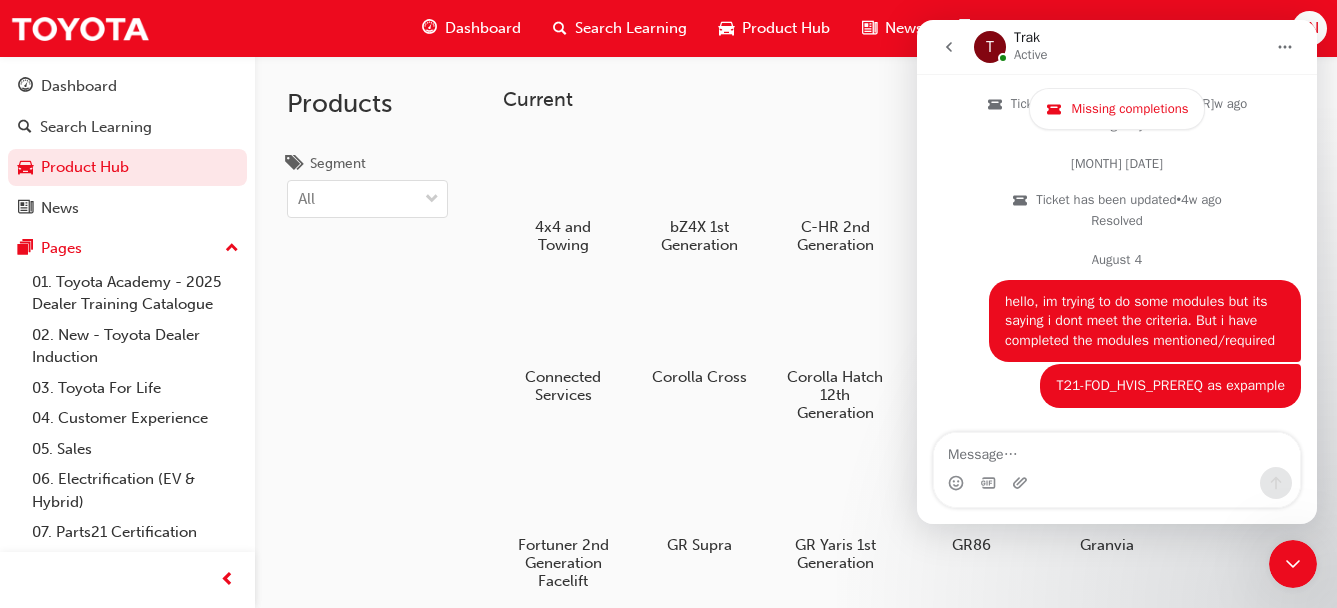 click on "Dashboard" at bounding box center [127, 86] 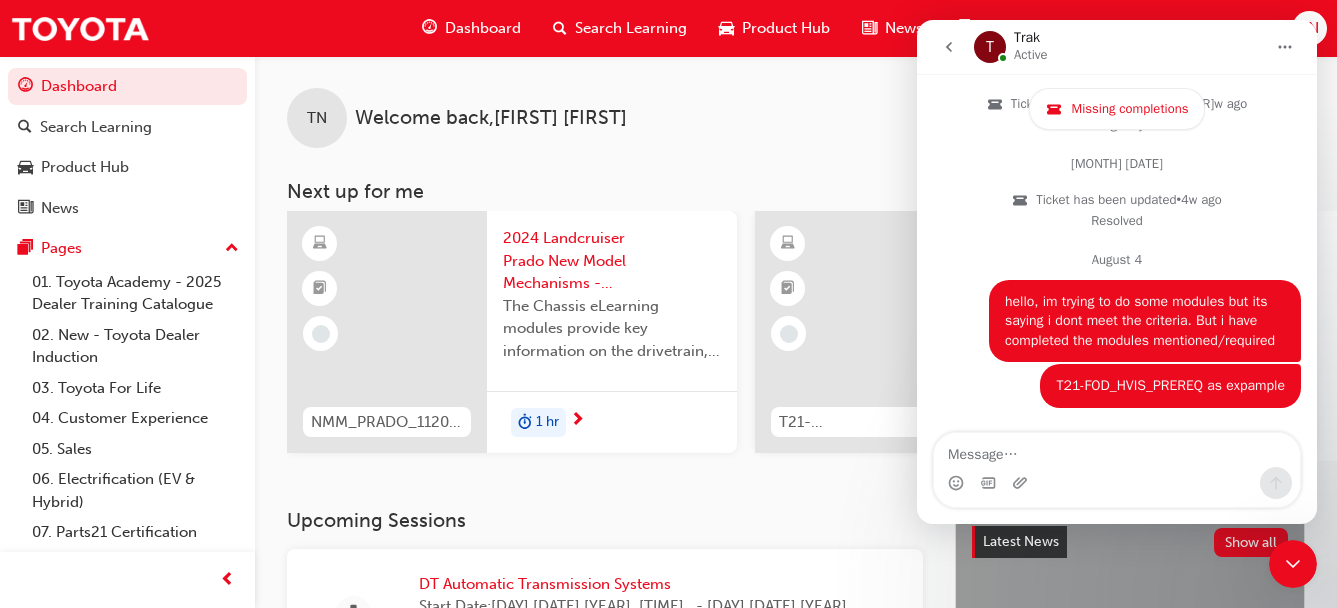 click 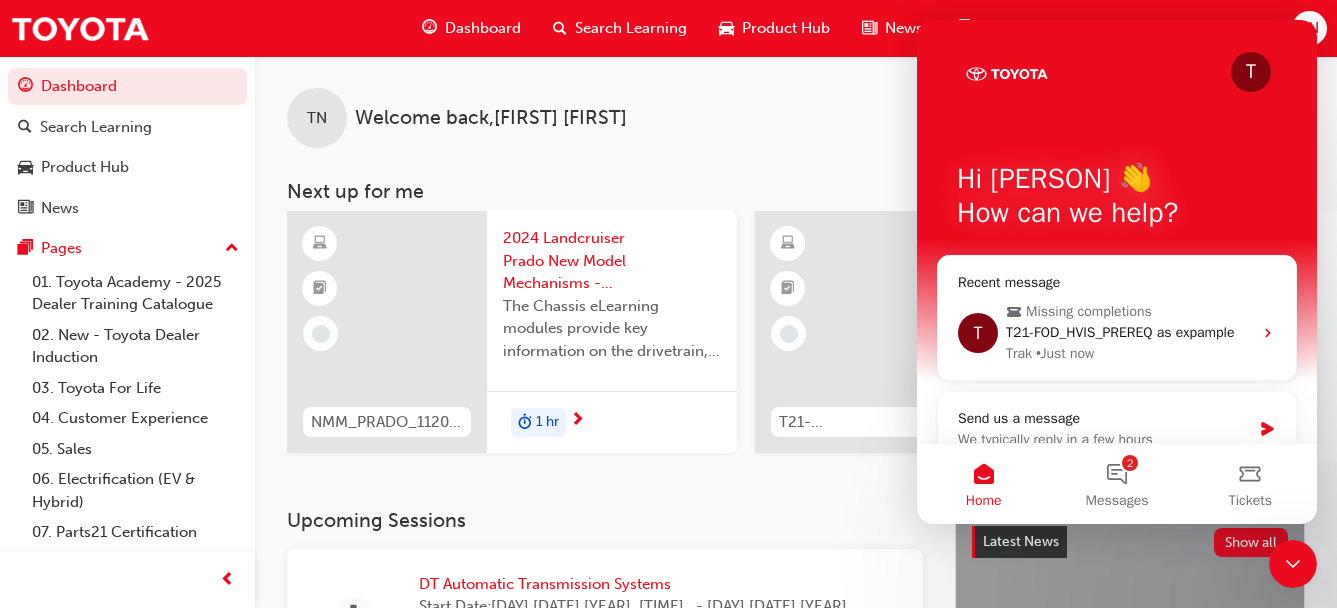 scroll, scrollTop: 0, scrollLeft: 0, axis: both 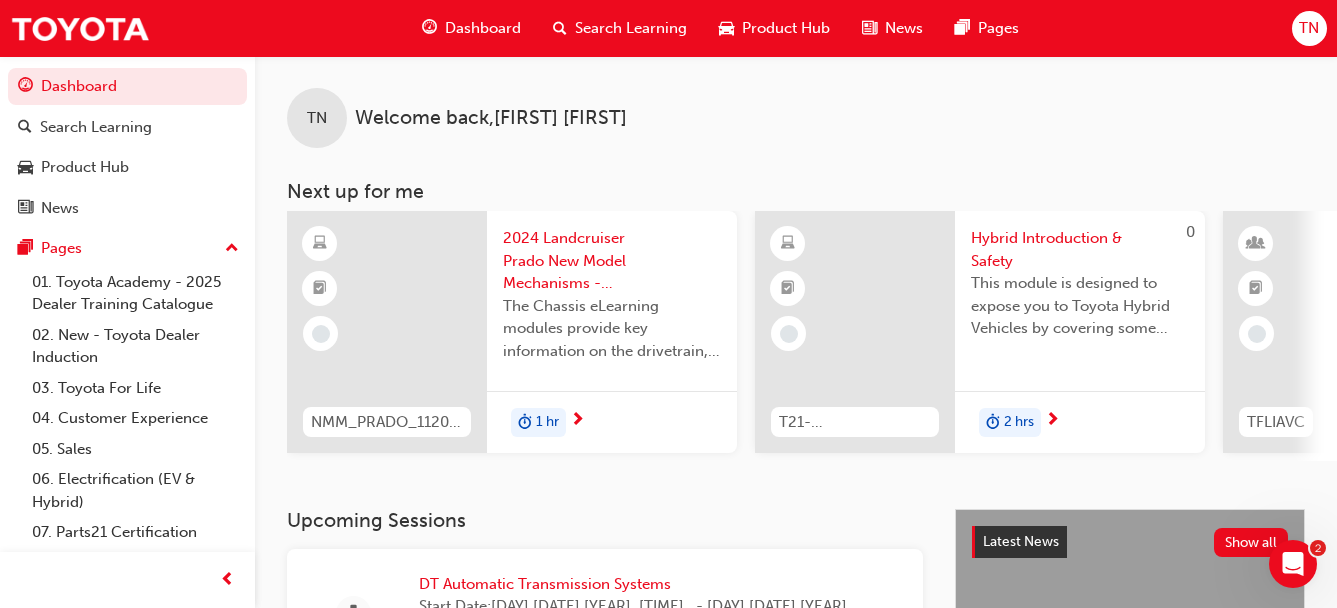click on "Welcome back , [PERSON] [PERSON] Next up for me NMM_PRADO_112024_MODULE_2 2024 Landcruiser Prado New Model Mechanisms - Chassis 2 The Chassis eLearning modules provide key information on the drivetrain, suspension, brake and steering system features and functions associated with the Toyota Prado range. 1 hr 0 T21-FOD_HVIS_PREREQ Hybrid Introduction & Safety This module is designed to expose you to Toyota Hybrid Vehicles by covering some history of the Hybrid, learning about their components and how they work together to power the vehicle down the road. 2 hrs 0 TFLIAVC Toyota For Life In Action - Virtual Classroom This is a 90 minute virtual classroom session to provide practical tools/frameworks, behaviours and processes to support new starters to apply TFL in every interaction. 90 mins NMM_TOYCHR_032024_MODULE_1 2024 Toyota C-HR eLearning New Model Mechanisms - Model Outline (Module 1) 15 mins 0 TFLIAVC Toyota For Life In Action - Virtual Classroom 90 mins View all" at bounding box center (796, 282) 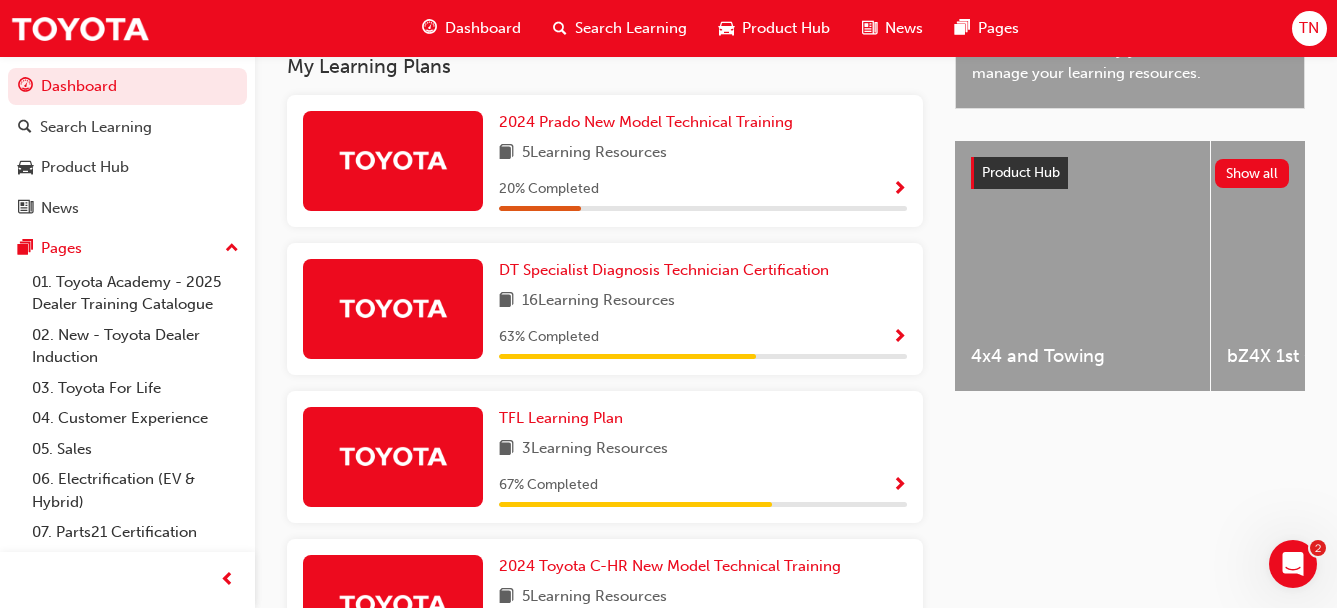 scroll, scrollTop: 760, scrollLeft: 0, axis: vertical 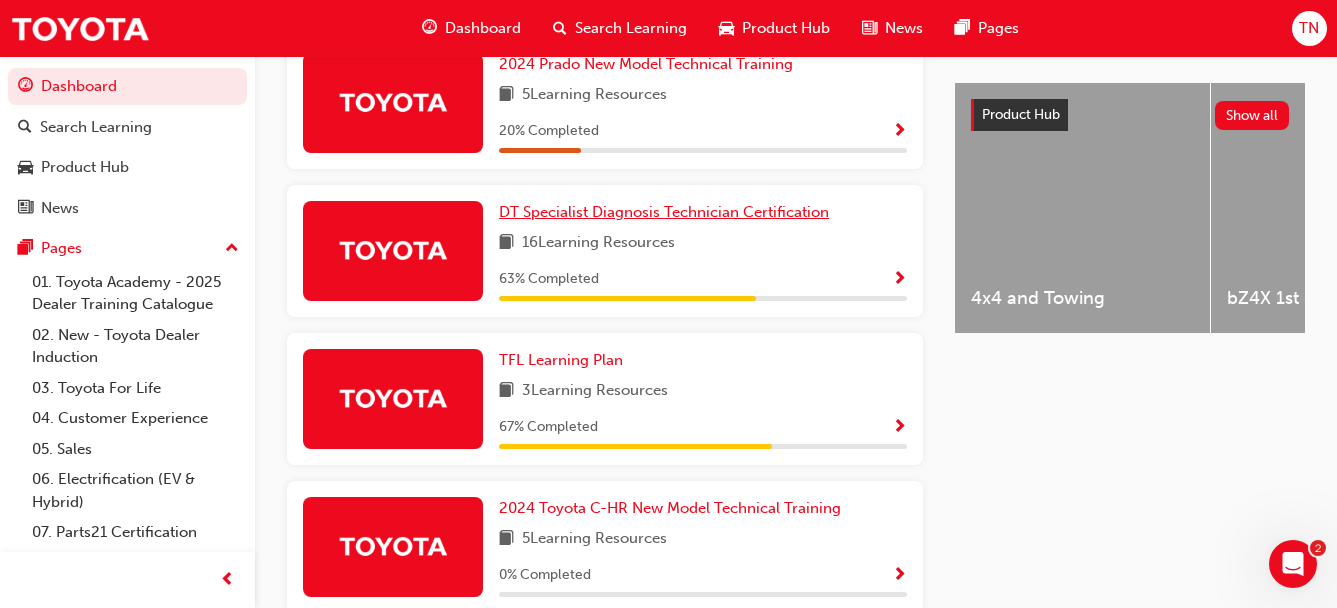click on "DT Specialist Diagnosis Technician Certification" at bounding box center (664, 212) 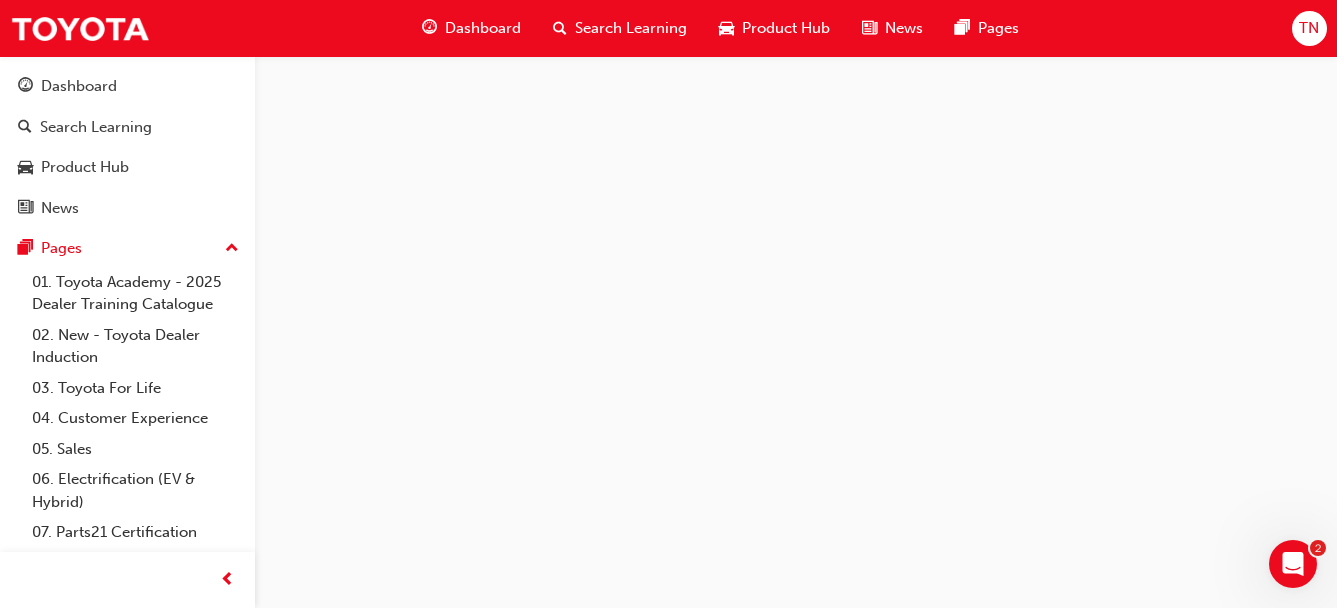 scroll, scrollTop: 0, scrollLeft: 0, axis: both 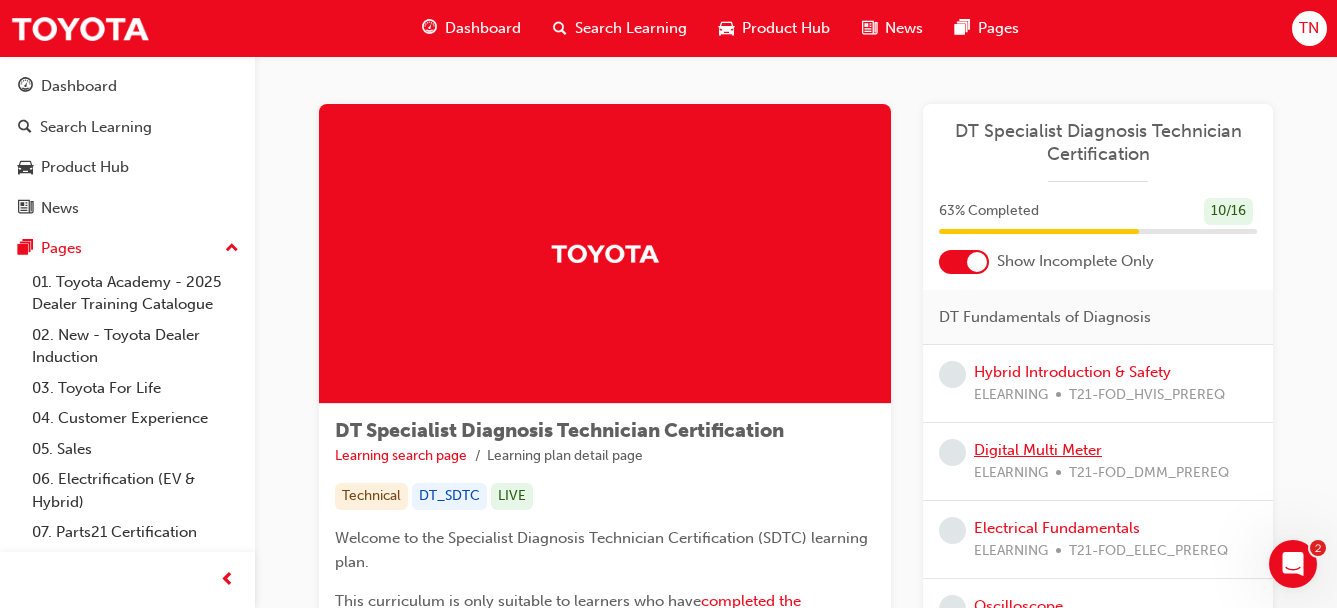 click on "Digital Multi Meter" at bounding box center [1038, 450] 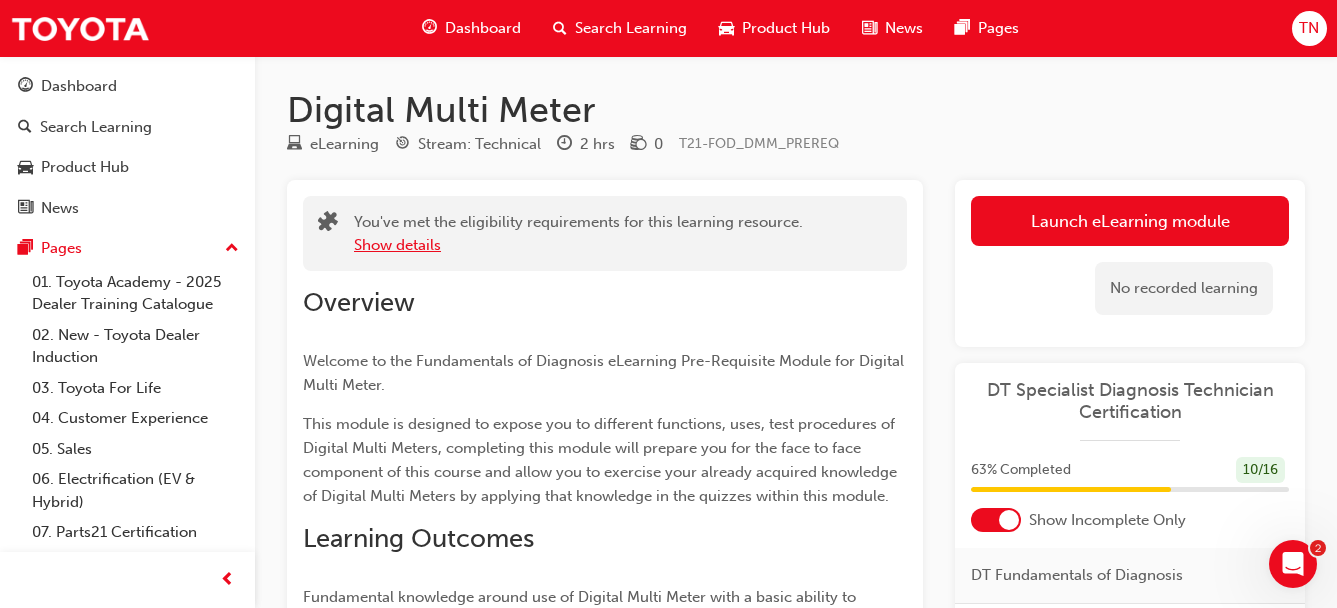 click on "Show details" at bounding box center (397, 245) 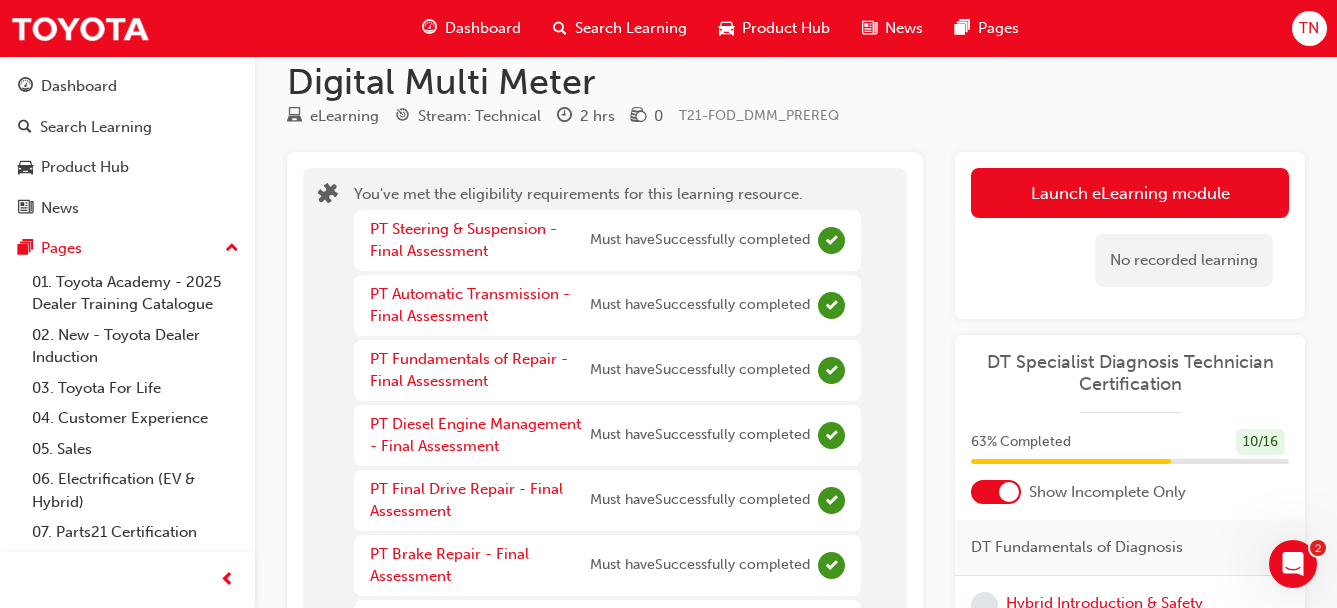 scroll, scrollTop: 0, scrollLeft: 0, axis: both 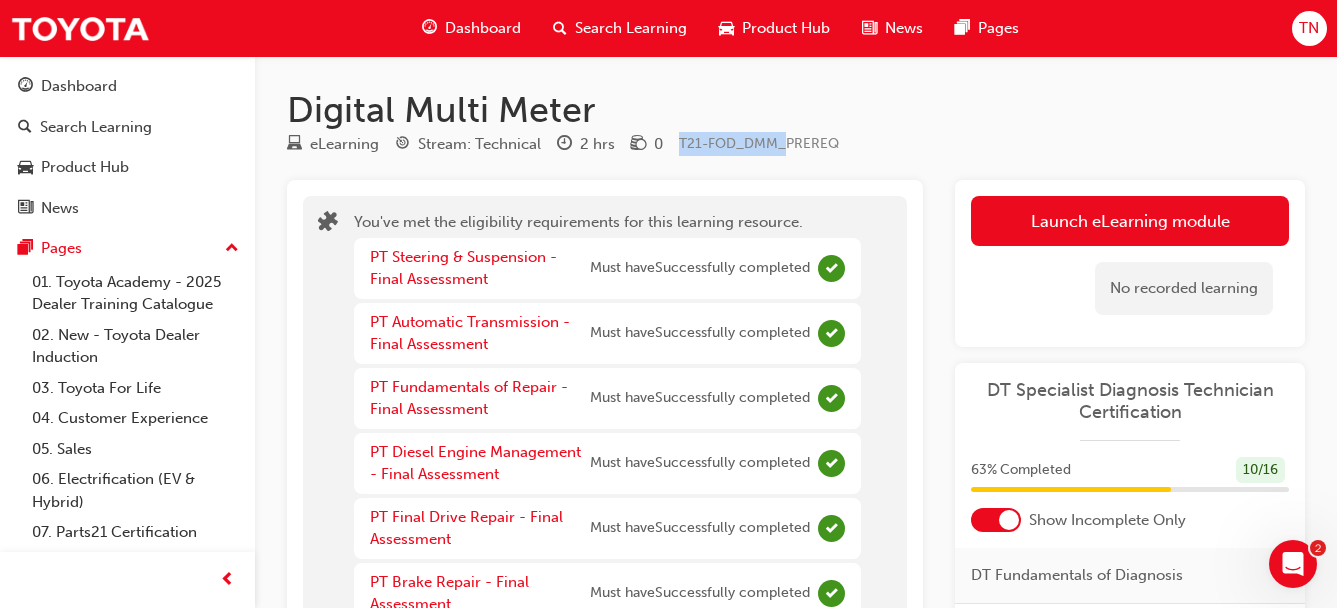 drag, startPoint x: 681, startPoint y: 143, endPoint x: 790, endPoint y: 142, distance: 109.004585 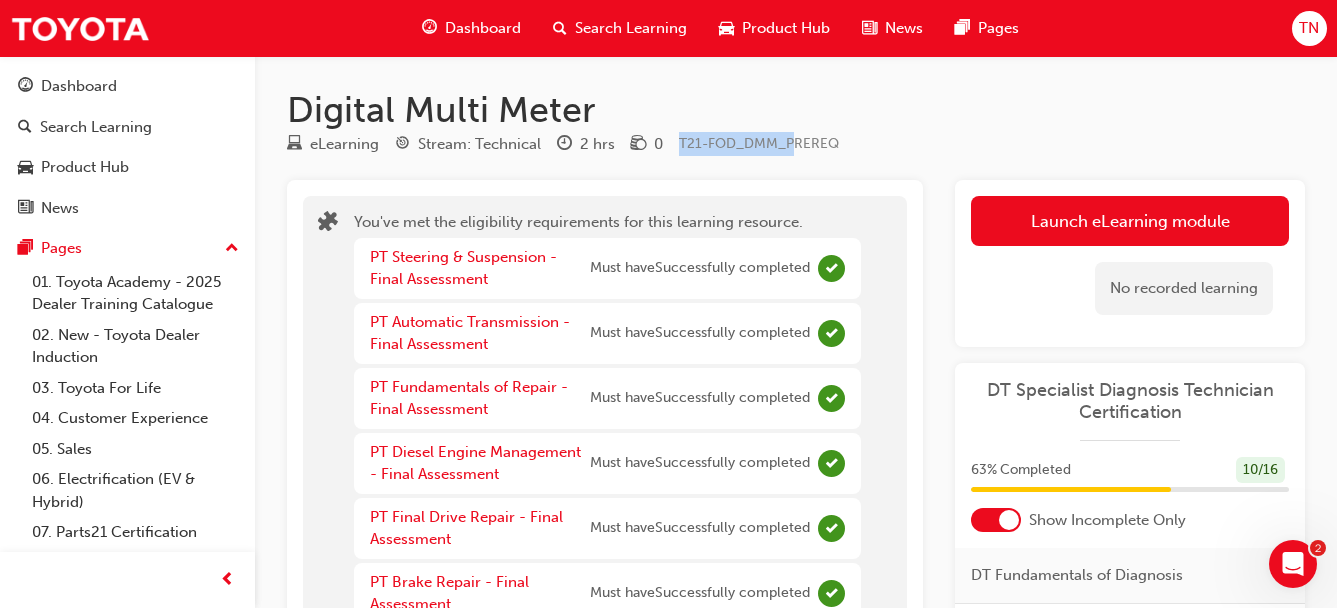 drag, startPoint x: 790, startPoint y: 142, endPoint x: 840, endPoint y: 142, distance: 50 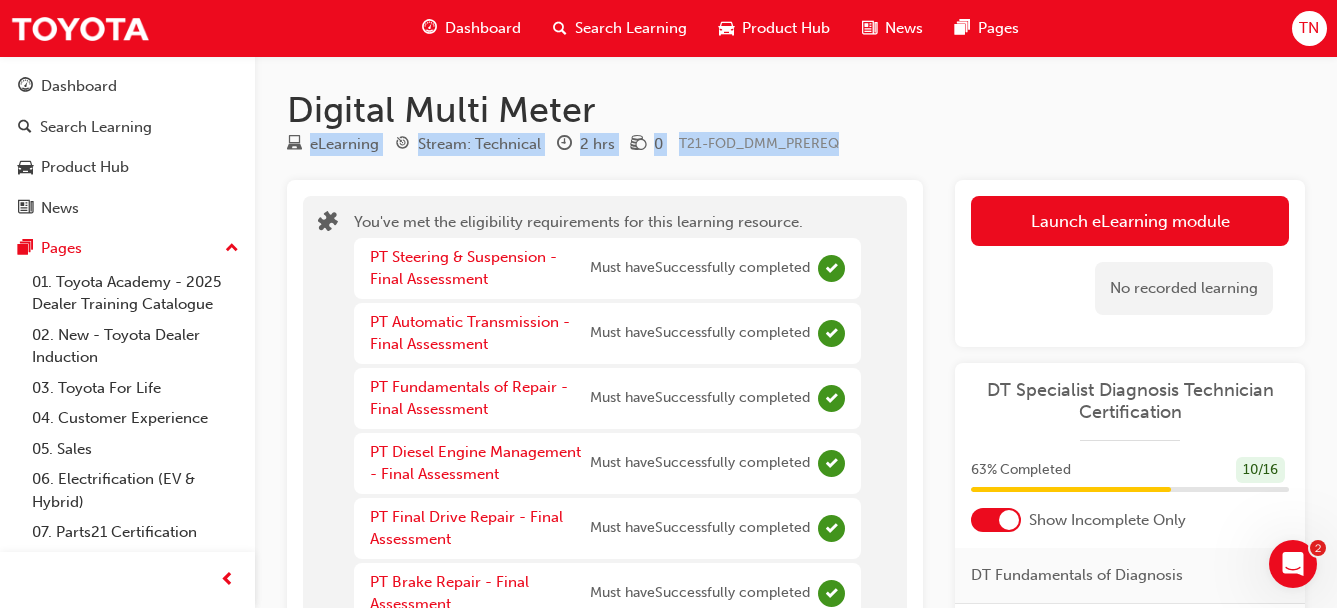 drag, startPoint x: 840, startPoint y: 142, endPoint x: 741, endPoint y: 122, distance: 101 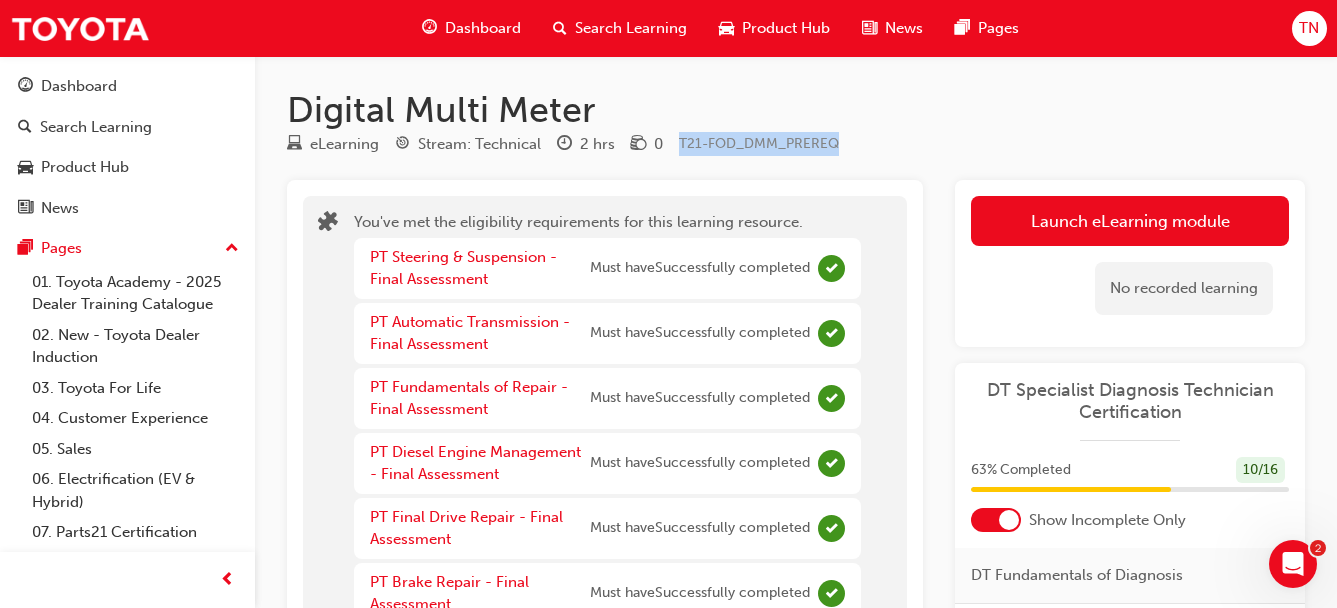 drag, startPoint x: 679, startPoint y: 139, endPoint x: 833, endPoint y: 143, distance: 154.05194 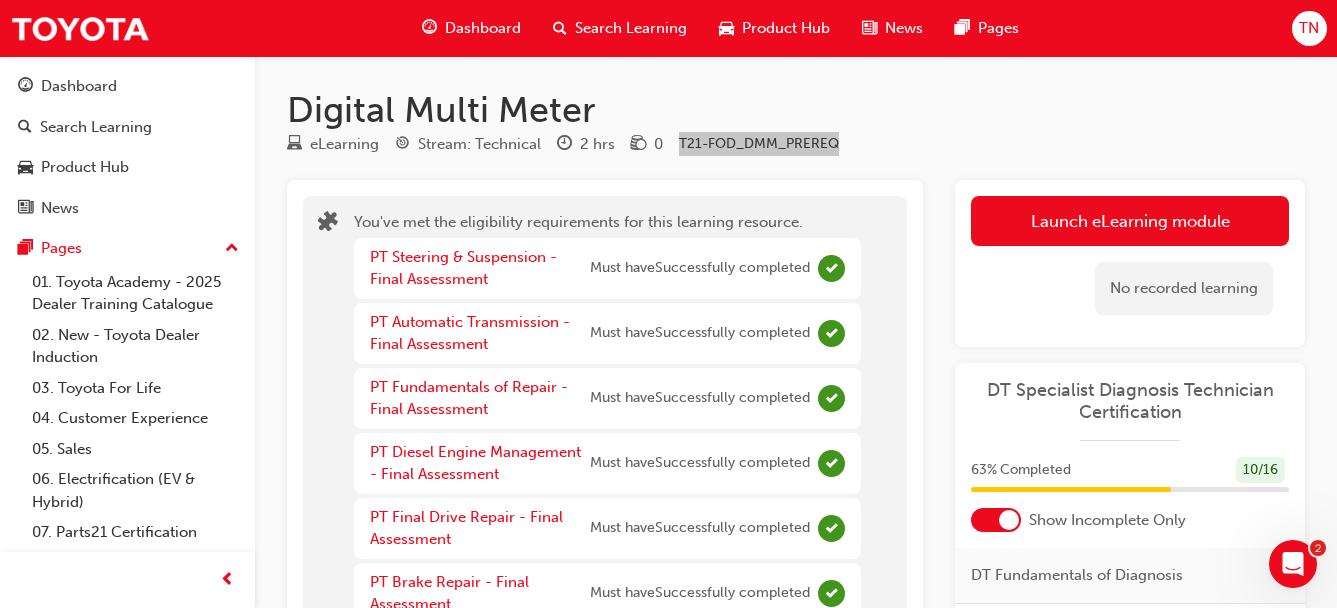 click 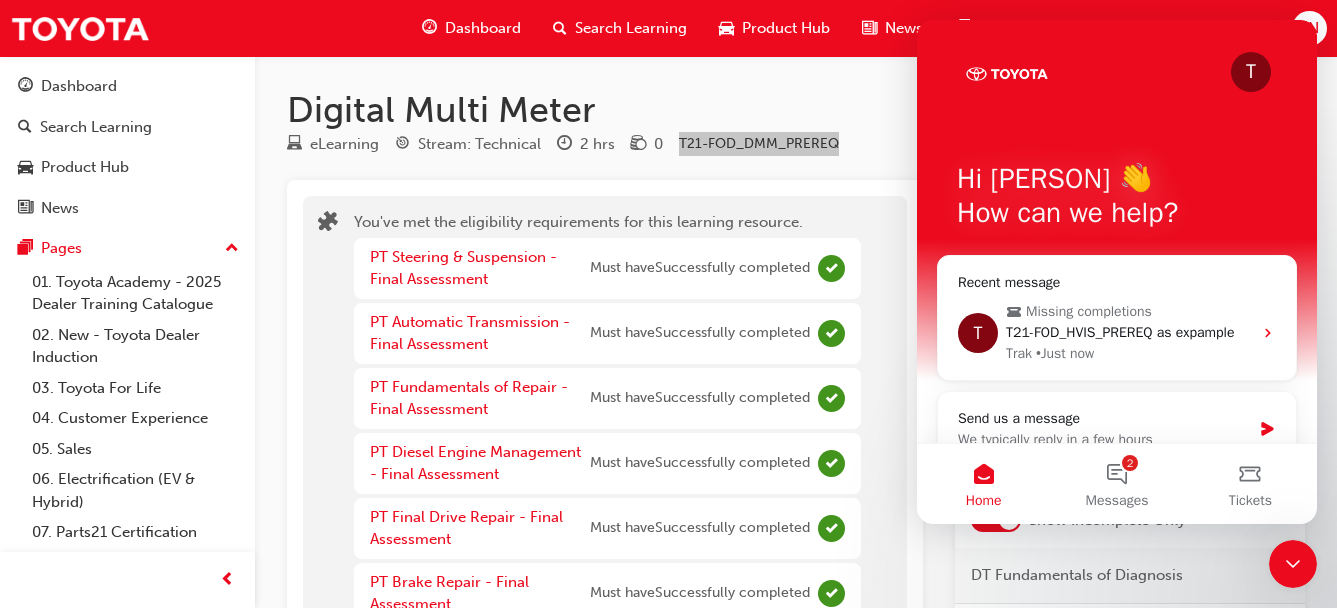 click on "Messages" at bounding box center (1117, 501) 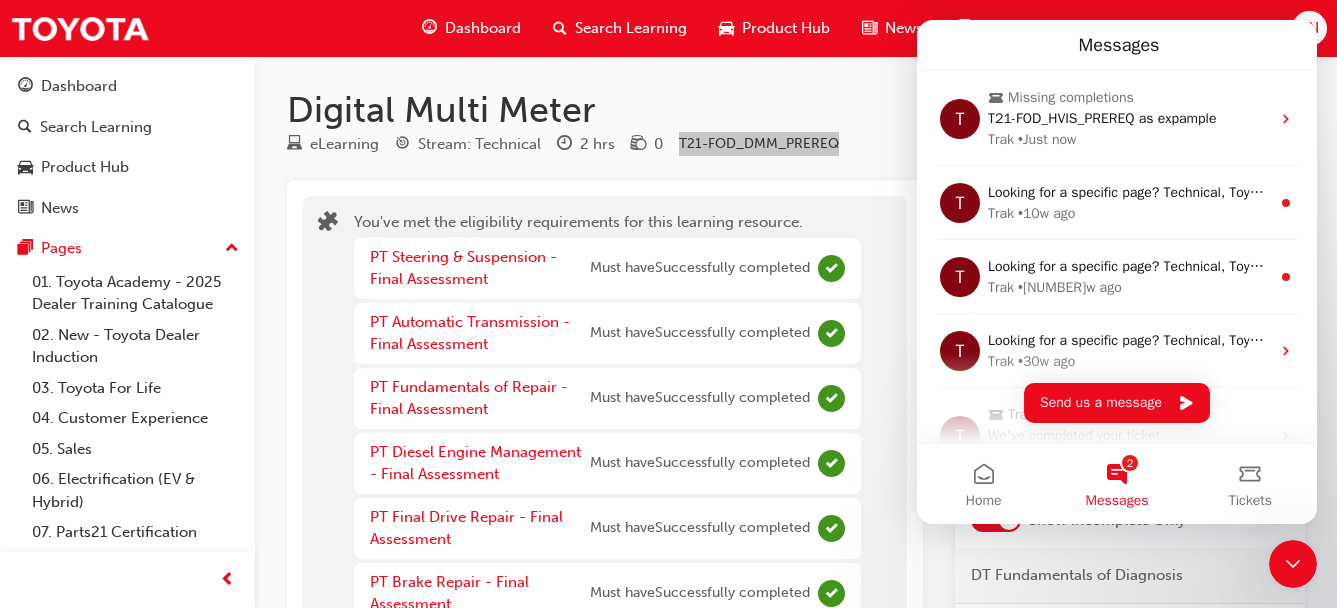 click on "Trak •  Just now" at bounding box center (1129, 139) 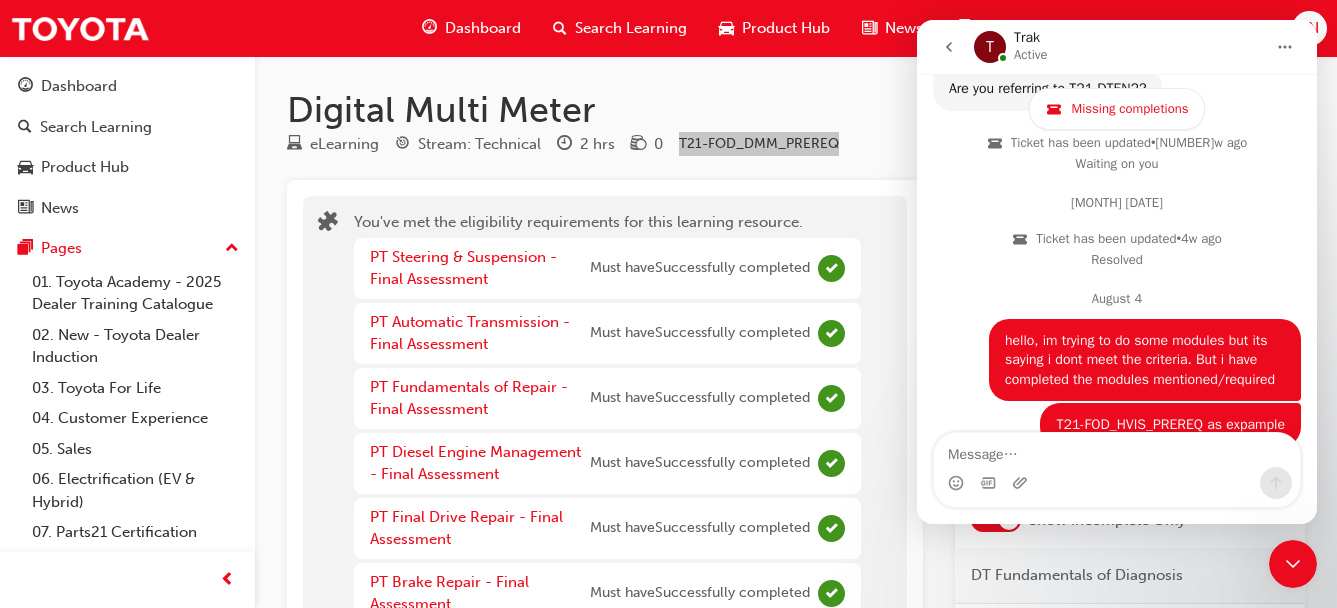 scroll, scrollTop: 2341, scrollLeft: 0, axis: vertical 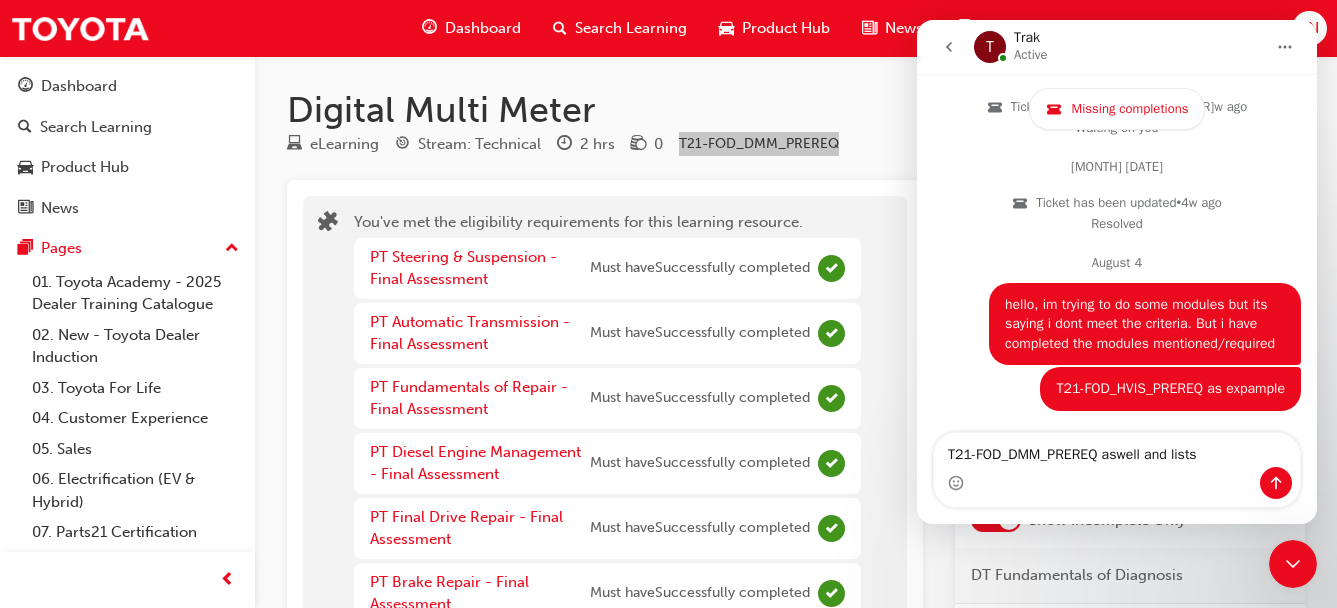 type on "T21-FOD_DMM_PREREQ aswell and lists" 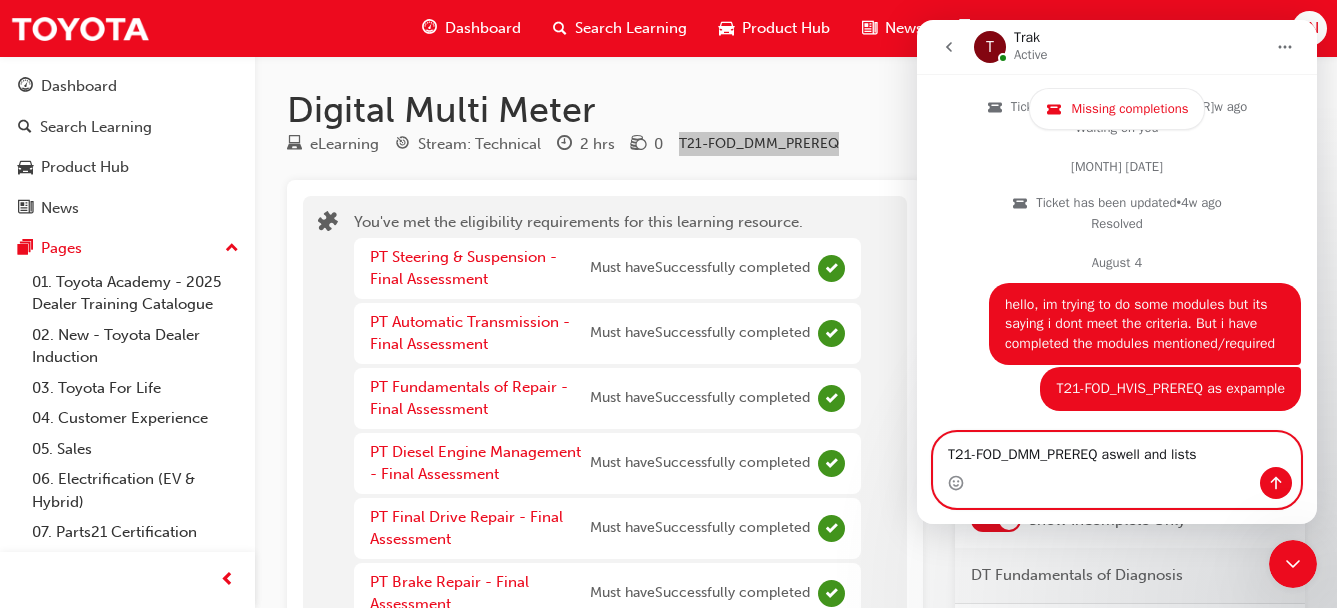 click on "T21-FOD_DMM_PREREQ aswell and lists" at bounding box center (1117, 450) 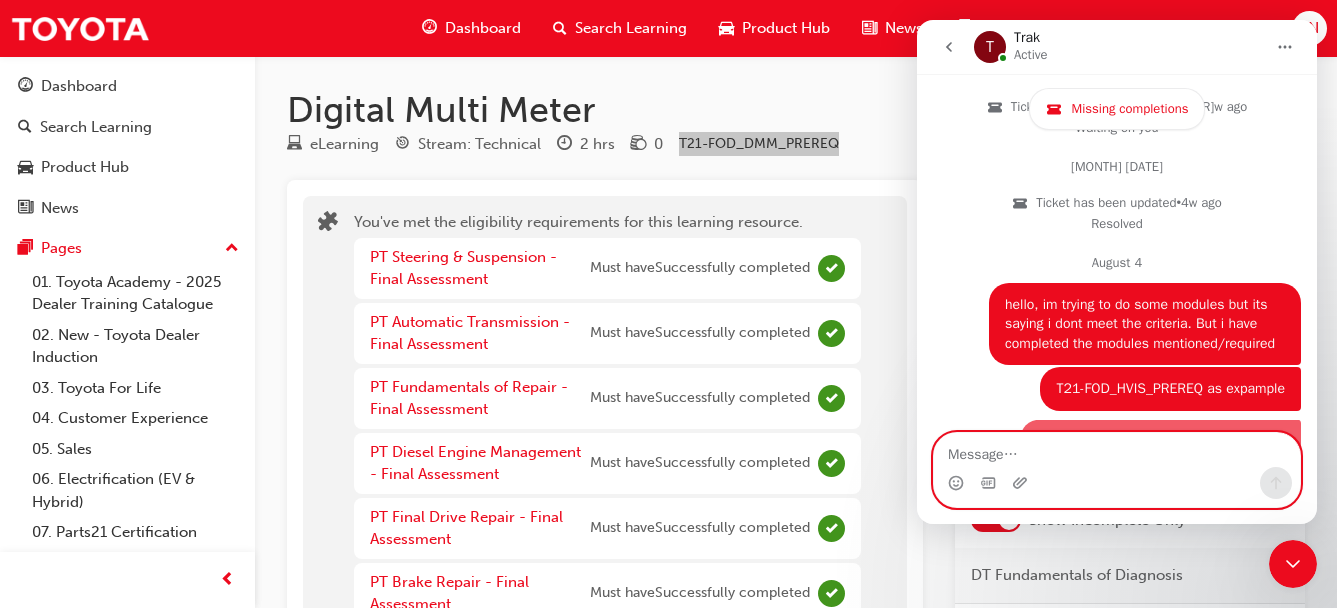 scroll, scrollTop: 2387, scrollLeft: 0, axis: vertical 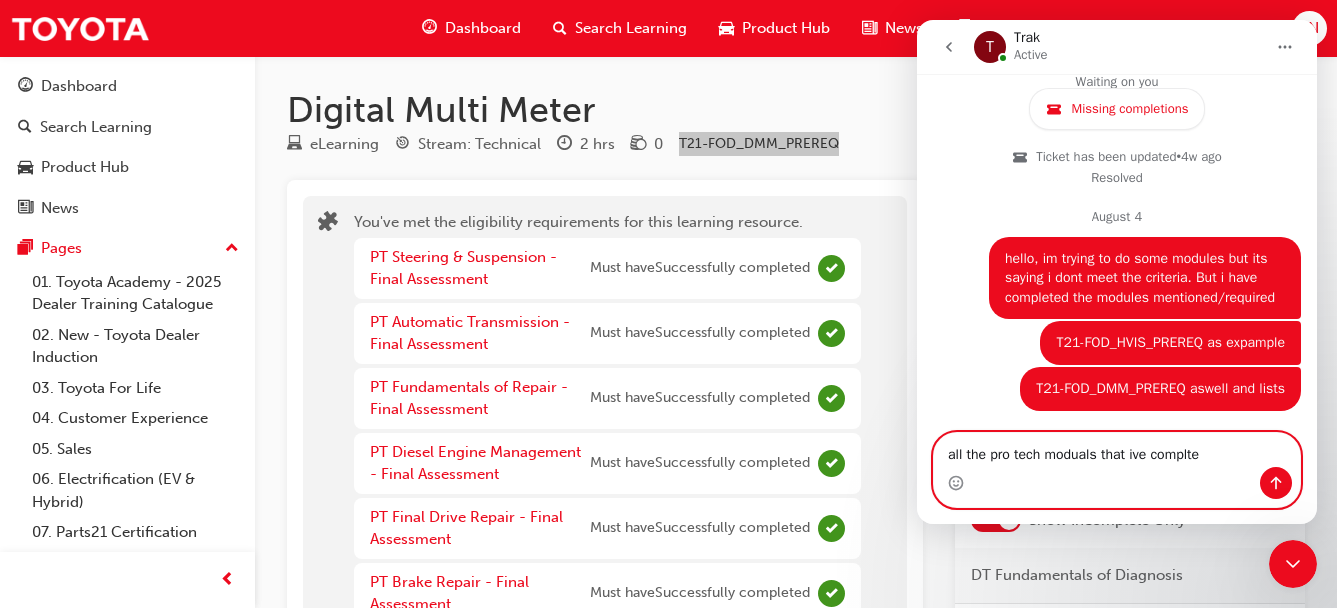 type on "all the pro tech moduals that ive complted" 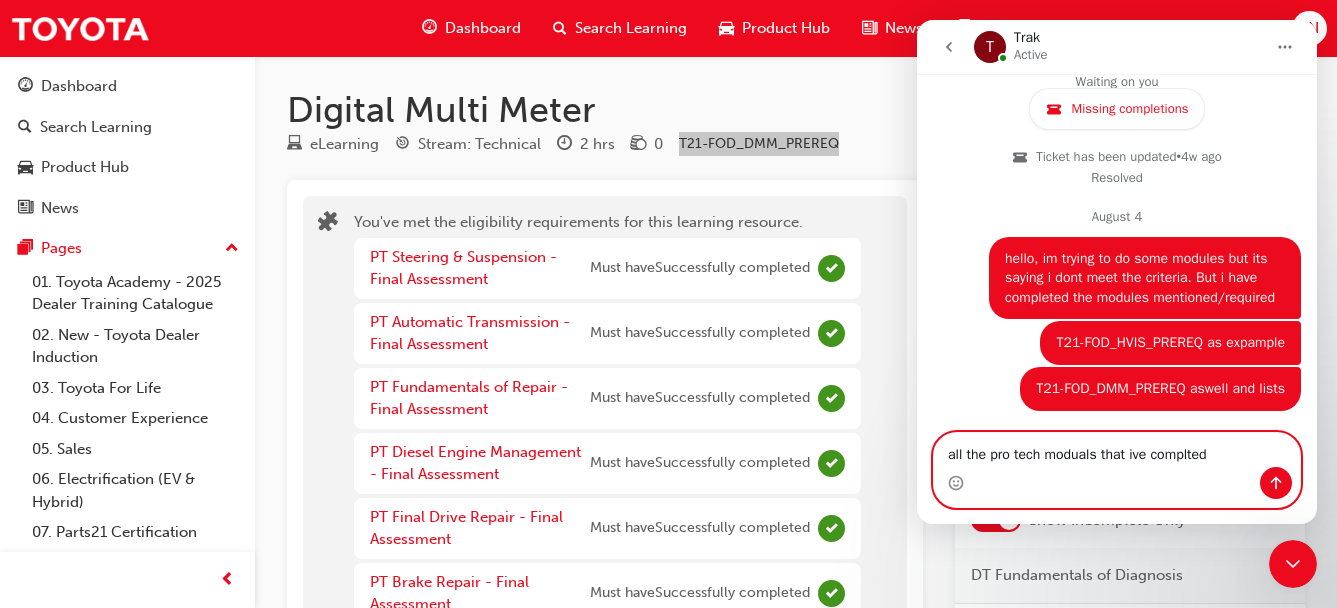 type 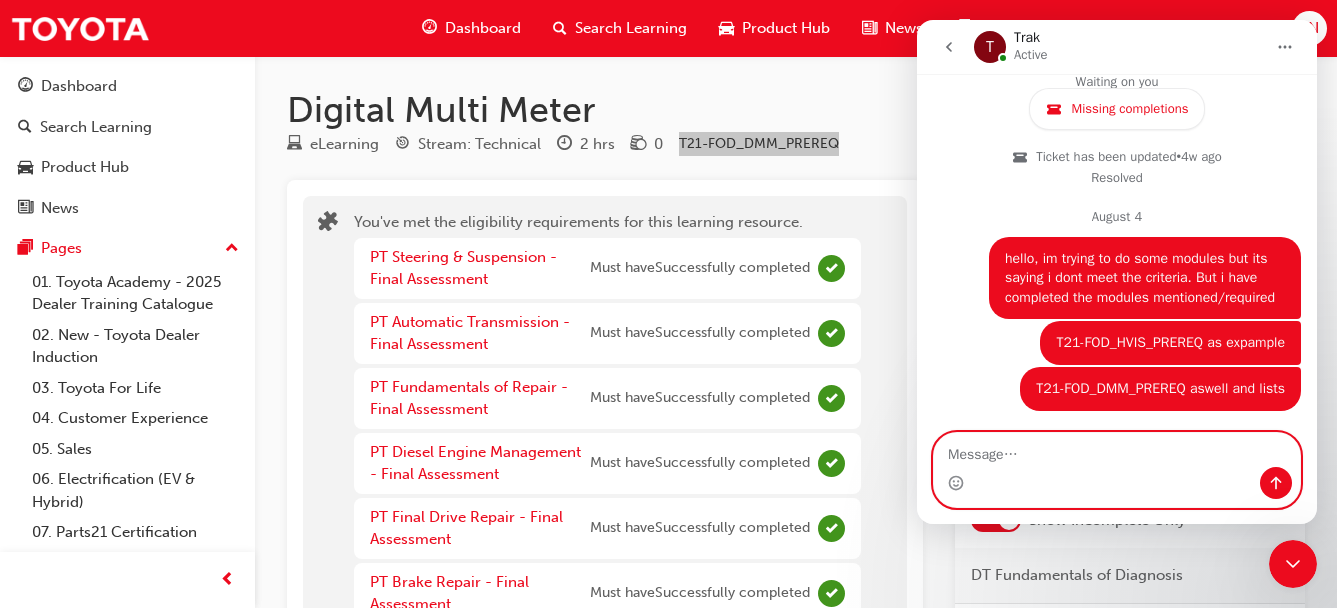 scroll, scrollTop: 2432, scrollLeft: 0, axis: vertical 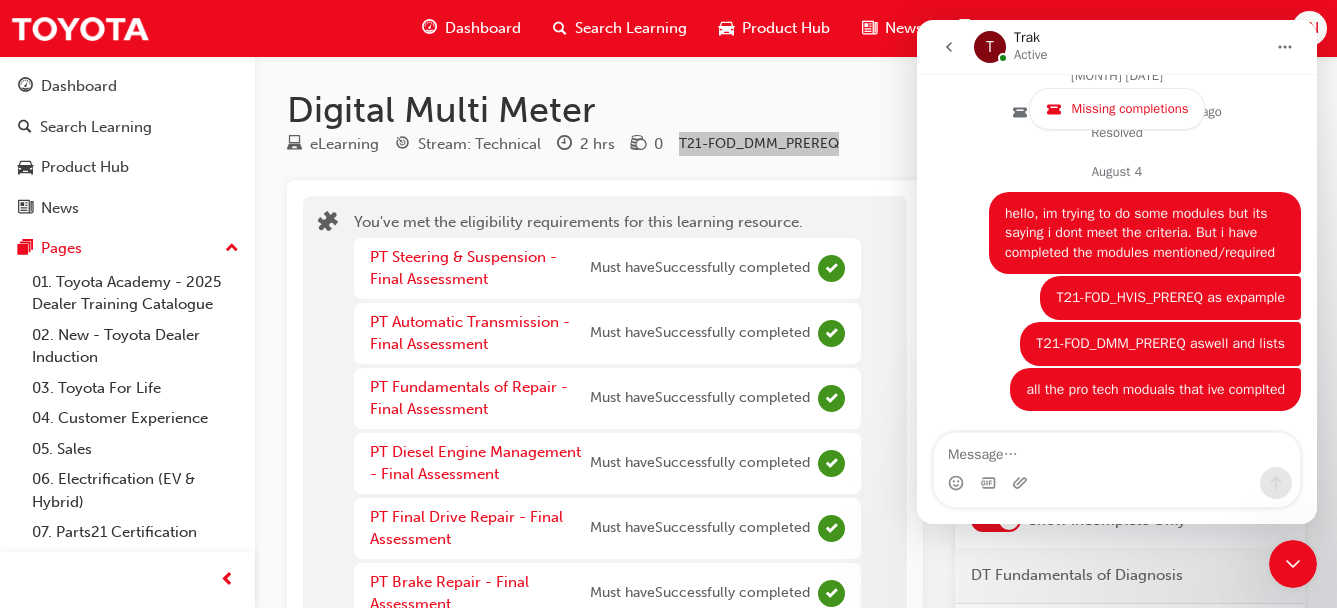 click 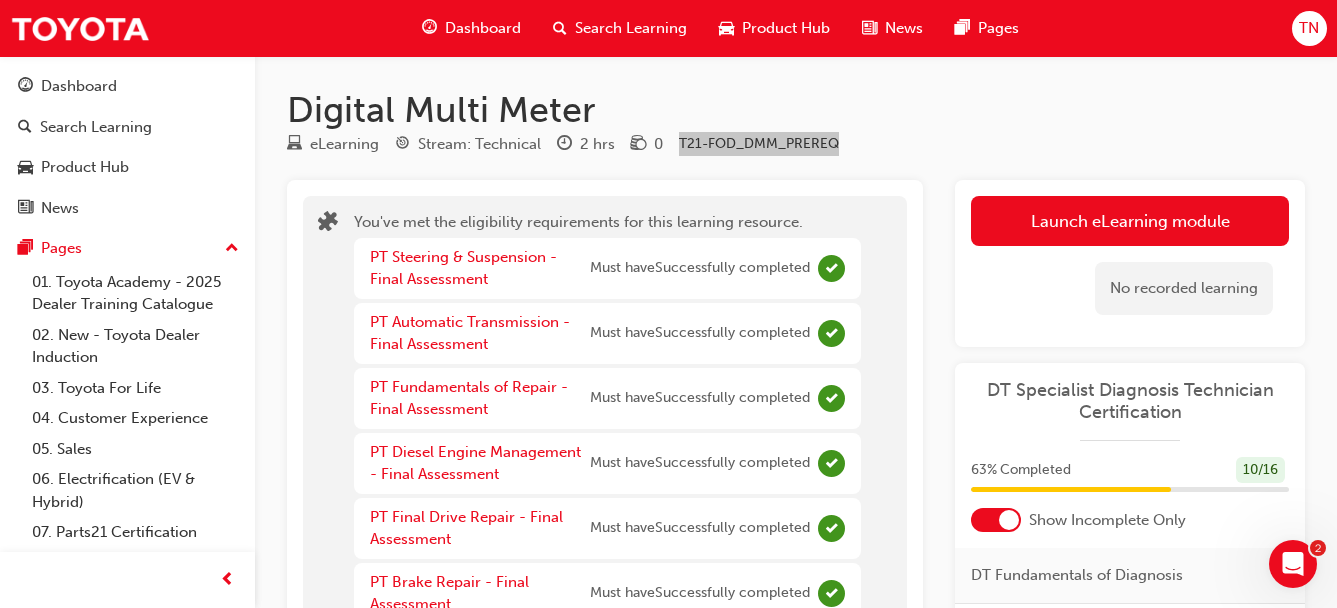 click 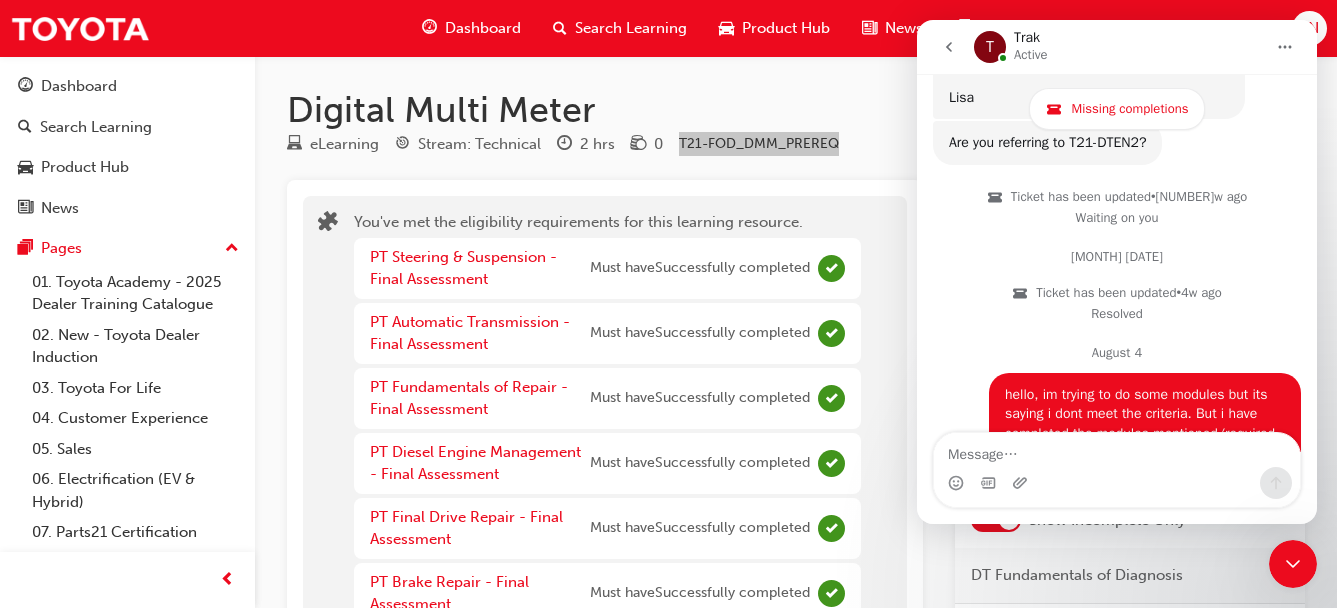 scroll, scrollTop: 2432, scrollLeft: 0, axis: vertical 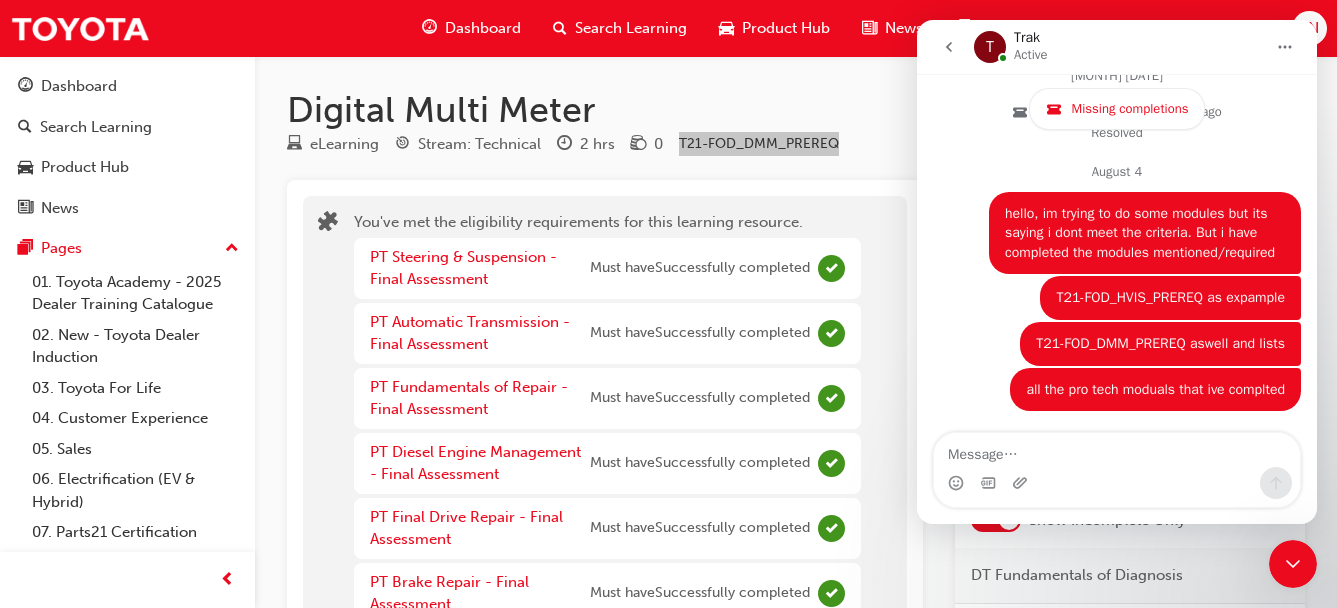click 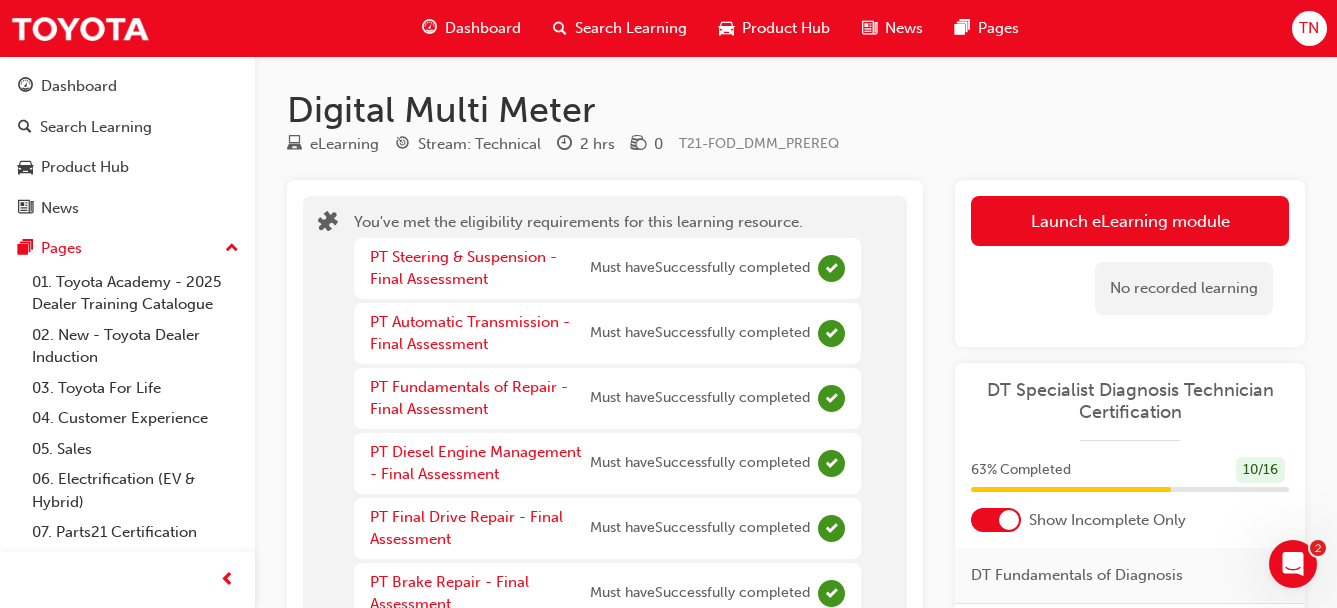 click on "You've met the eligibility requirements for this learning resource. PT Steering & Suspension - Final Assessment Must have Successfully completed PT Automatic Transmission - Final Assessment Must have Successfully completed PT Fundamentals of Repair - Final Assessment Must have Successfully completed PT Diesel Engine Management - Final Assessment Must have Successfully completed PT Final Drive Repair - Final Assessment Must have Successfully completed PT Brake Repair - Final Assessment Must have Successfully completed PT Petrol Engine Ignition Repair - Final Assessment Must have Successfully completed PT Engine Mechanical - Final Assessment Must have Successfully completed PT Petrol Engine - Final Assessment Must have Successfully completed PT Electrical System Repair - Final Assessment Must have Successfully completed PT Electrical Fundamentals - Final Assessment Must have Successfully completed PT Manual Transmission - Final Assessment Must have Successfully completed Must have Overview Author" at bounding box center [605, 980] 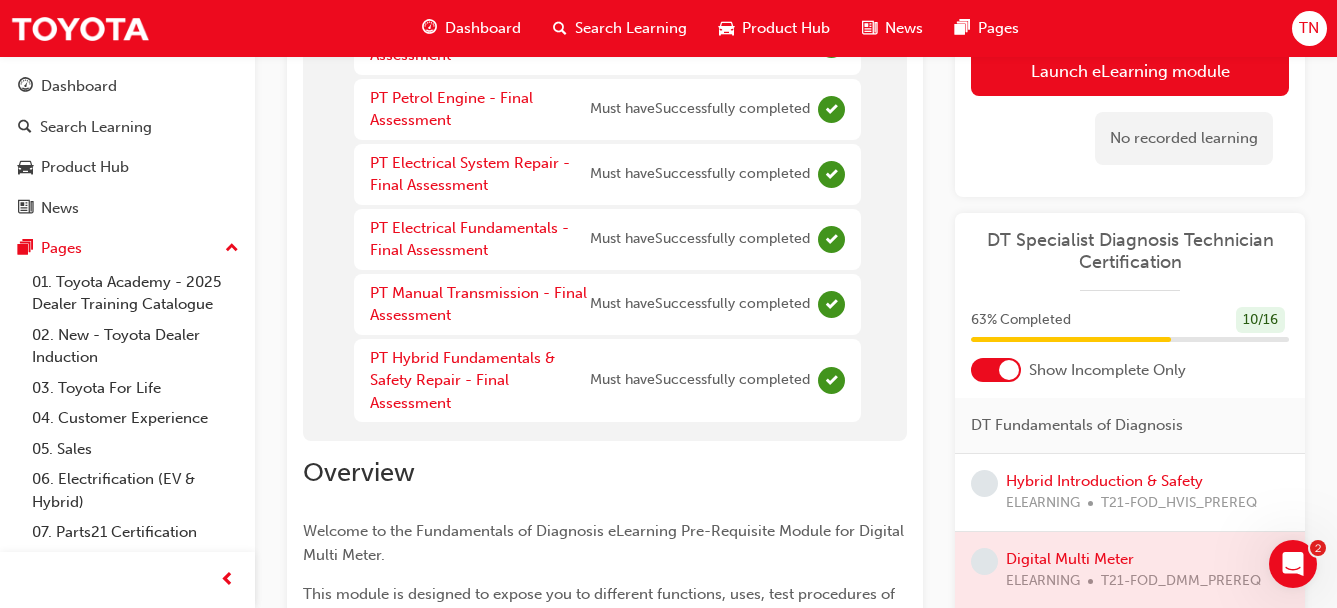 scroll, scrollTop: 680, scrollLeft: 0, axis: vertical 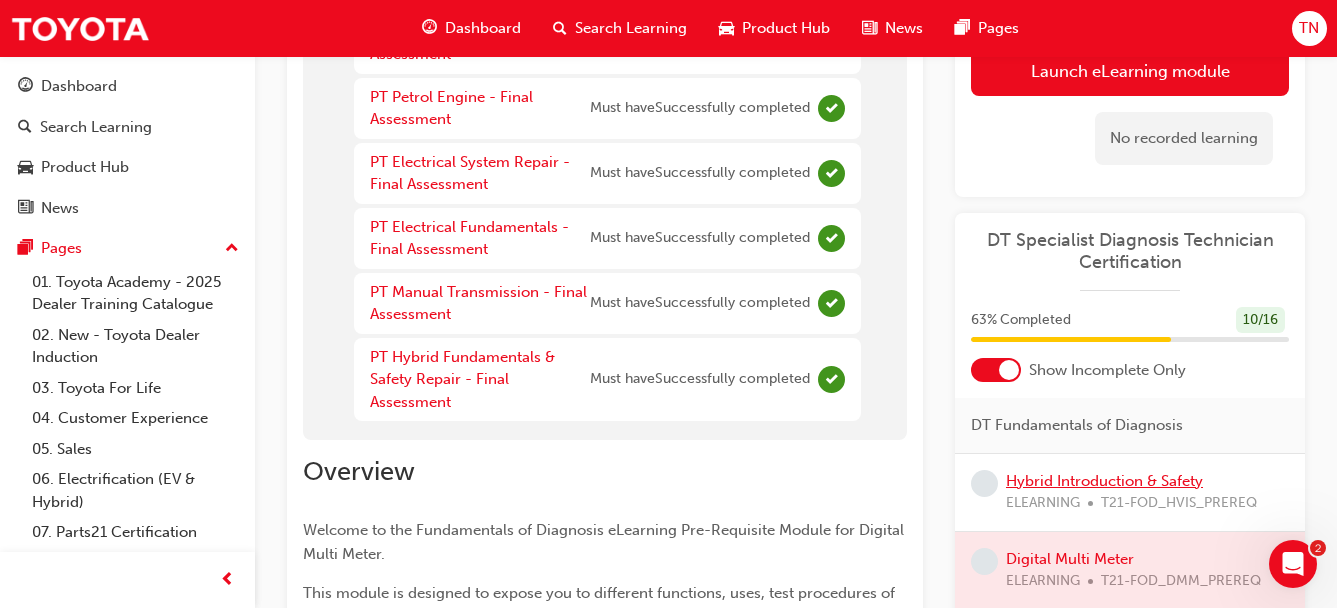 click on "Hybrid Introduction & Safety" at bounding box center [1104, 481] 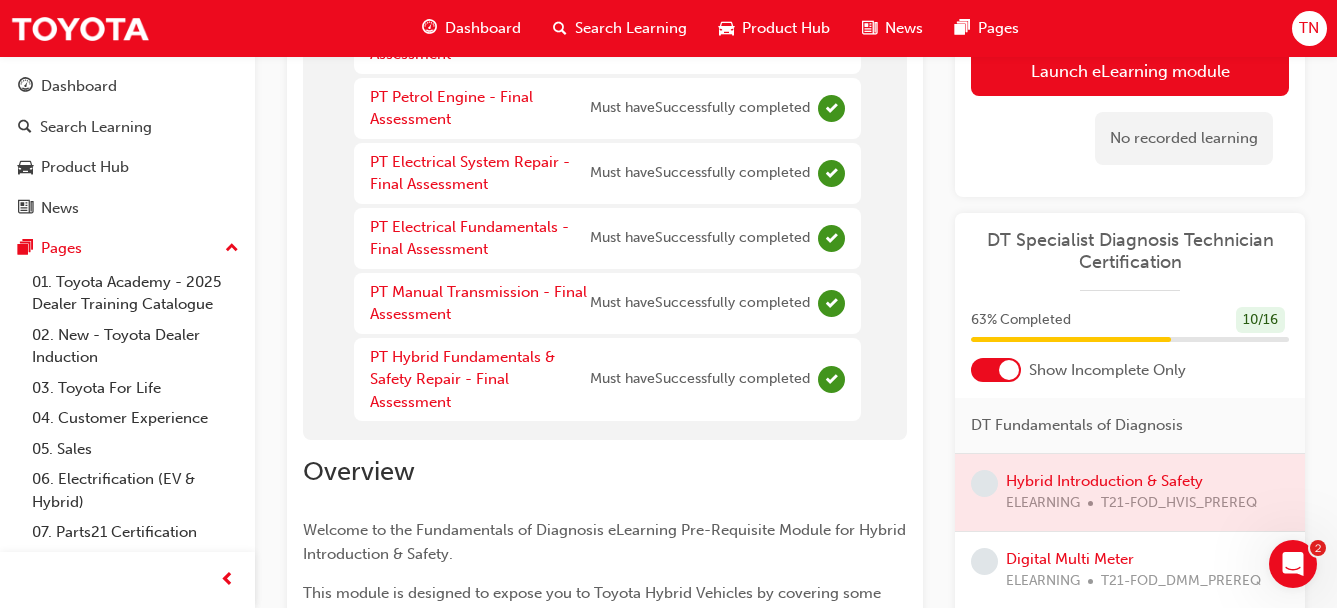 click on "You've met the eligibility requirements for this learning resource. PT Steering & Suspension - Final Assessment Must have Successfully completed PT Automatic Transmission - Final Assessment Must have Successfully completed PT Fundamentals of Repair - Final Assessment Must have Successfully completed PT Diesel Engine Management - Final Assessment Must have Successfully completed PT Final Drive Repair - Final Assessment Must have Successfully completed PT Brake Repair - Final Assessment Must have Successfully completed PT Petrol Engine Ignition Repair - Final Assessment Must have Successfully completed PT Engine Mechanical - Final Assessment Must have Successfully completed PT Petrol Engine - Final Assessment Must have Successfully completed PT Electrical System Repair - Final Assessment Must have Successfully completed PT Electrical Fundamentals - Final Assessment Must have Successfully completed PT Manual Transmission - Final Assessment Must have Successfully completed Must have Overview Author /" at bounding box center (796, 312) 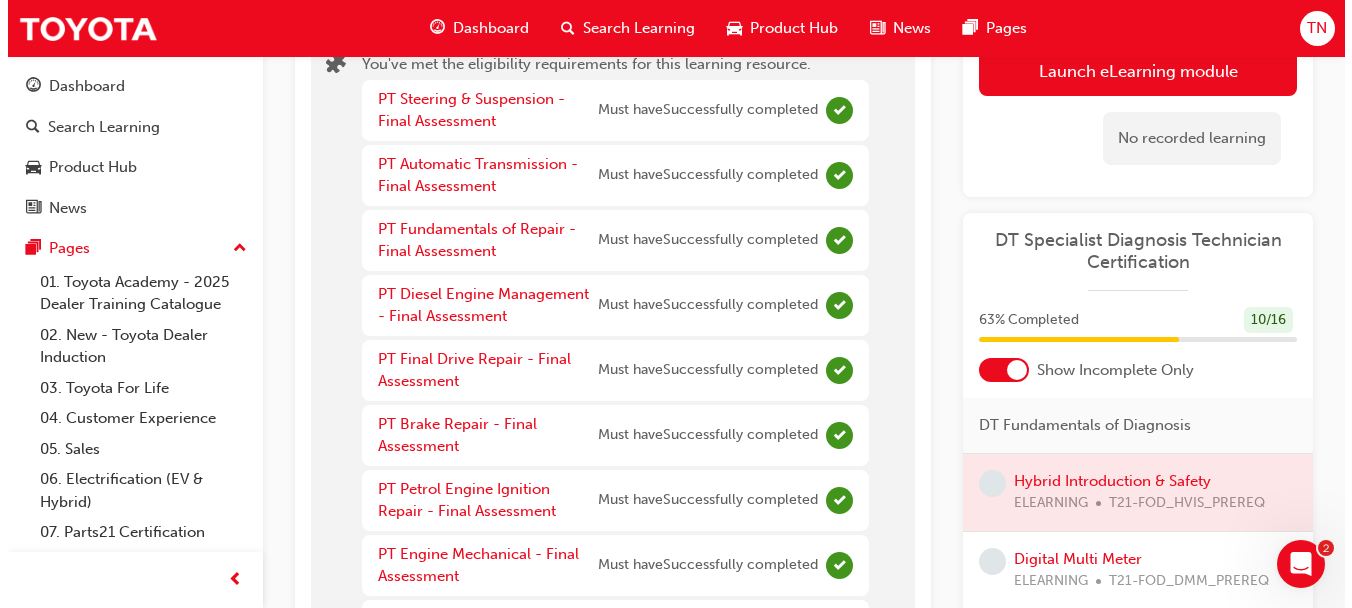 scroll, scrollTop: 0, scrollLeft: 0, axis: both 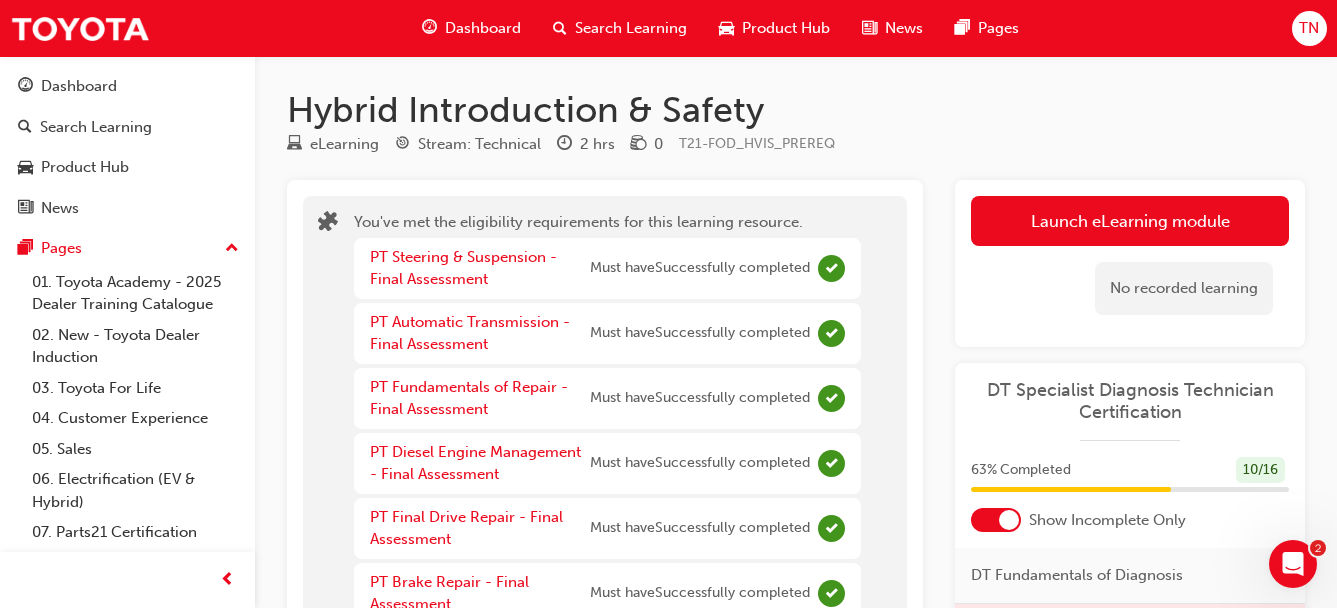 click on "Launch eLearning module" at bounding box center (1130, 221) 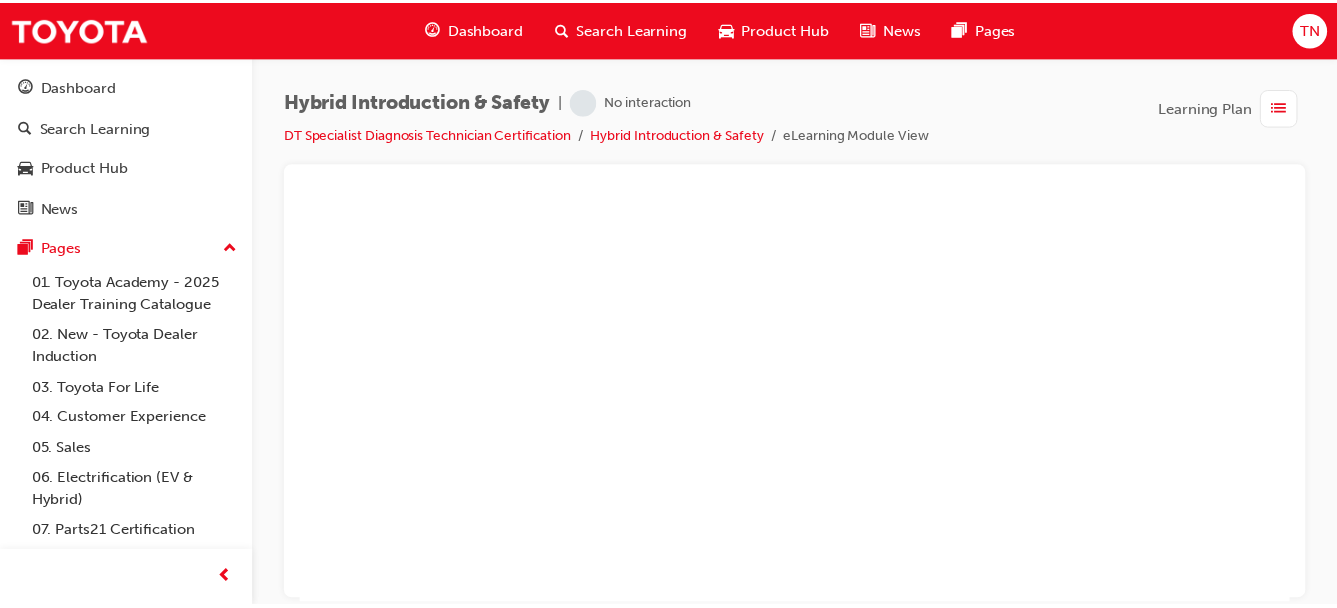scroll, scrollTop: 0, scrollLeft: 0, axis: both 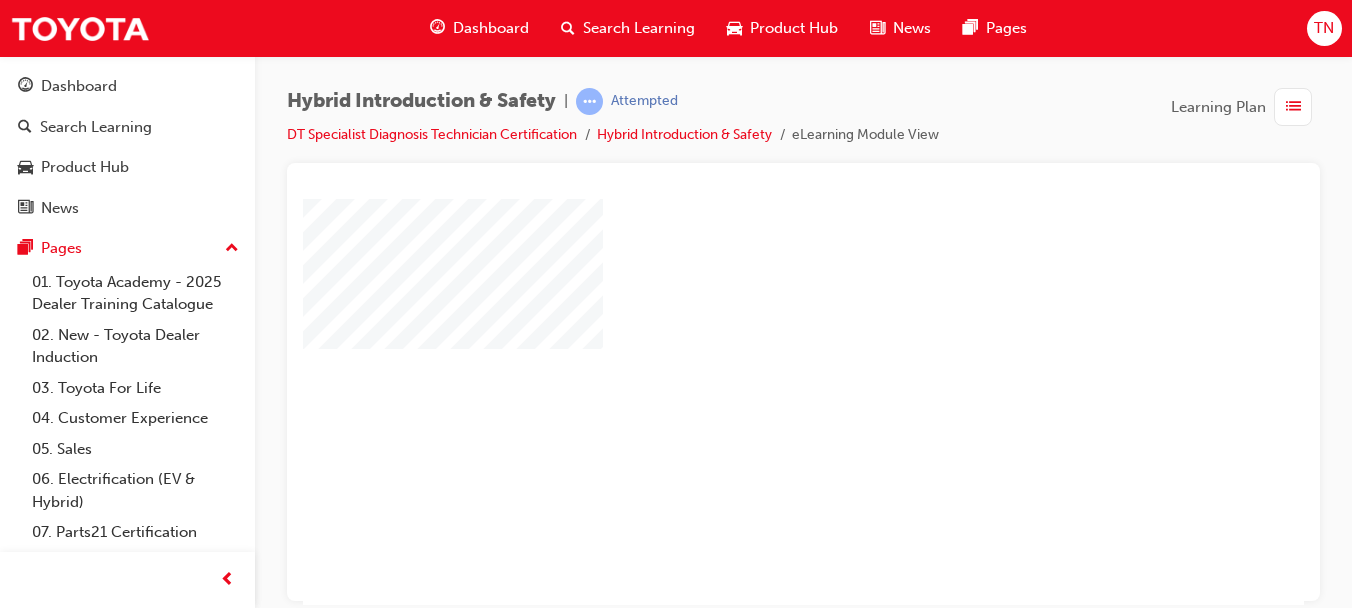 click on "Dashboard" at bounding box center (127, 86) 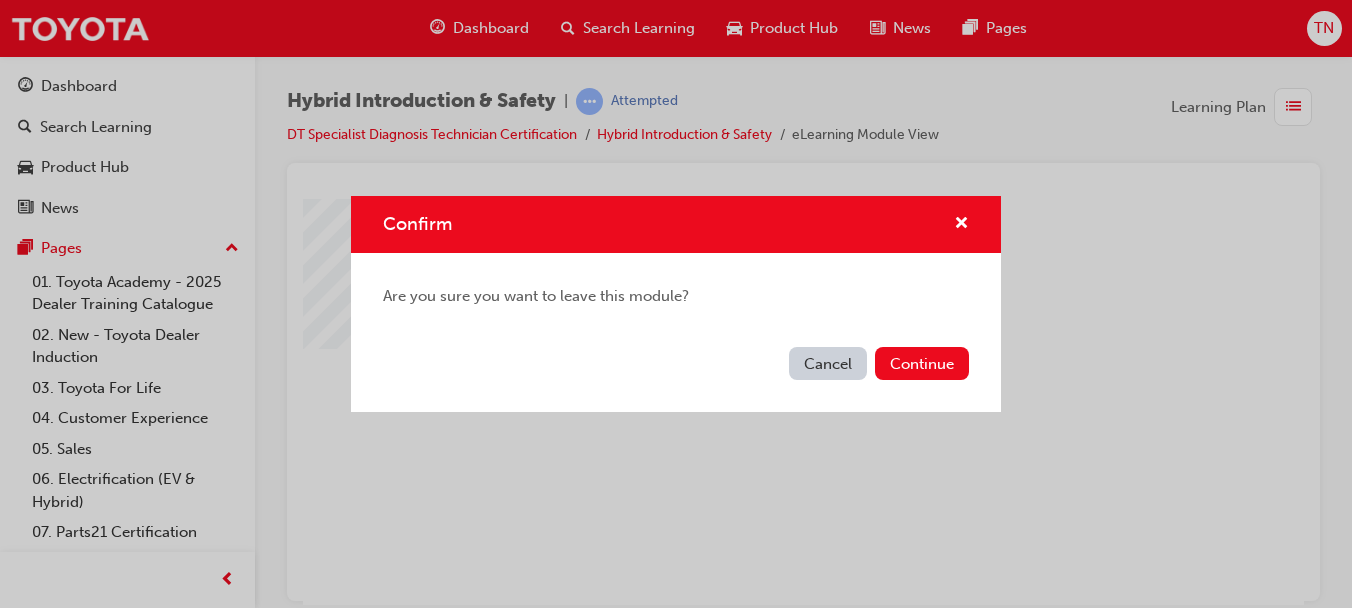 click on "Cancel" at bounding box center [828, 363] 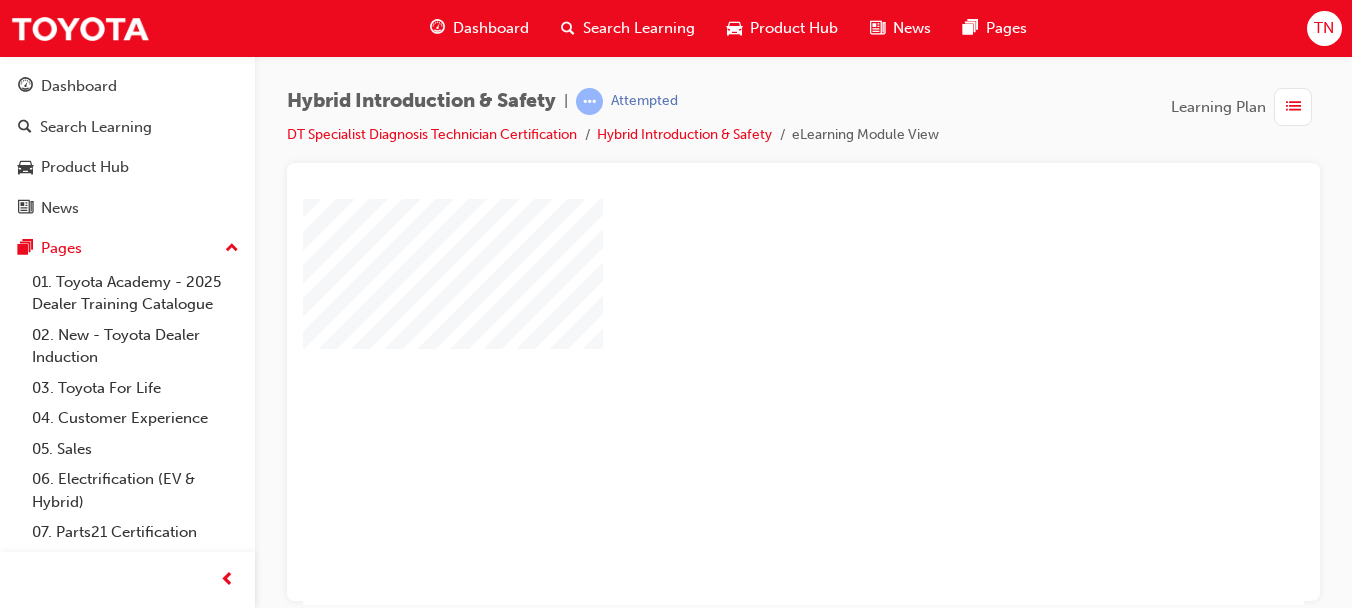 click on "Product Hub" at bounding box center (85, 167) 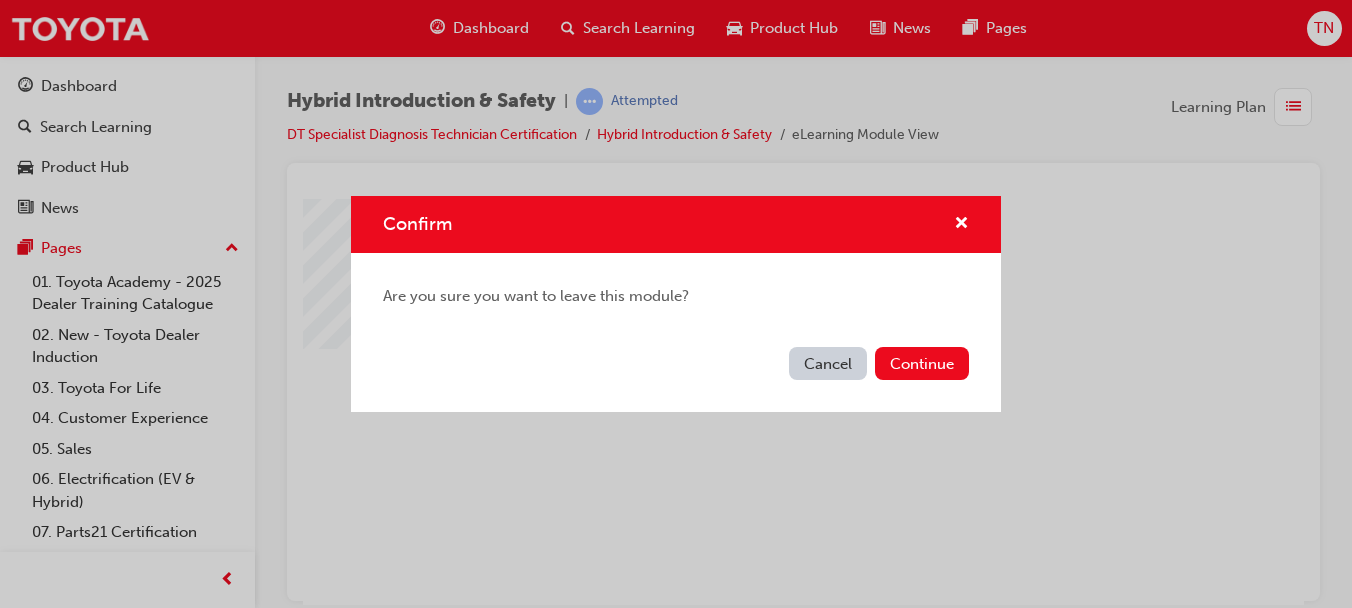 click on "Continue" at bounding box center (922, 363) 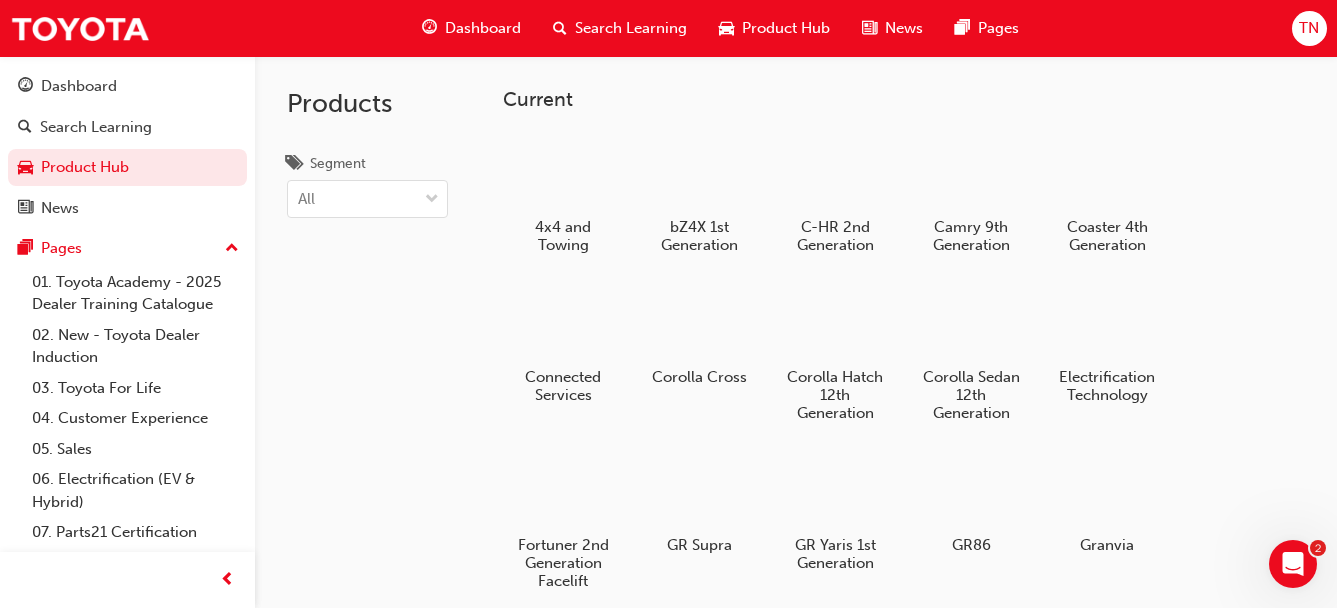 click on "TN" at bounding box center (1309, 28) 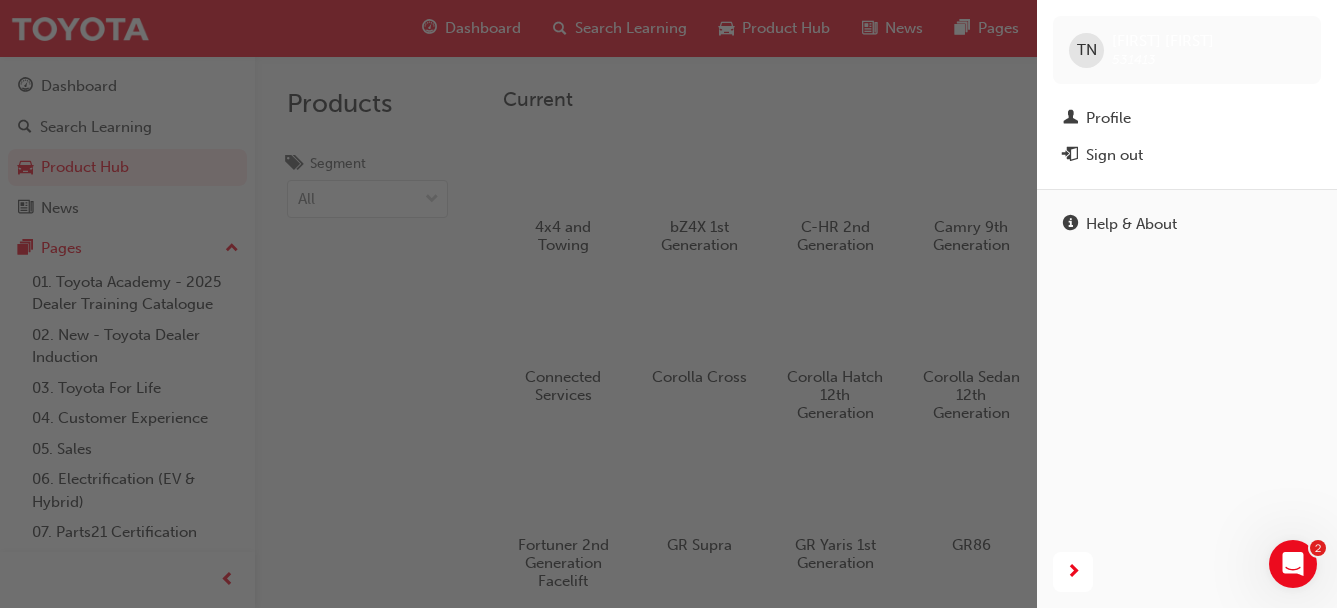 click on "Profile" at bounding box center [1108, 118] 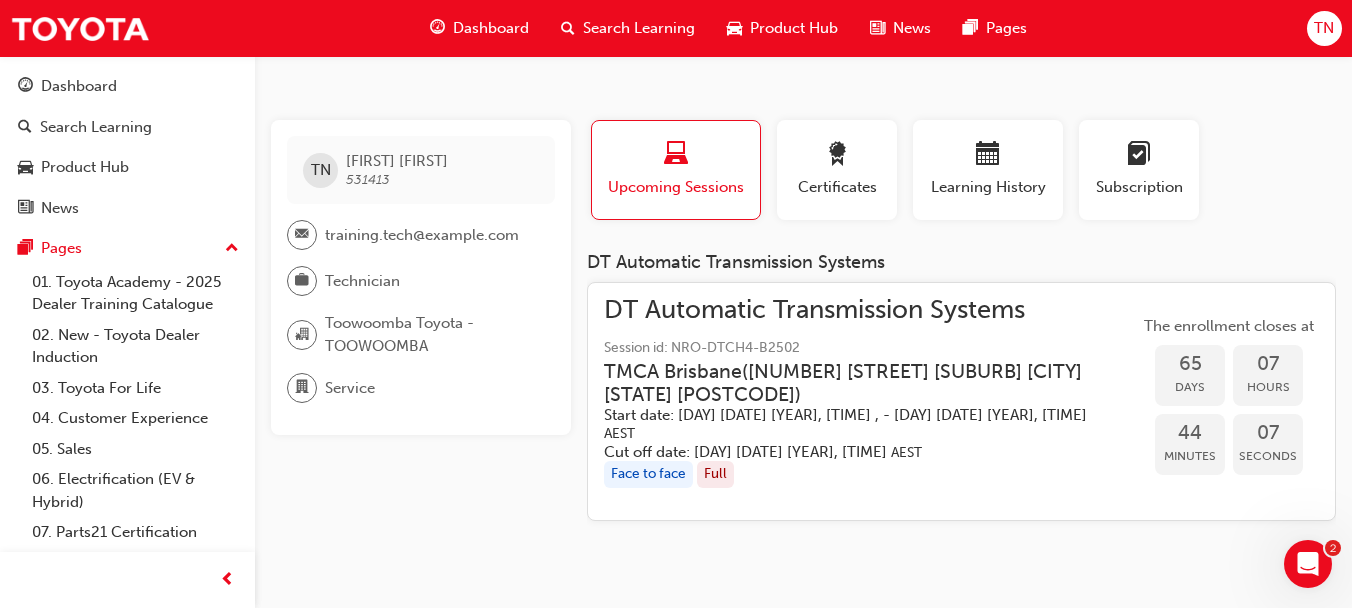 click at bounding box center [988, 157] 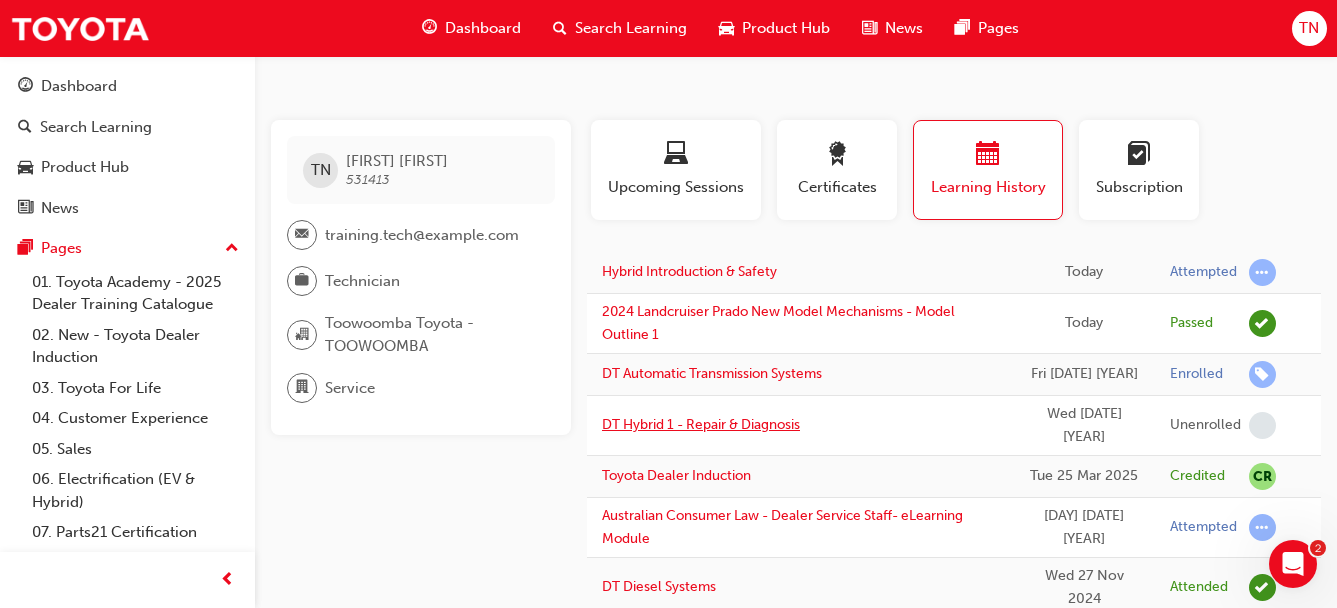 click on "DT Hybrid 1 - Repair & Diagnosis" at bounding box center [701, 424] 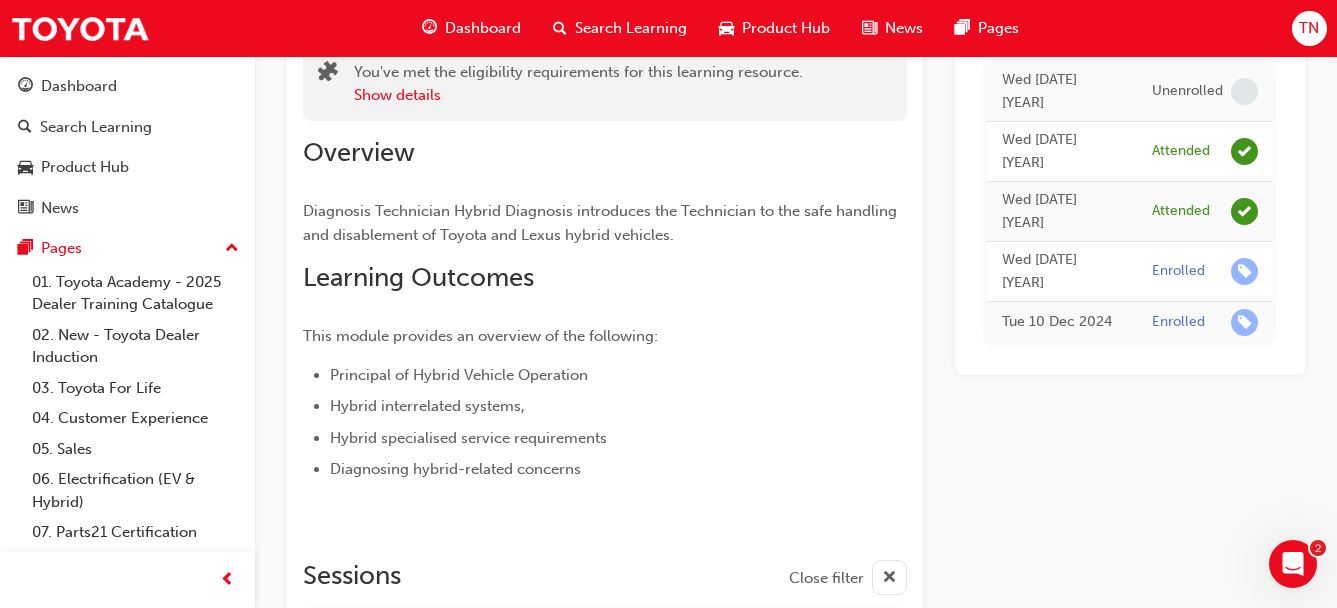 scroll, scrollTop: 129, scrollLeft: 0, axis: vertical 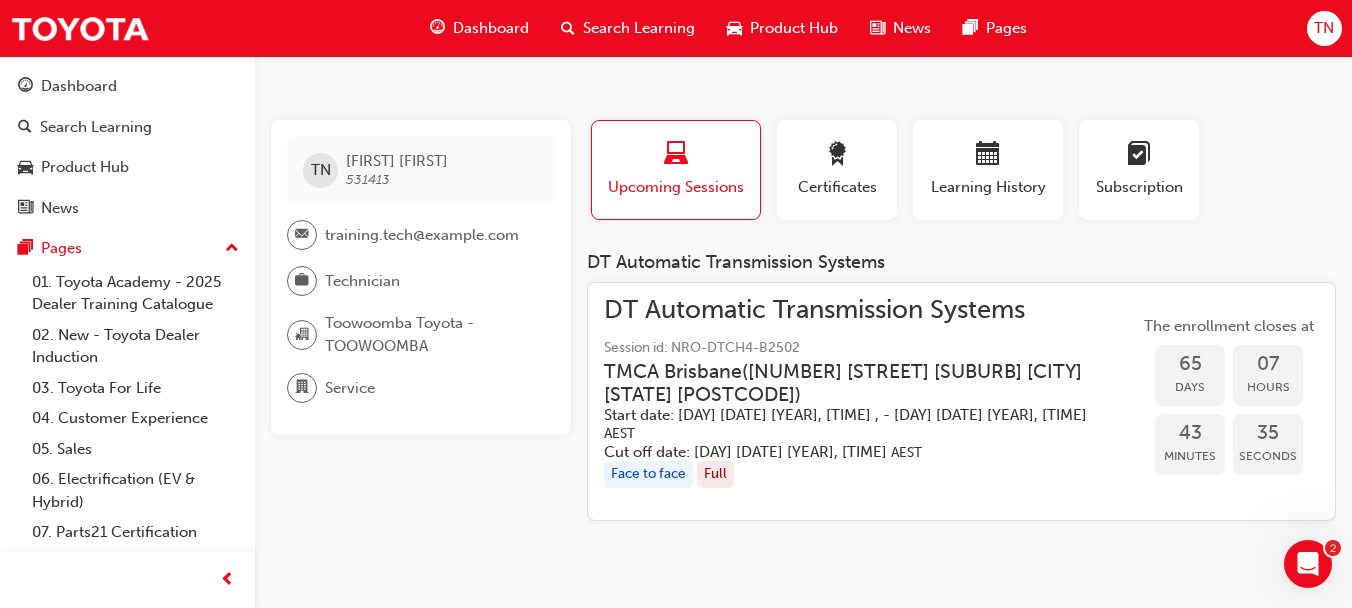 click at bounding box center (988, 157) 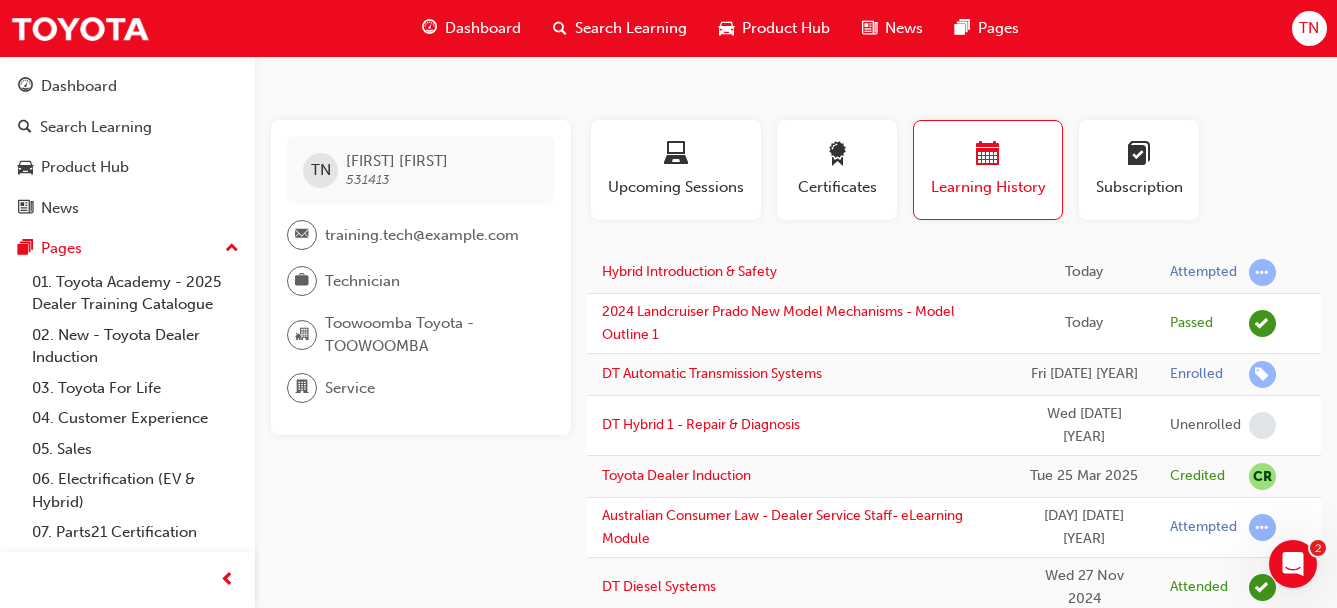click on "Fri [DATE] [YEAR]" at bounding box center (1084, 375) 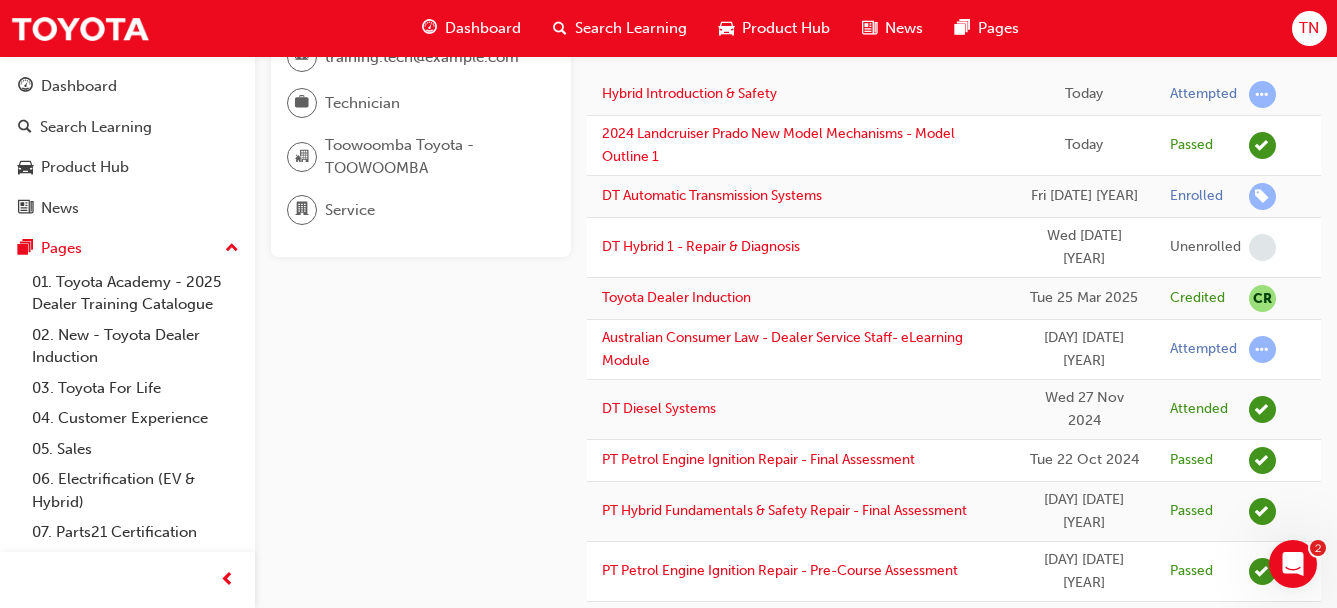 scroll, scrollTop: 200, scrollLeft: 0, axis: vertical 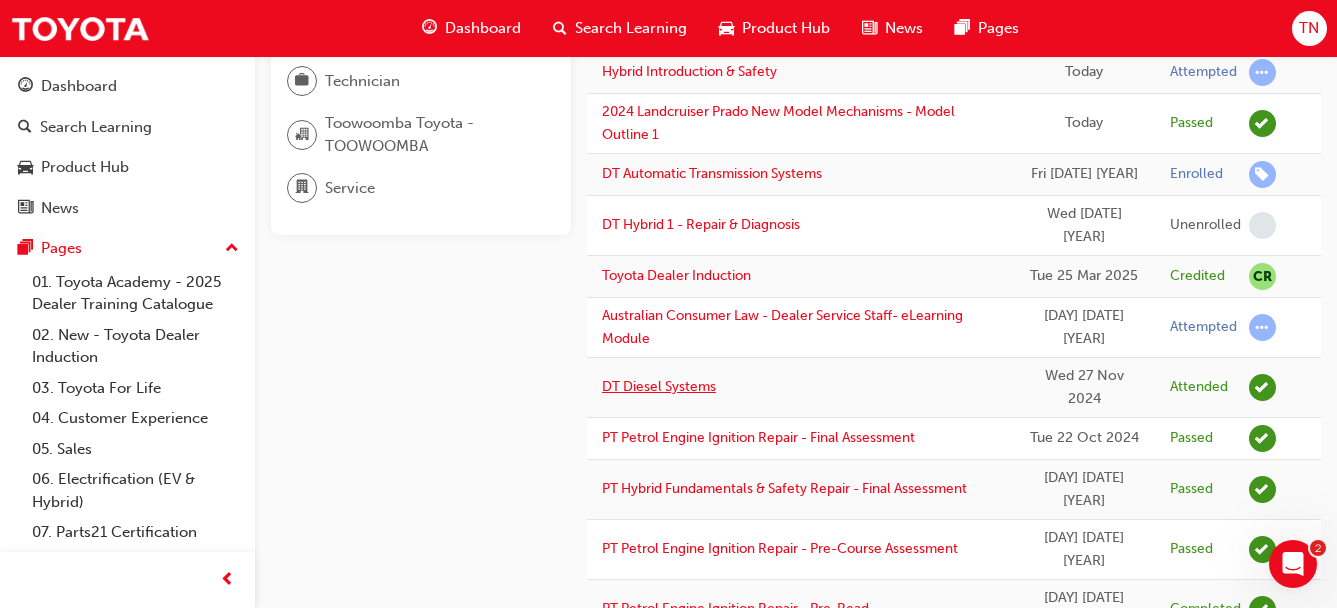 click on "DT Diesel Systems" at bounding box center (659, 386) 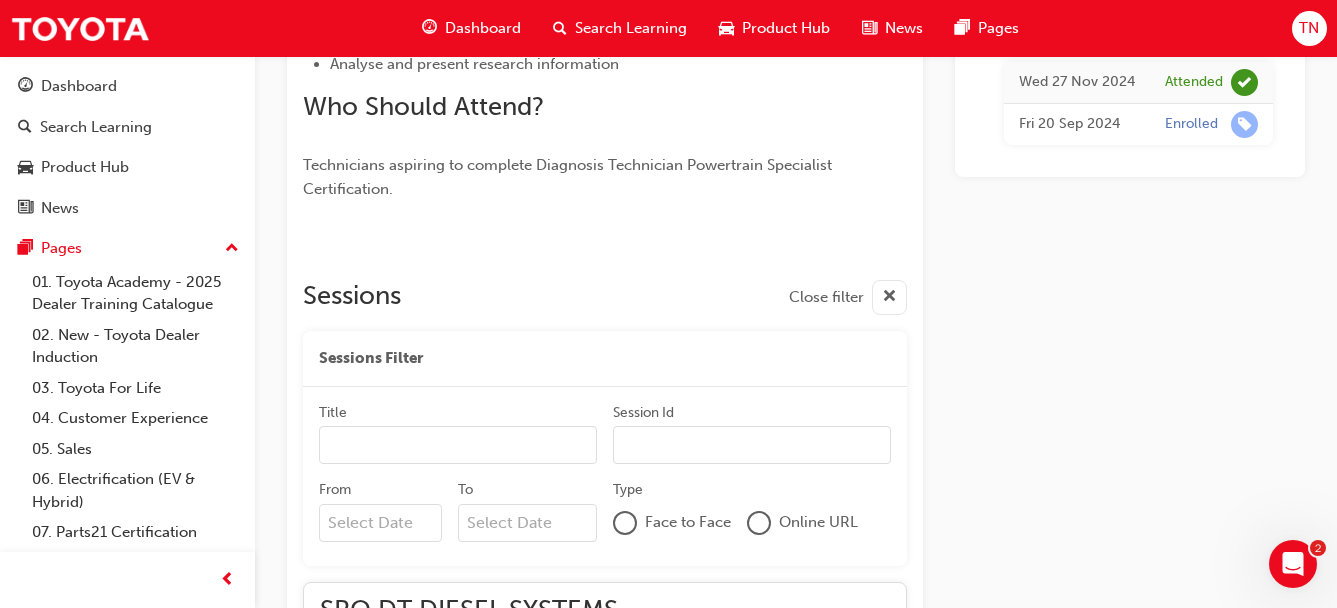 scroll, scrollTop: 767, scrollLeft: 0, axis: vertical 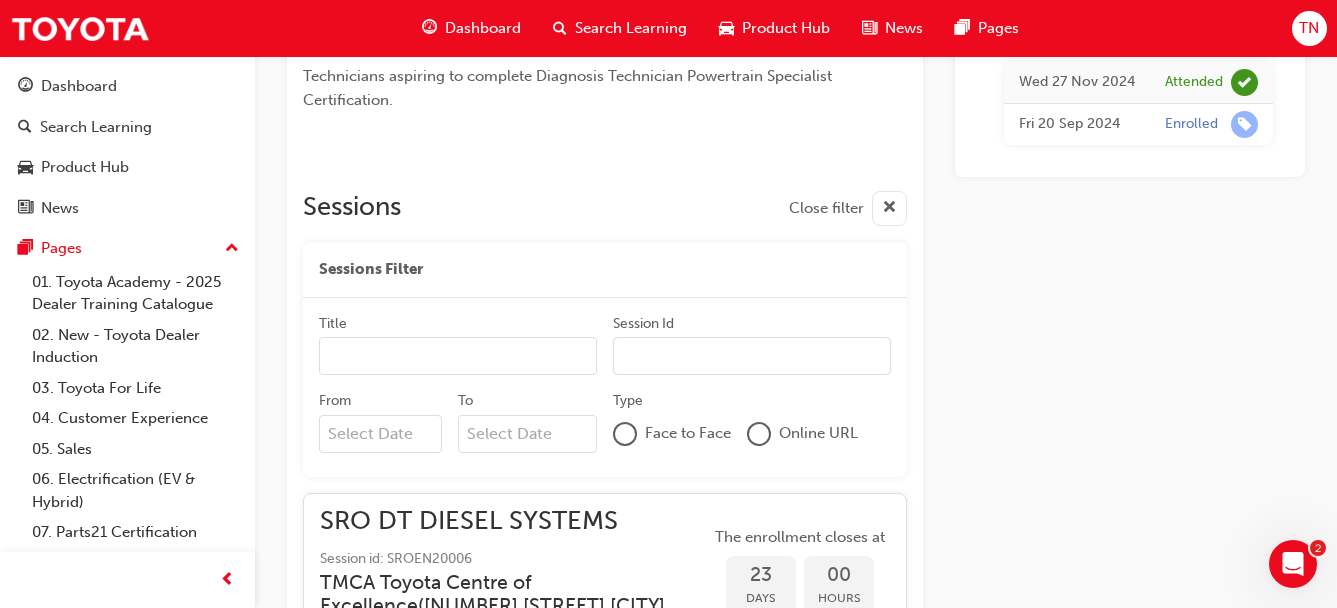 click on "[DAY] [DATE] [YEAR] Attended   [DAY] [DATE] [YEAR] Enrolled" at bounding box center (1130, 846) 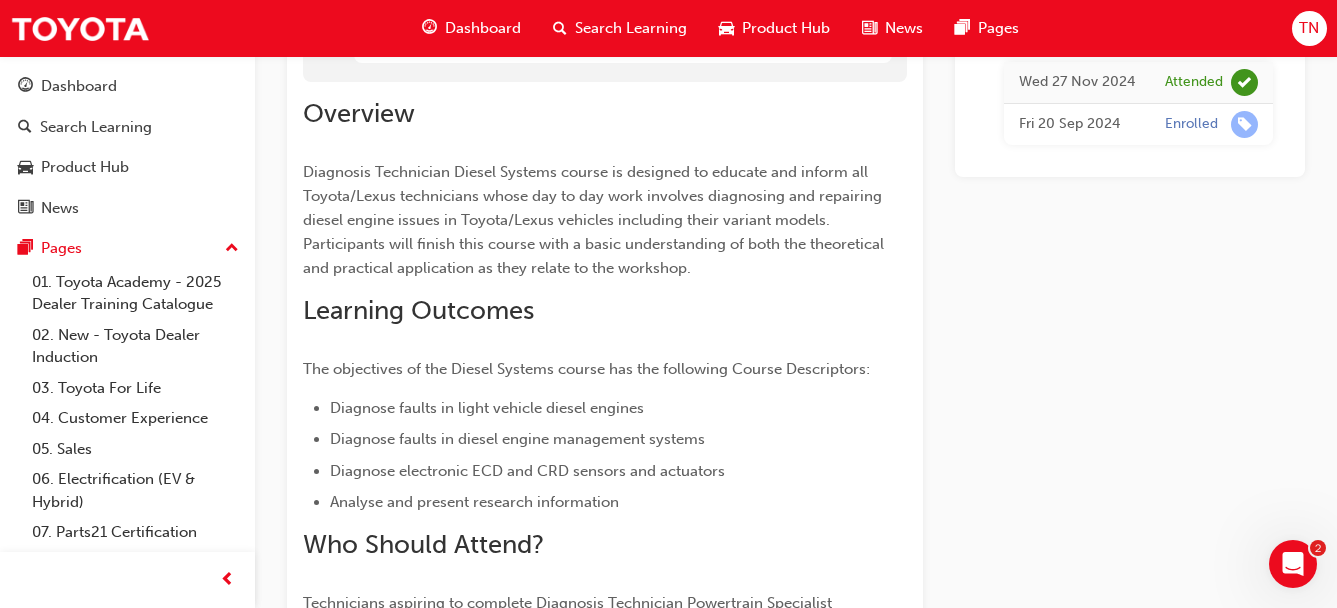 scroll, scrollTop: 167, scrollLeft: 0, axis: vertical 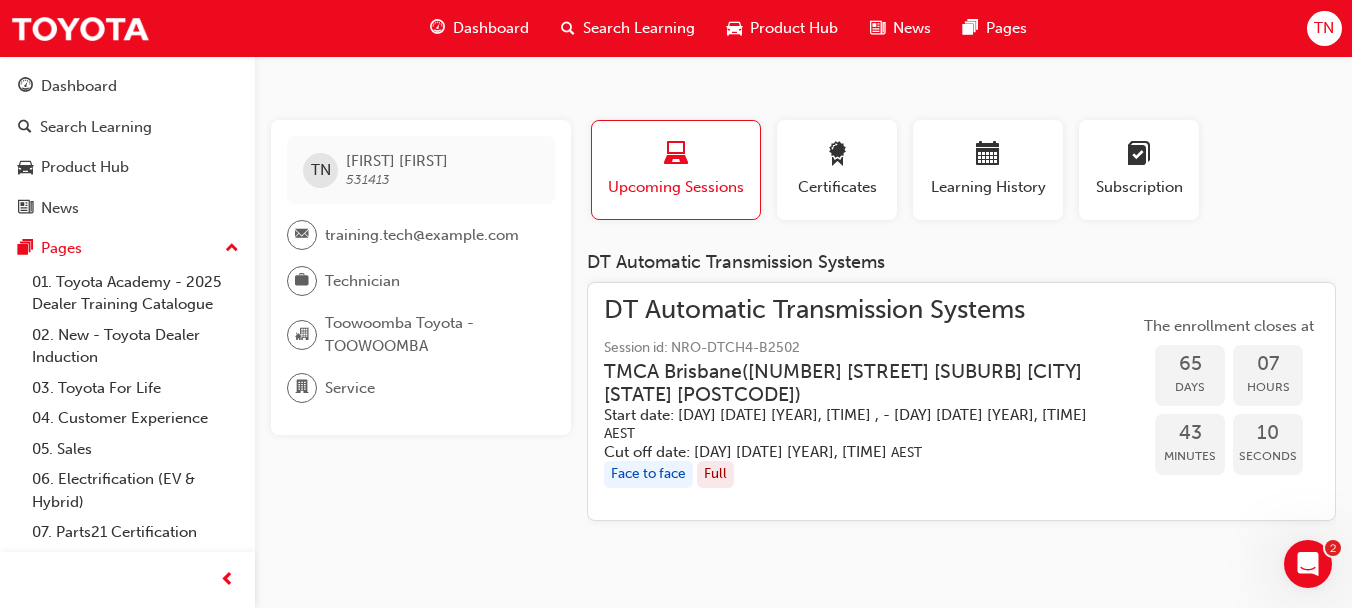 click on "Certificates" at bounding box center (837, 187) 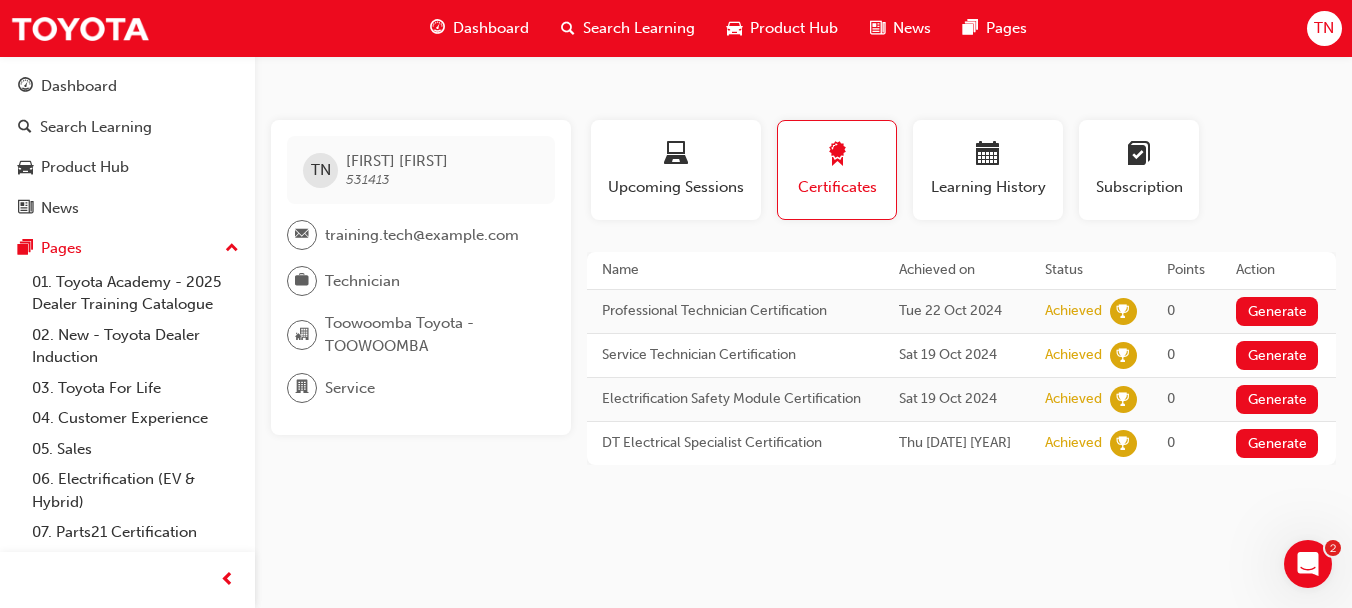 click at bounding box center (676, 157) 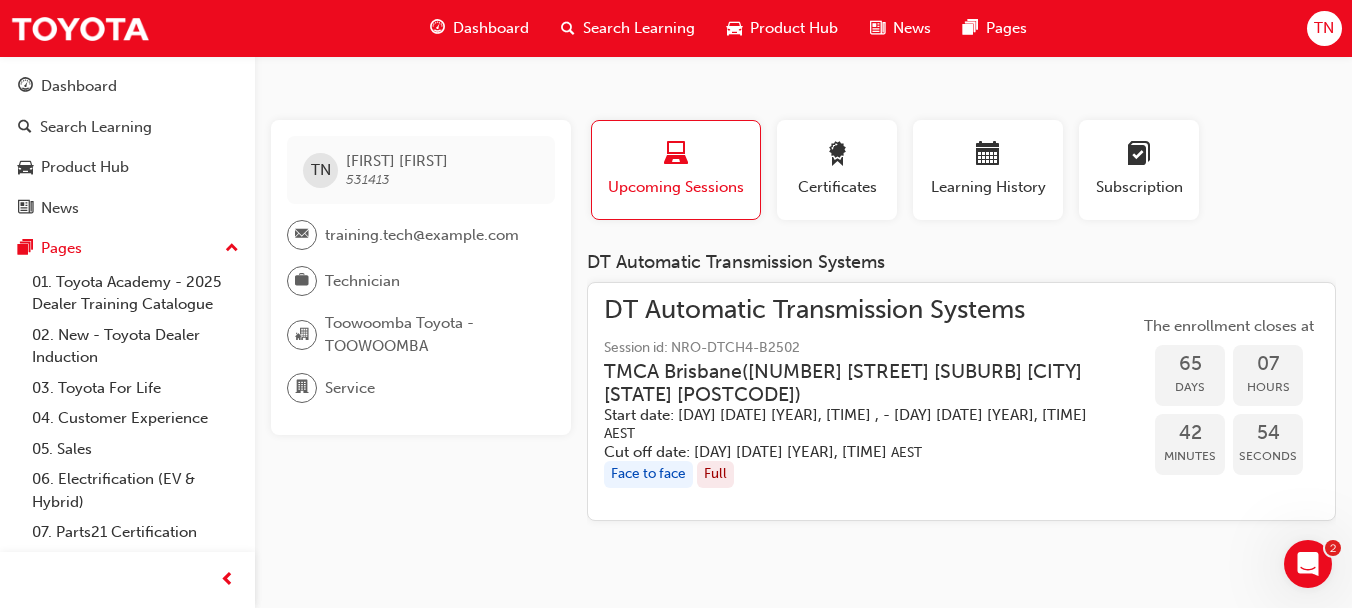 click on "Learning History" at bounding box center [988, 187] 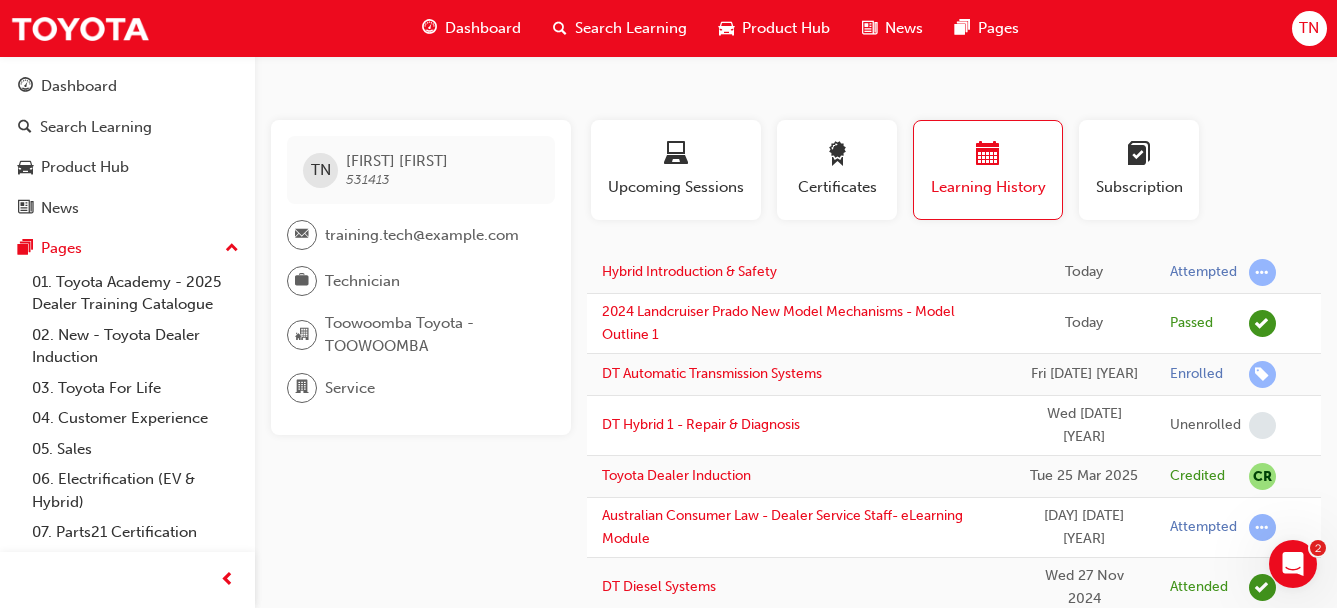 click 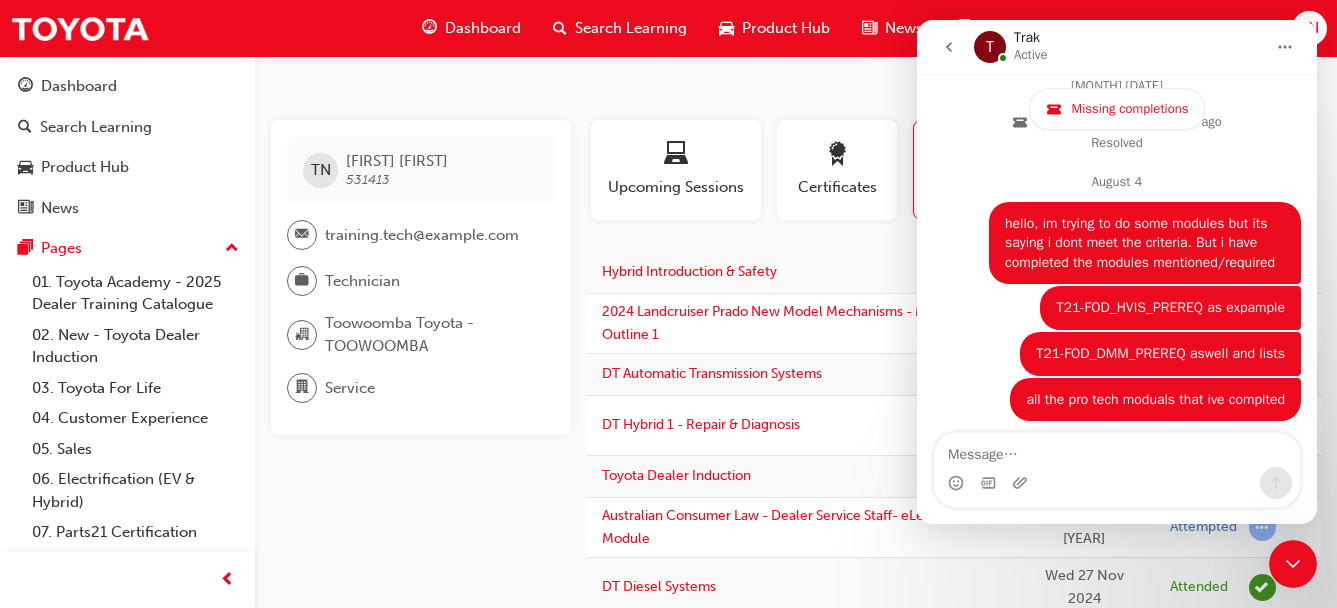 scroll, scrollTop: 2432, scrollLeft: 0, axis: vertical 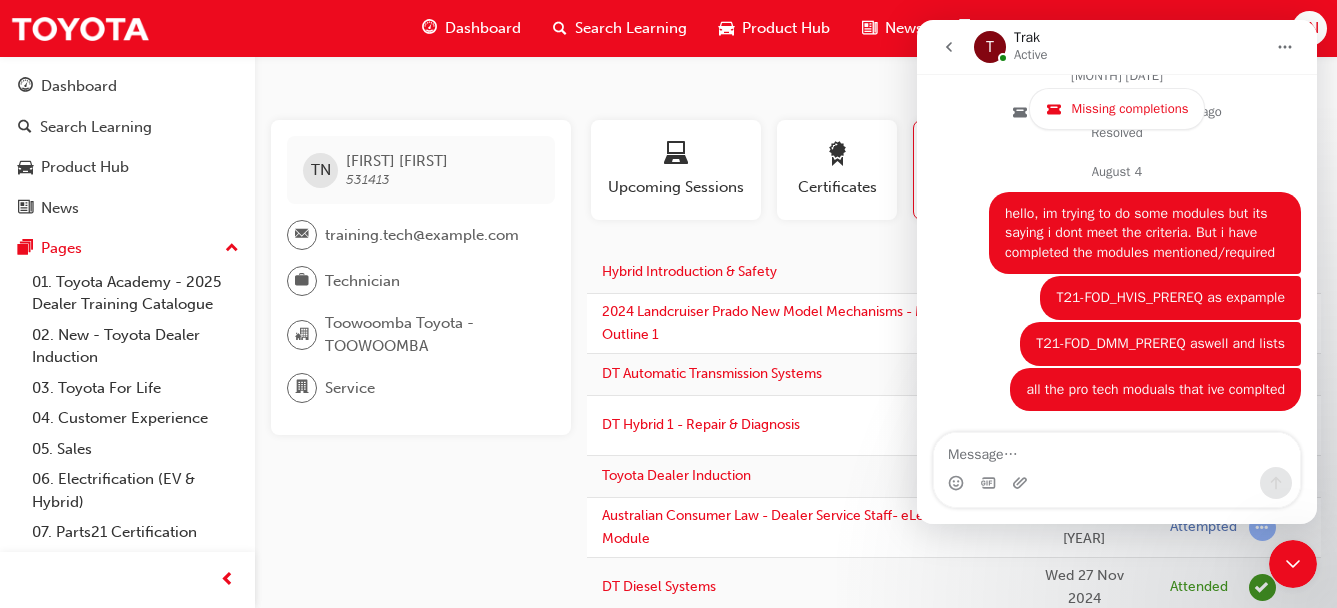 click on "TN [PERSON] [PERSON] [PHONE] [EMAIL] Technician [COMPANY] - [CITY] Service This user has been inactive since 4 days ago and doesn't currently have access to the platform Profile Upcoming Sessions Certificates Learning History Subscription TN [PERSON] [PERSON] [PHONE] [EMAIL] Technician [COMPANY] - [CITY] Service This user has been inactive since 4 days ago and doesn't currently have access to the platform DT Automatic Transmission Systems DT Automatic Transmission Systems Session id: NRO-DTCH4-B2502 TMCA Brisbane ( [NUMBER] [STREET] [CITY] [STATE] [POSTAL_CODE] ) Start date: Thu [DATE] [YEAR], [TIME] , - Fri [DATE] [YEAR], [TIME] AEST Cut off date: Thu [DATE] [YEAR], [TIME] AEST Face to face Full The enrollment closes at 65 Days 07 Hours 41 Minutes 30 Seconds Name Achieved on Status Points Action Professional Technician Certification Tue [DATE] [YEAR] Achieved 0 Generate Service Technician Certification Sat [DATE] [YEAR] Achieved 0 Generate Achieved" at bounding box center [668, 1621] 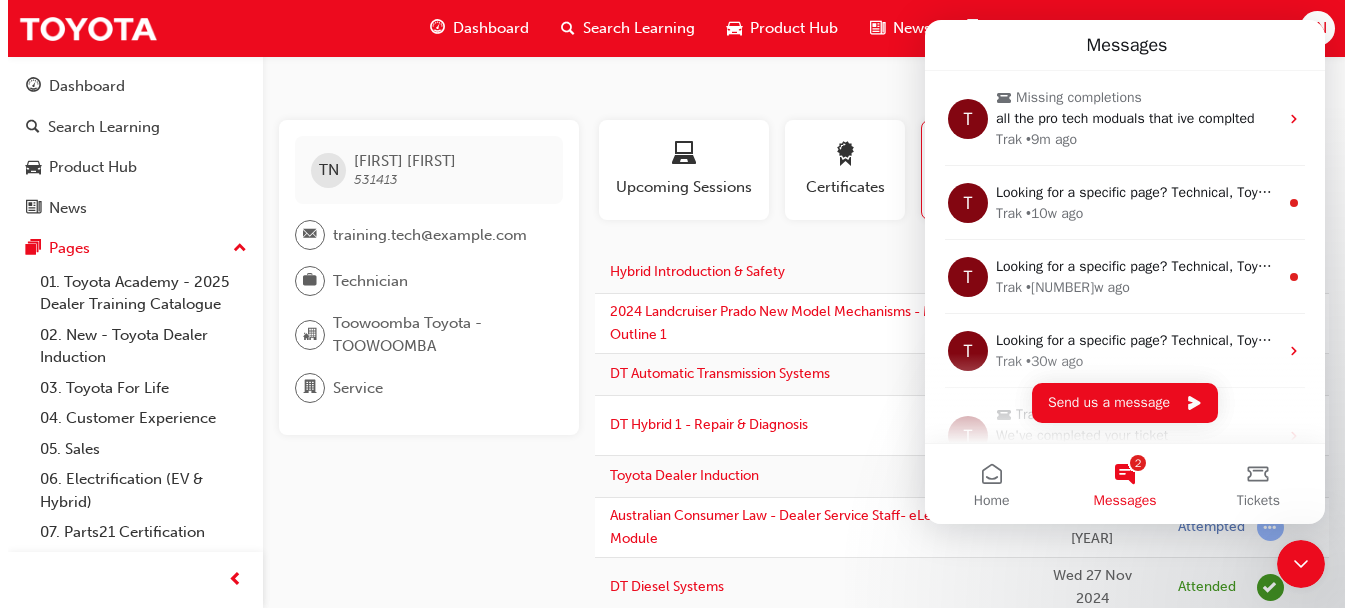 scroll, scrollTop: 0, scrollLeft: 0, axis: both 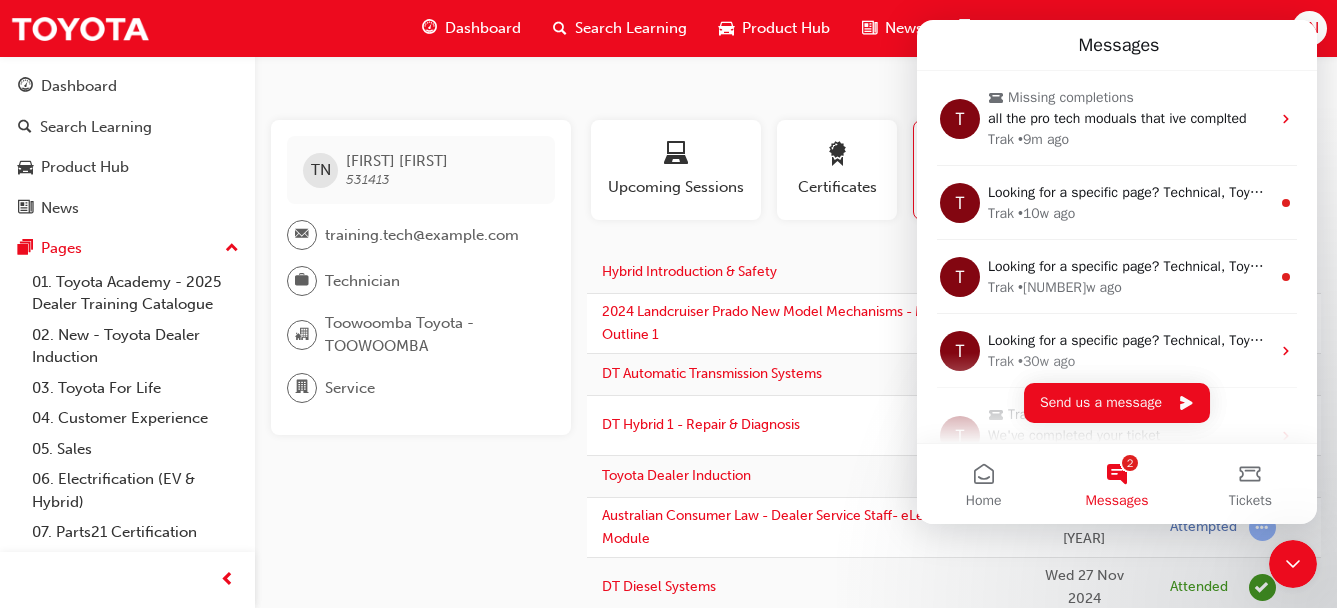 click 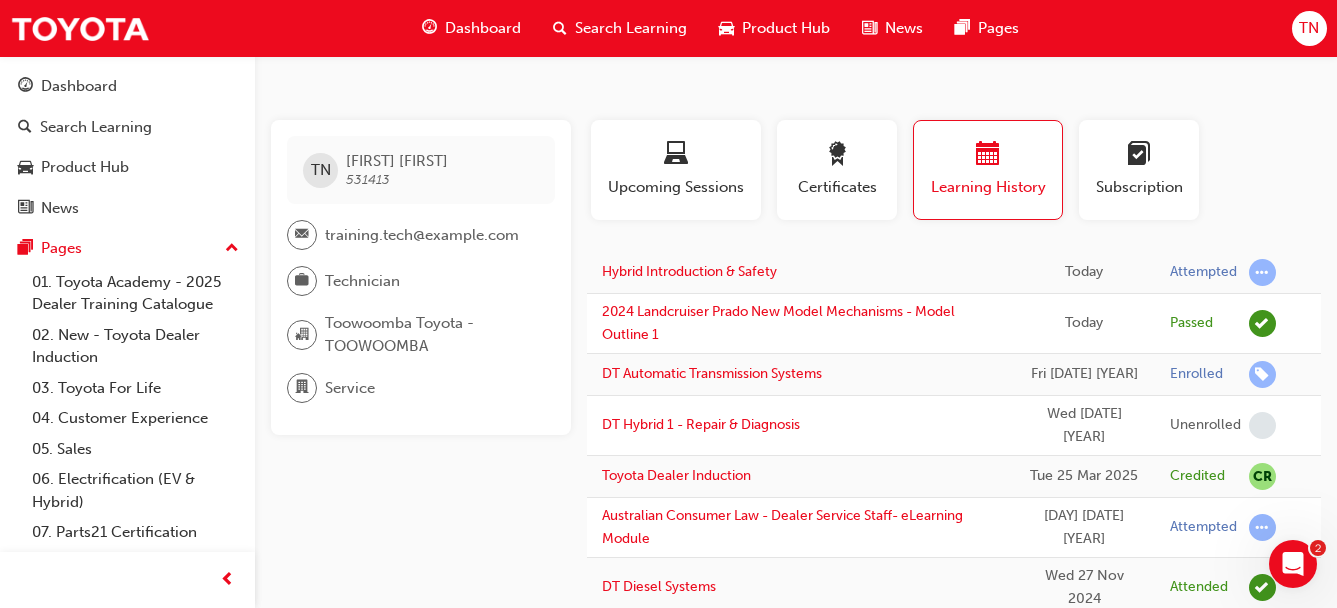 click at bounding box center (837, 155) 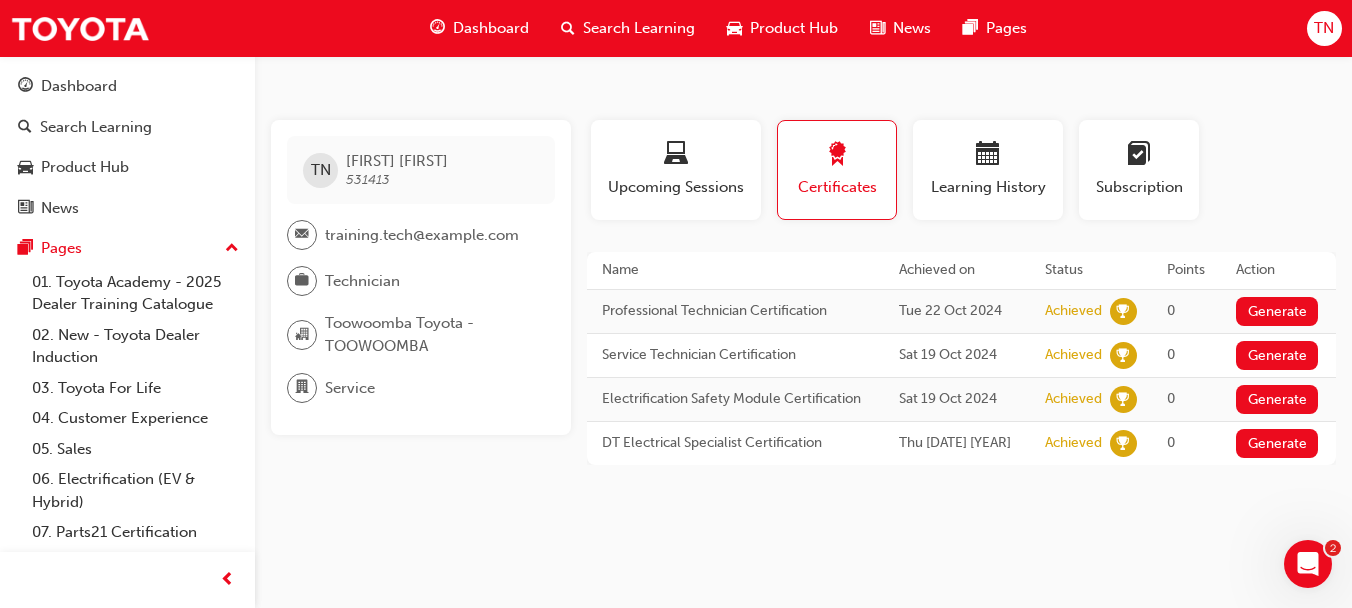 click 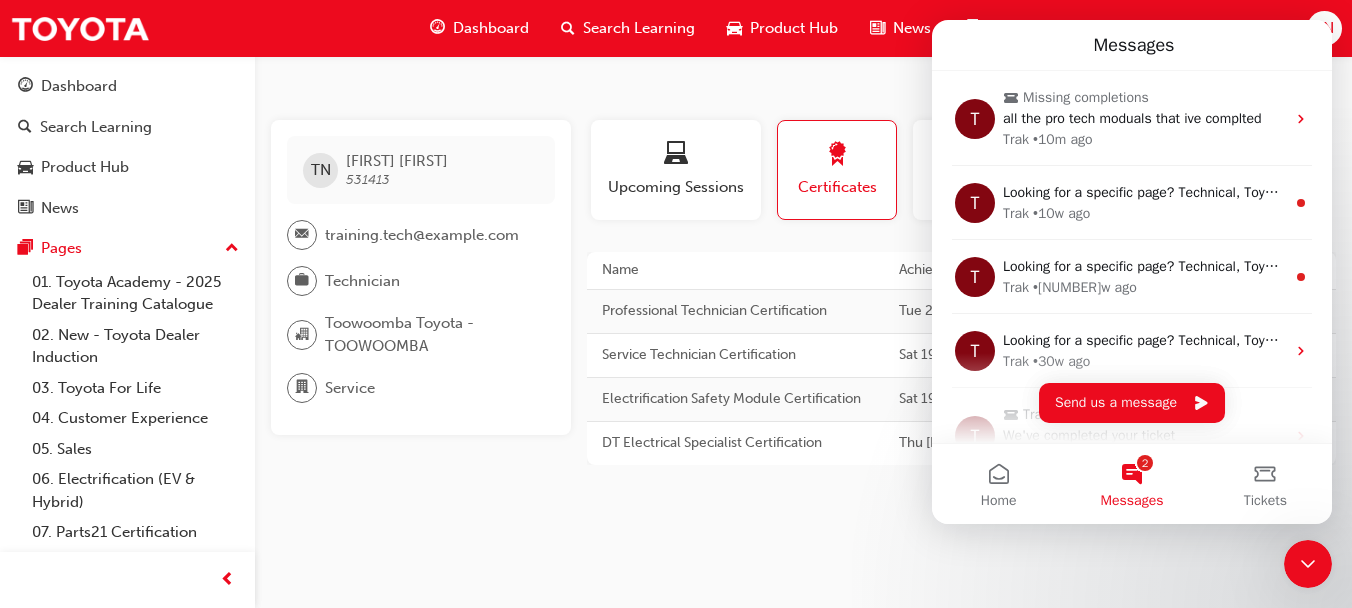 click on "Missing completions" at bounding box center (1086, 97) 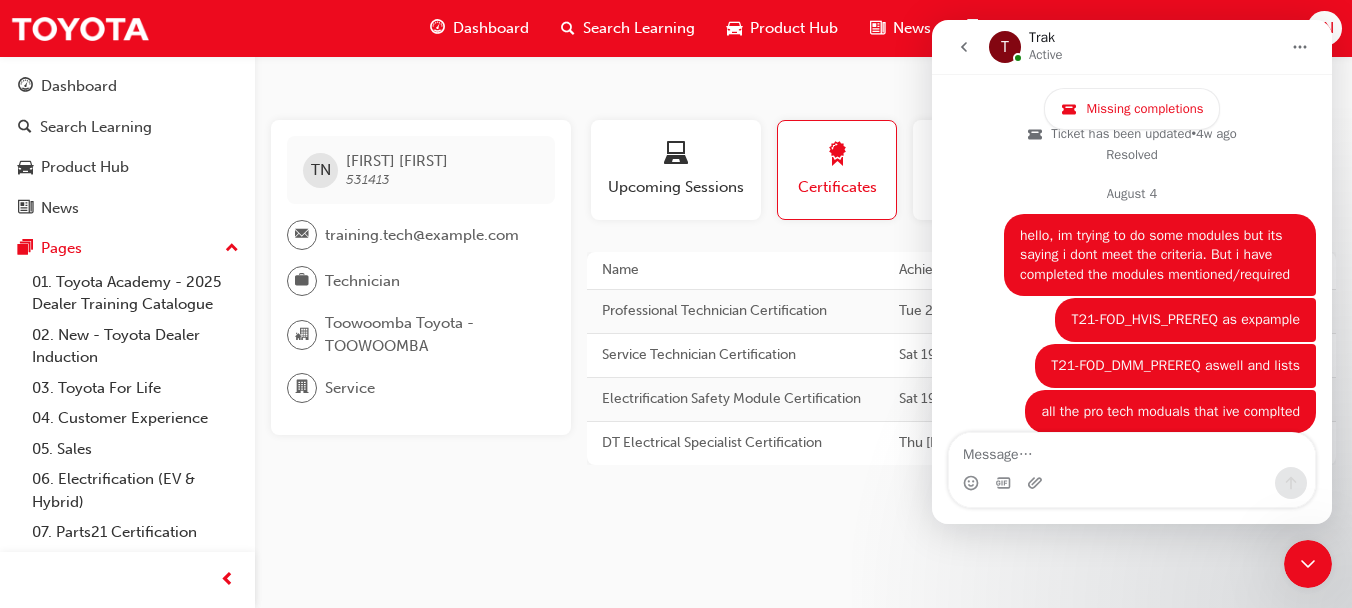 scroll, scrollTop: 2432, scrollLeft: 0, axis: vertical 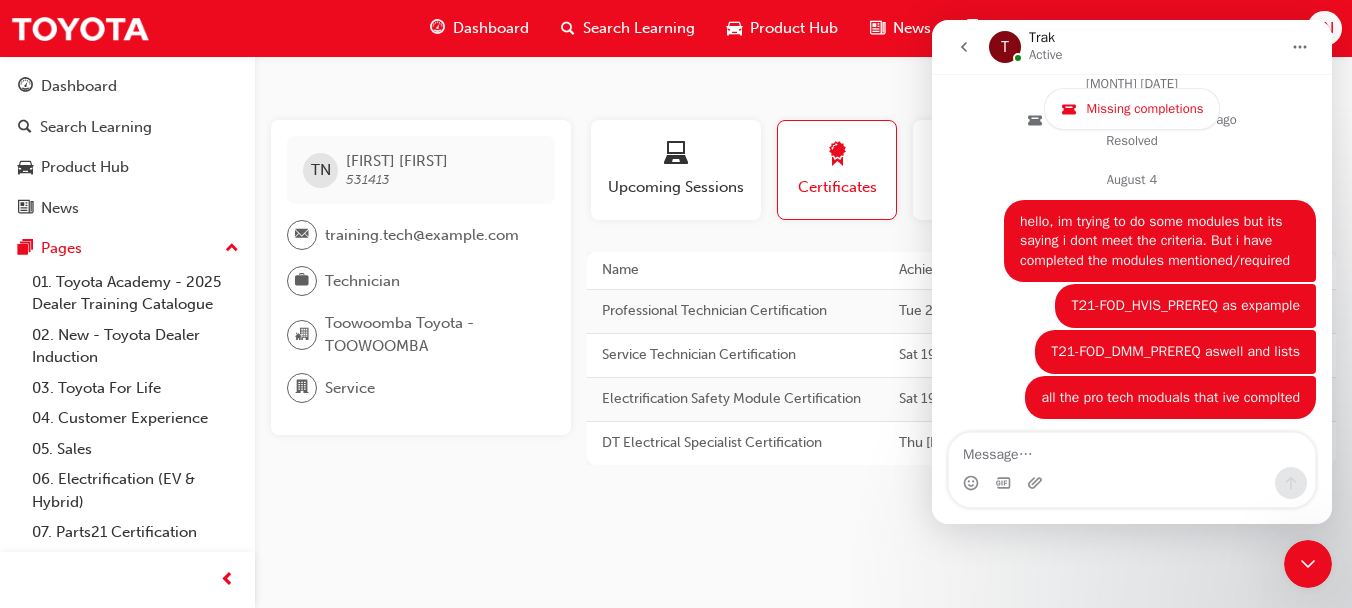 click on "Name" at bounding box center [735, 270] 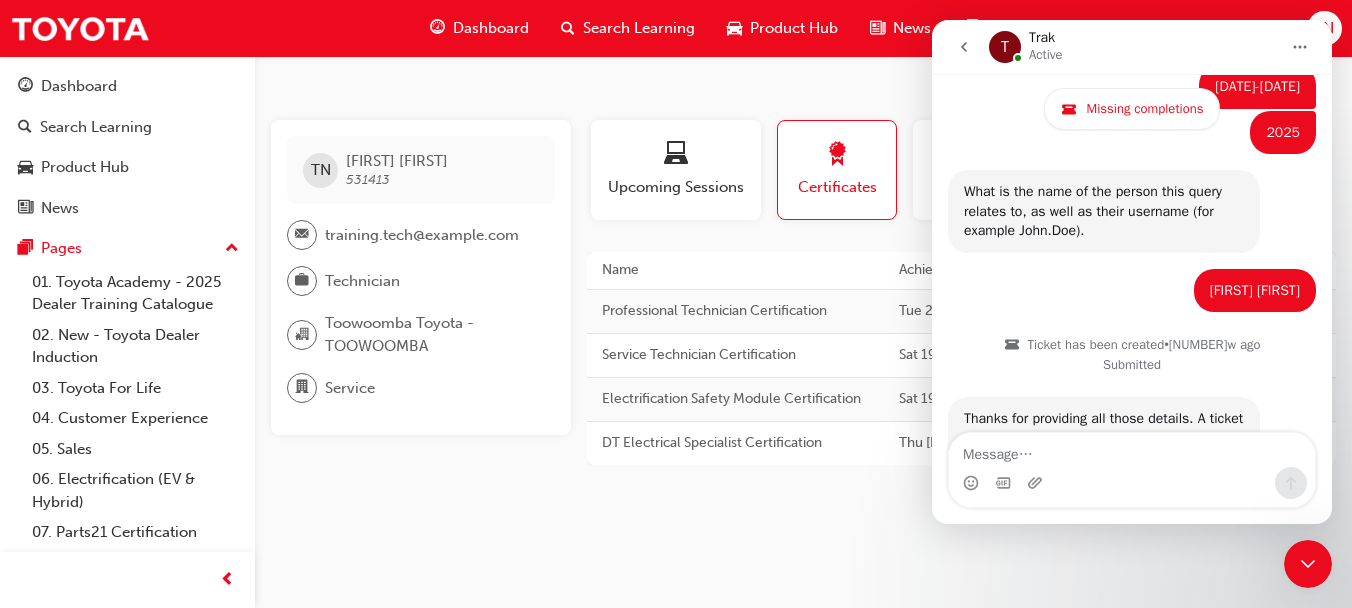 scroll, scrollTop: 646, scrollLeft: 0, axis: vertical 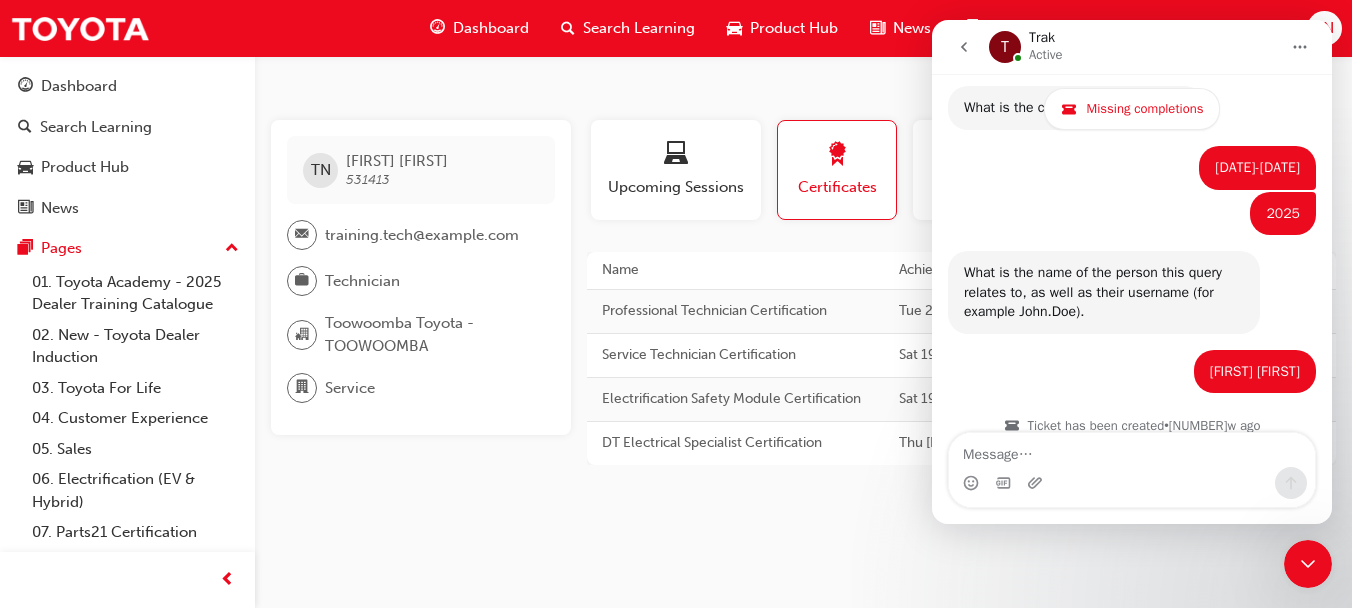 click on "Upcoming Sessions" at bounding box center [676, 178] 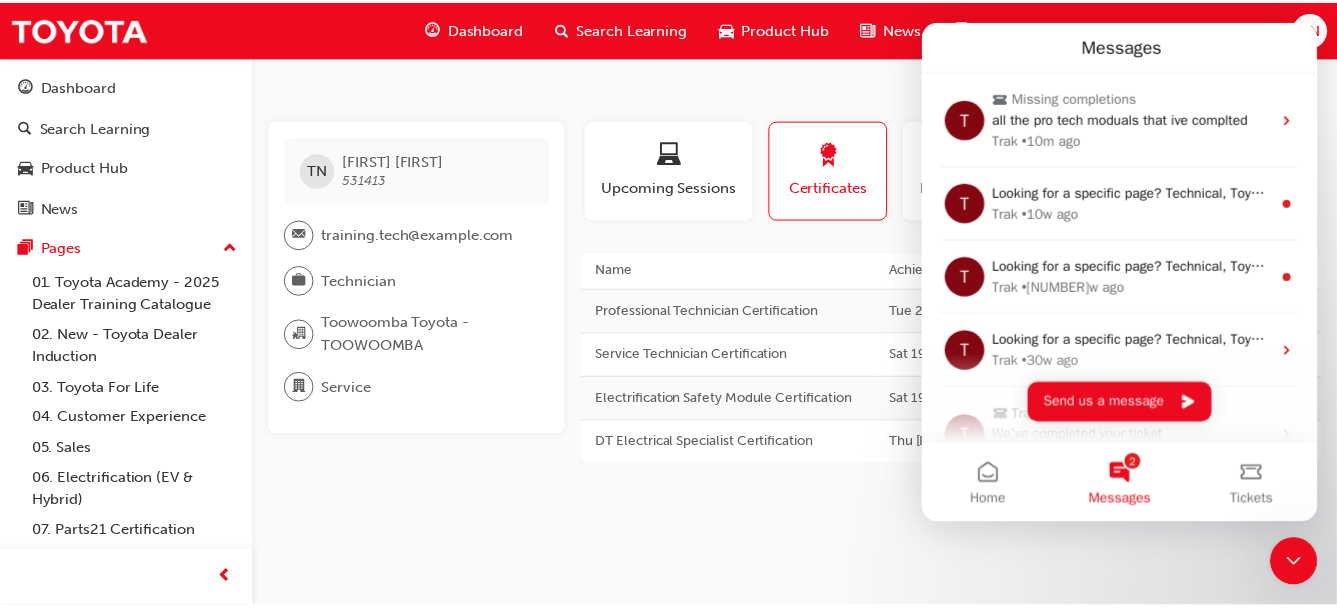 scroll, scrollTop: 0, scrollLeft: 0, axis: both 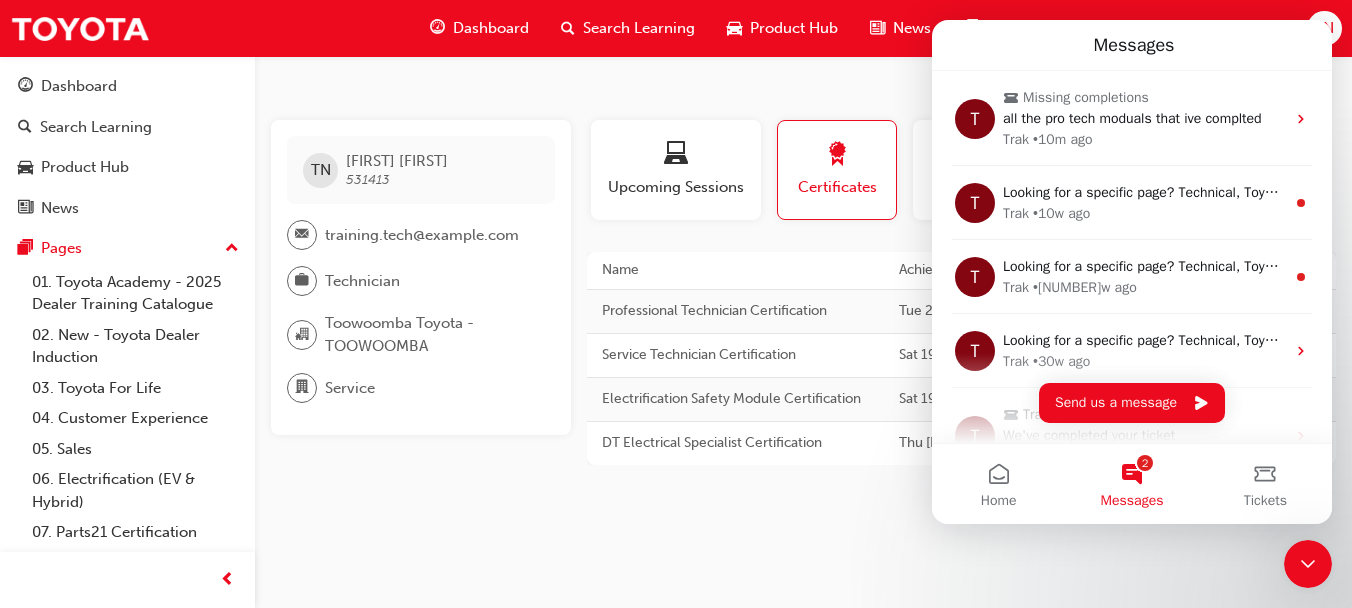 click at bounding box center (1308, 564) 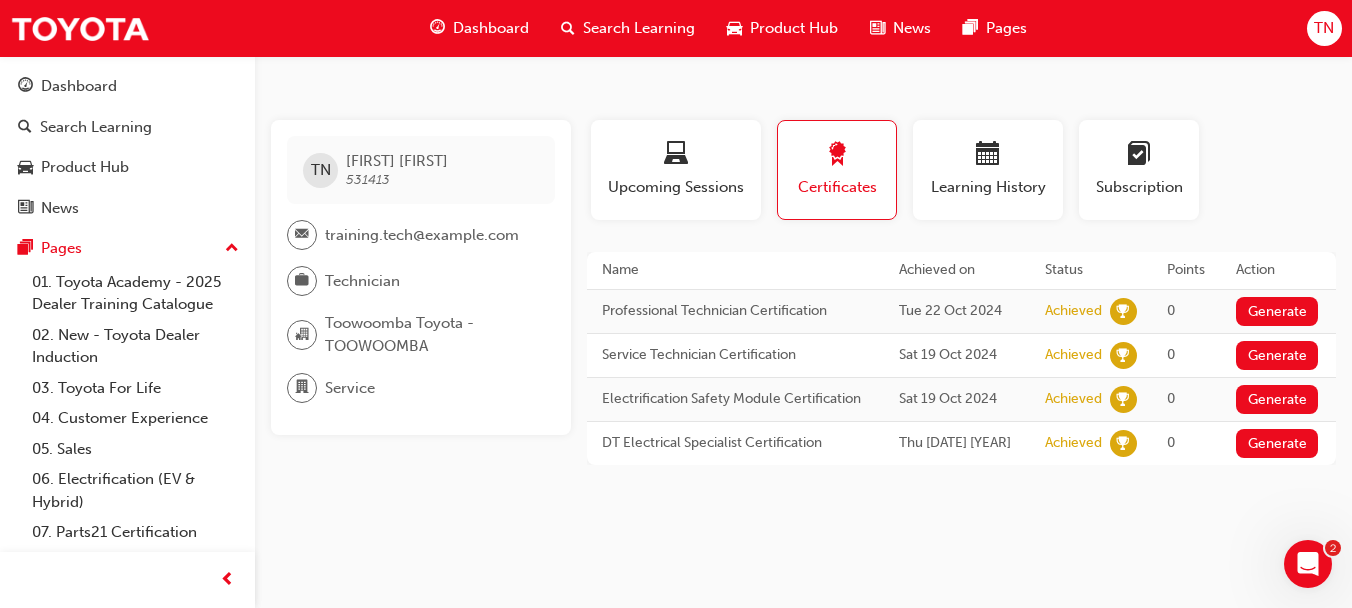 click on "Learning History" at bounding box center (988, 170) 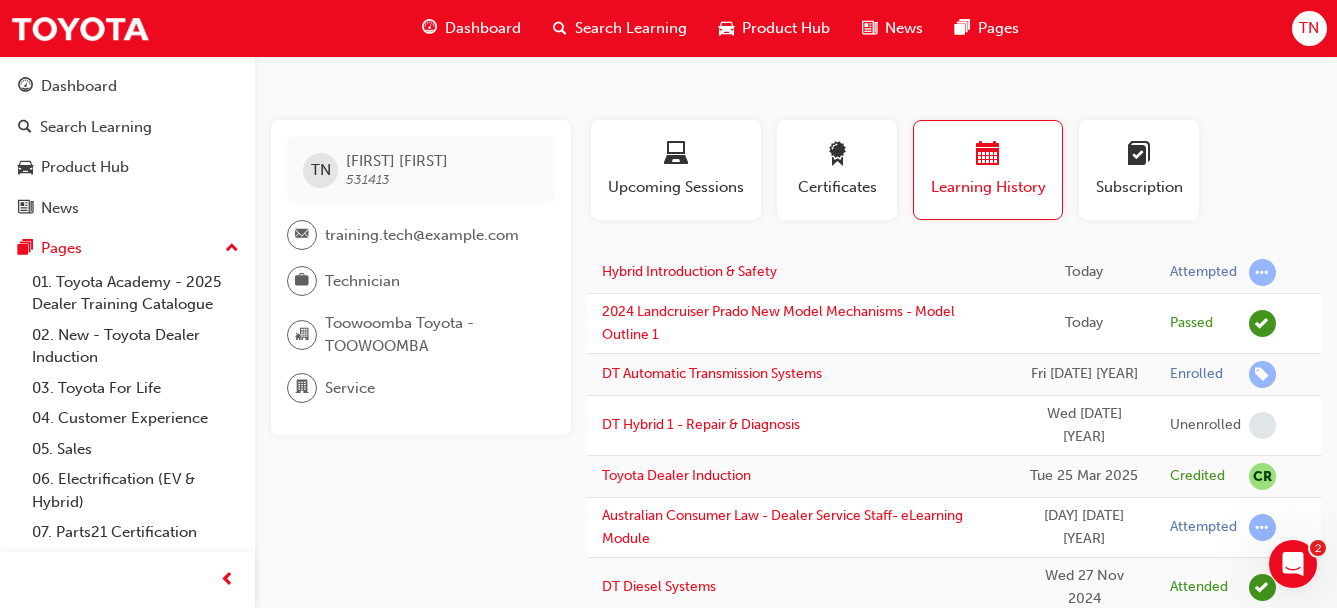 scroll, scrollTop: 532, scrollLeft: 0, axis: vertical 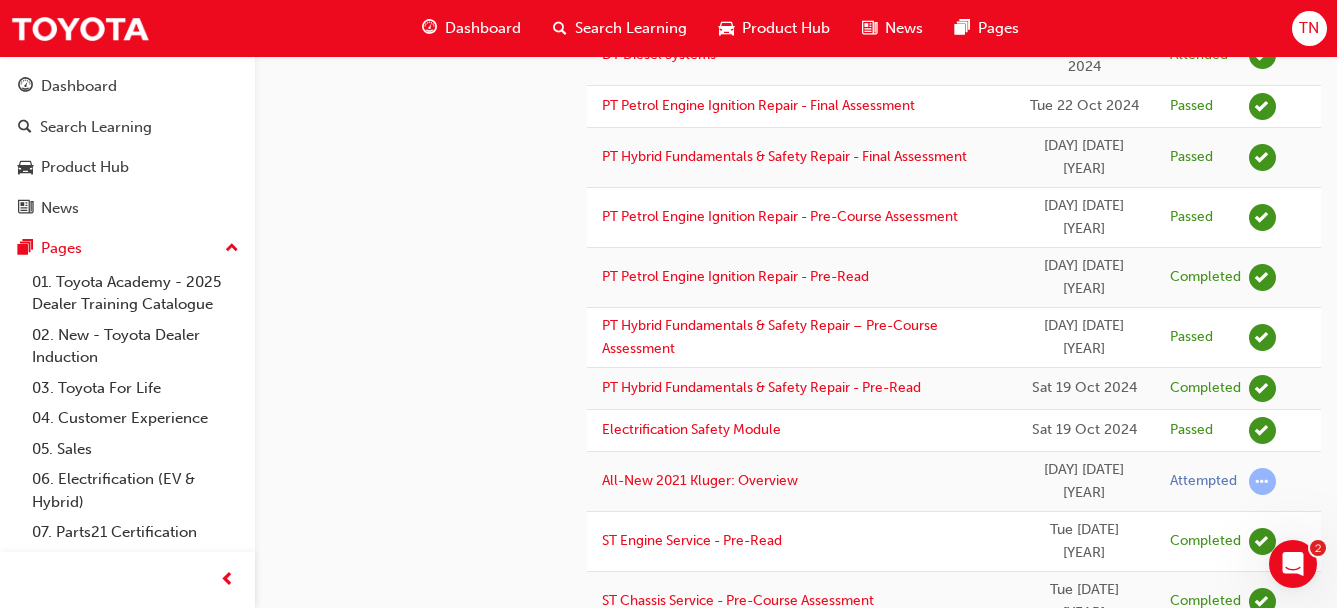 click 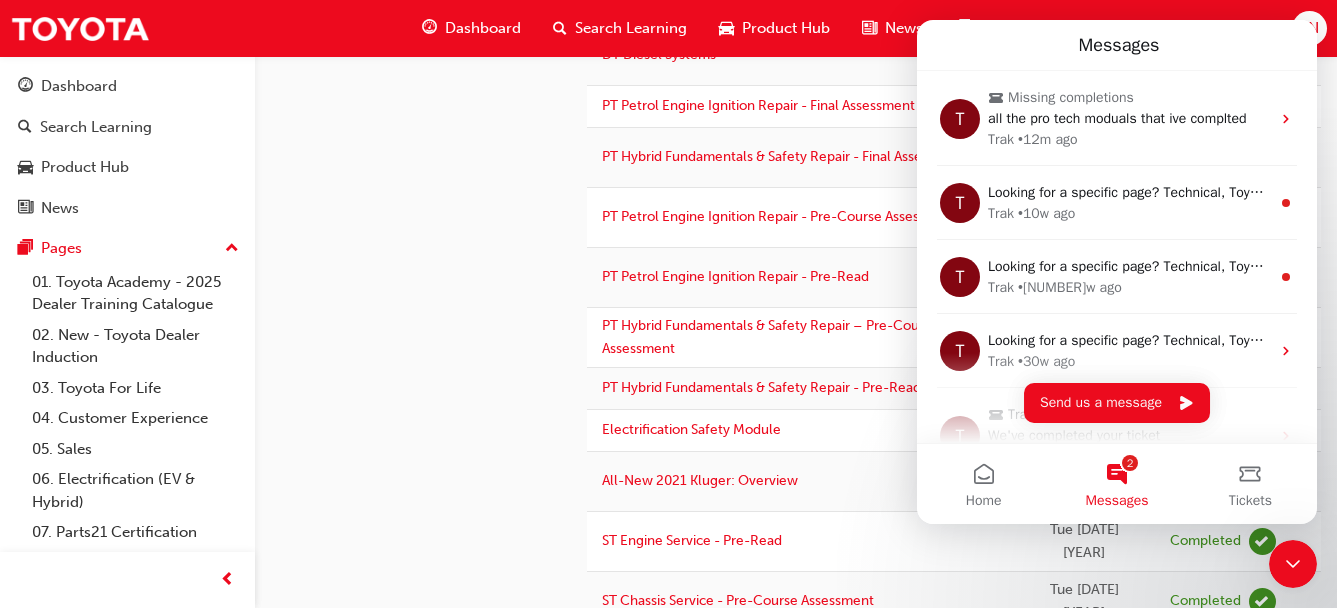 click on "Looking for a specific page? Technical, Toyota Network Training, Technical Training Calendars" at bounding box center [1273, 266] 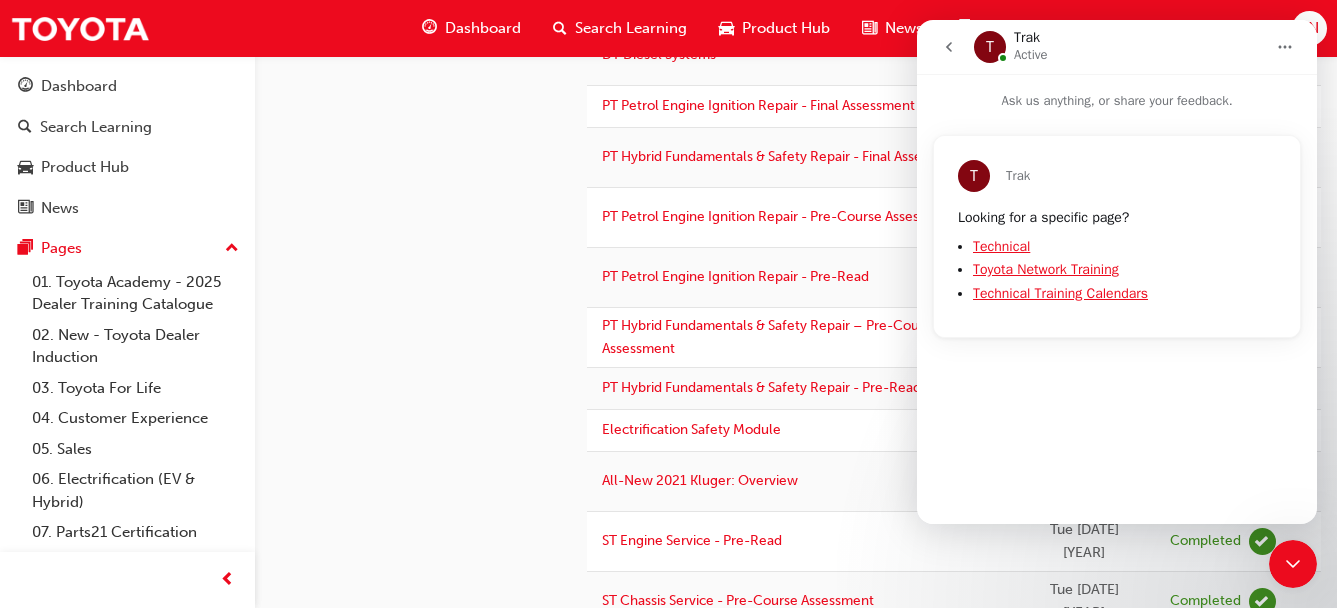 click 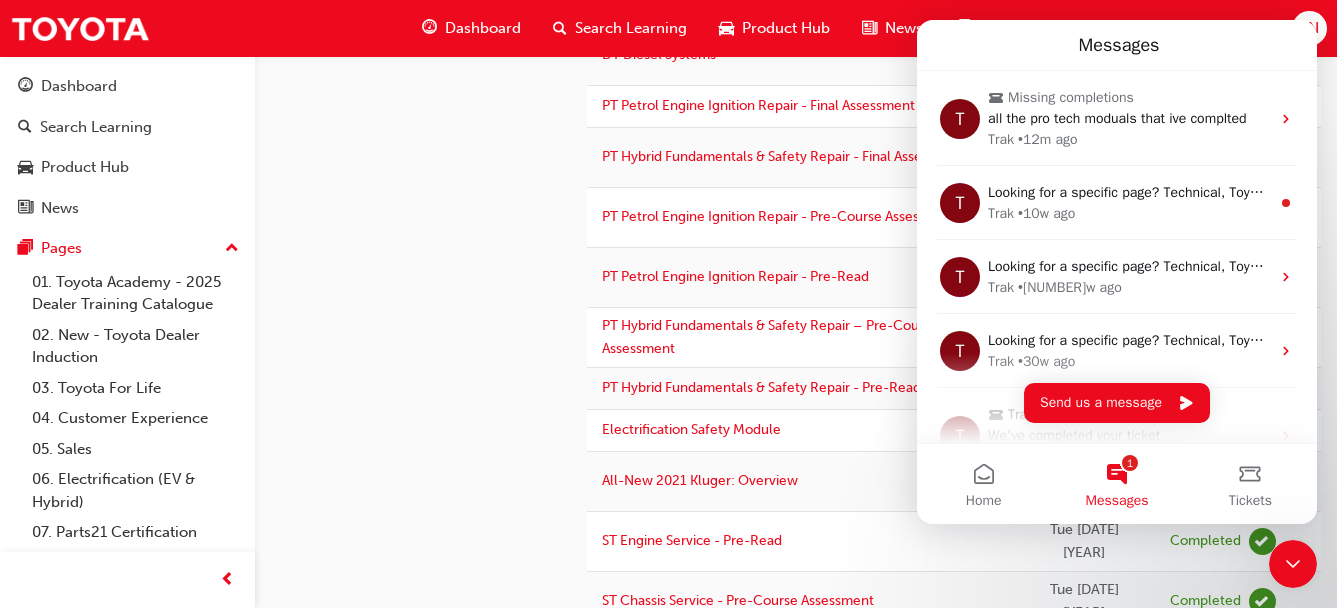 click on "T Looking for a specific page? Technical, Toyota Network Training, Technical Training Calendars Trak •  [NUMBER]w ago" at bounding box center [1117, 203] 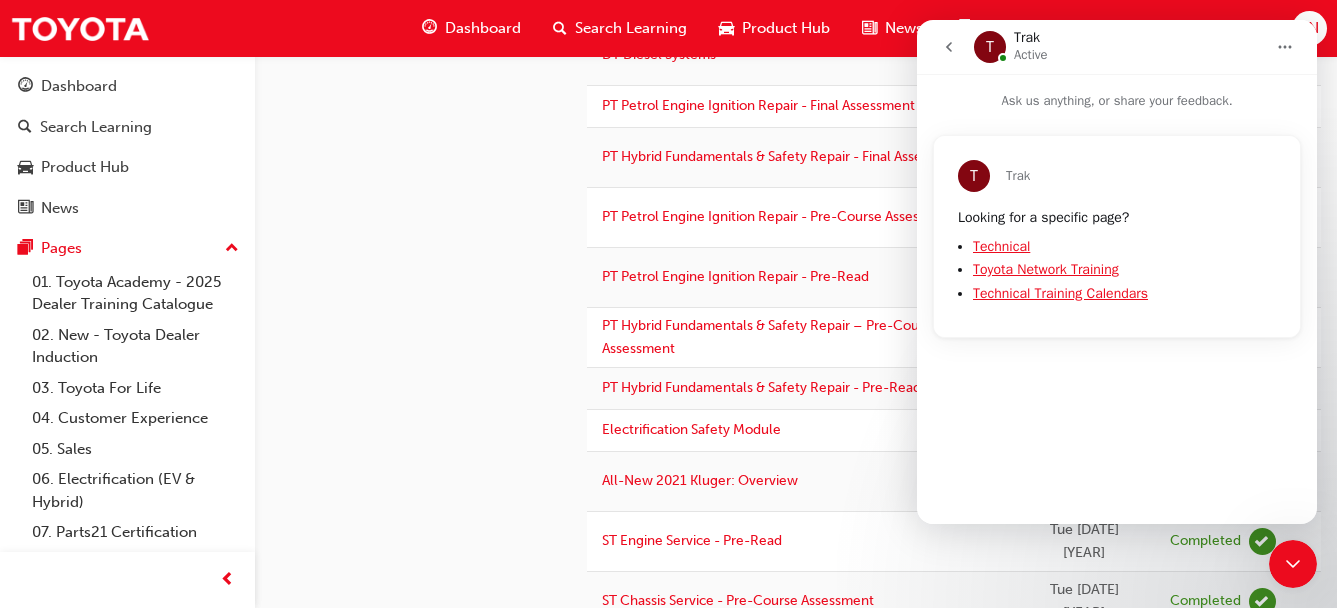 click 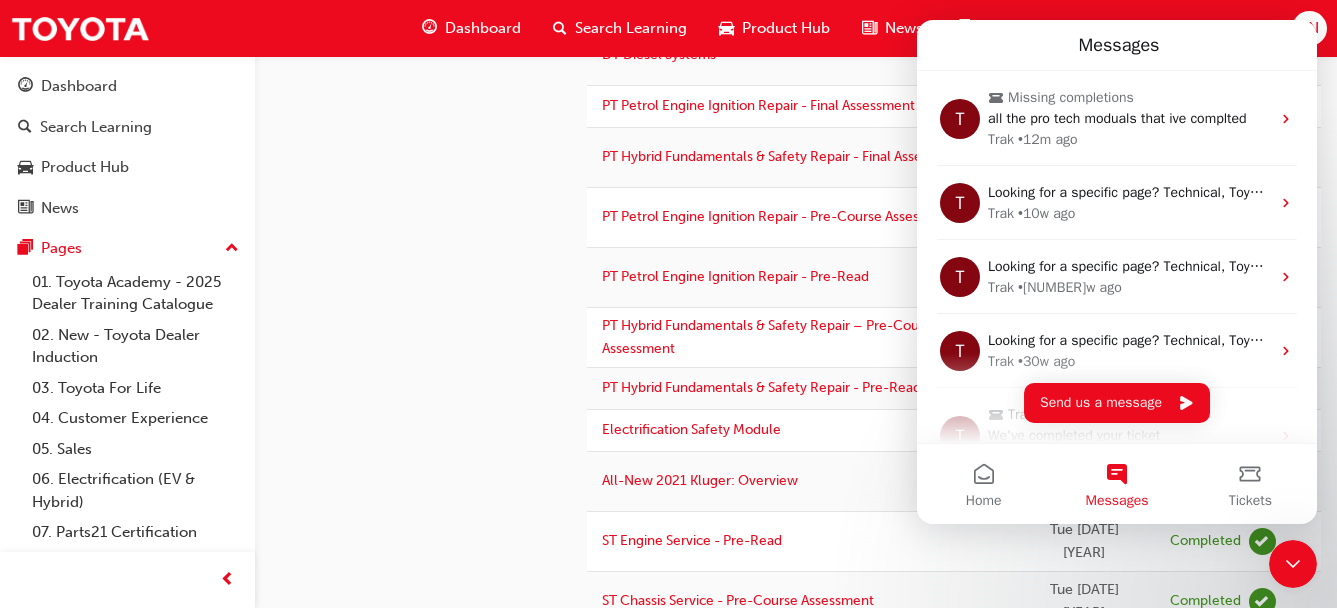 click on "Home" at bounding box center (983, 484) 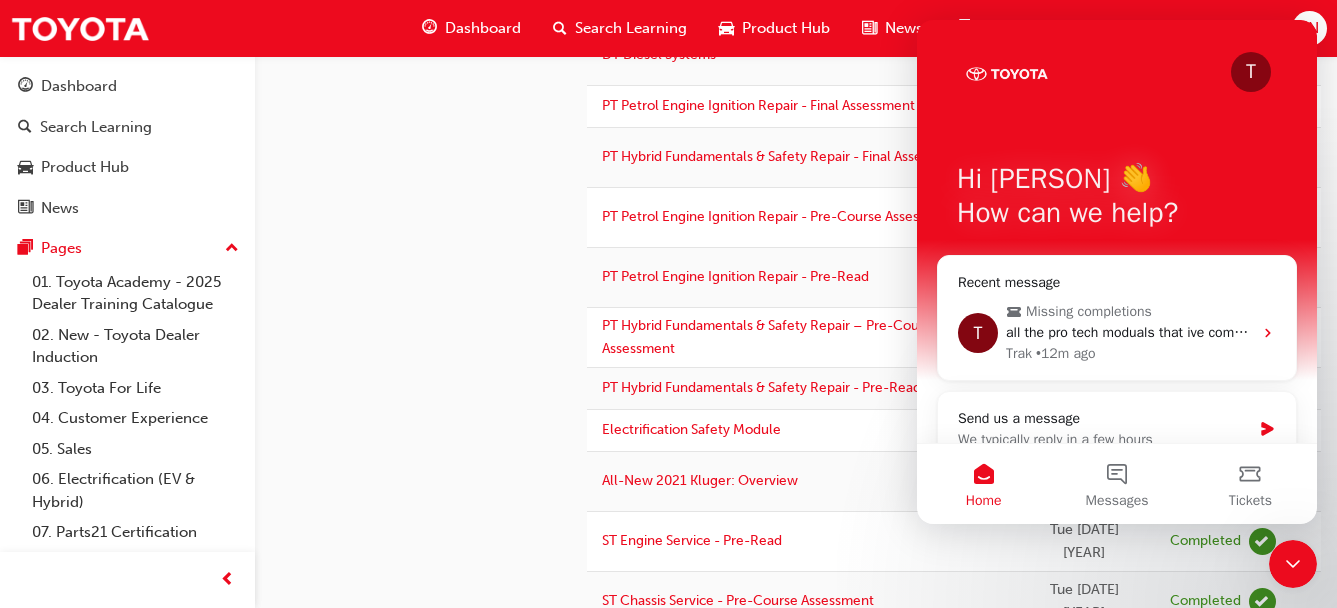 scroll, scrollTop: 34, scrollLeft: 0, axis: vertical 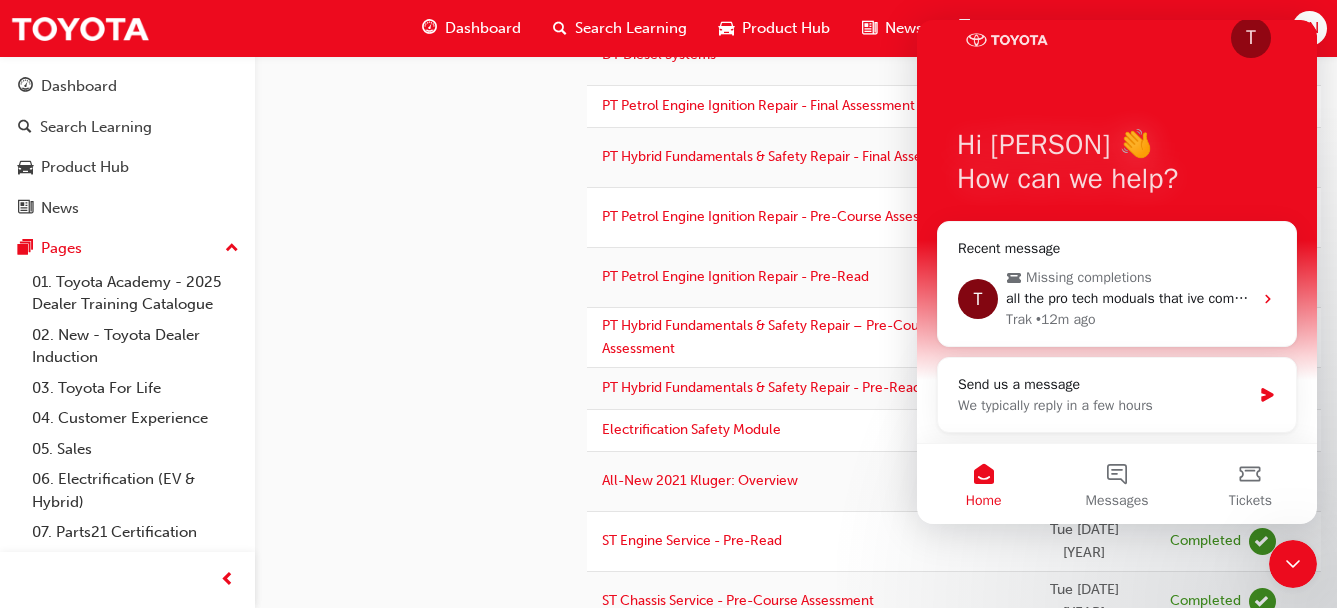 click on "Tickets" at bounding box center [1250, 484] 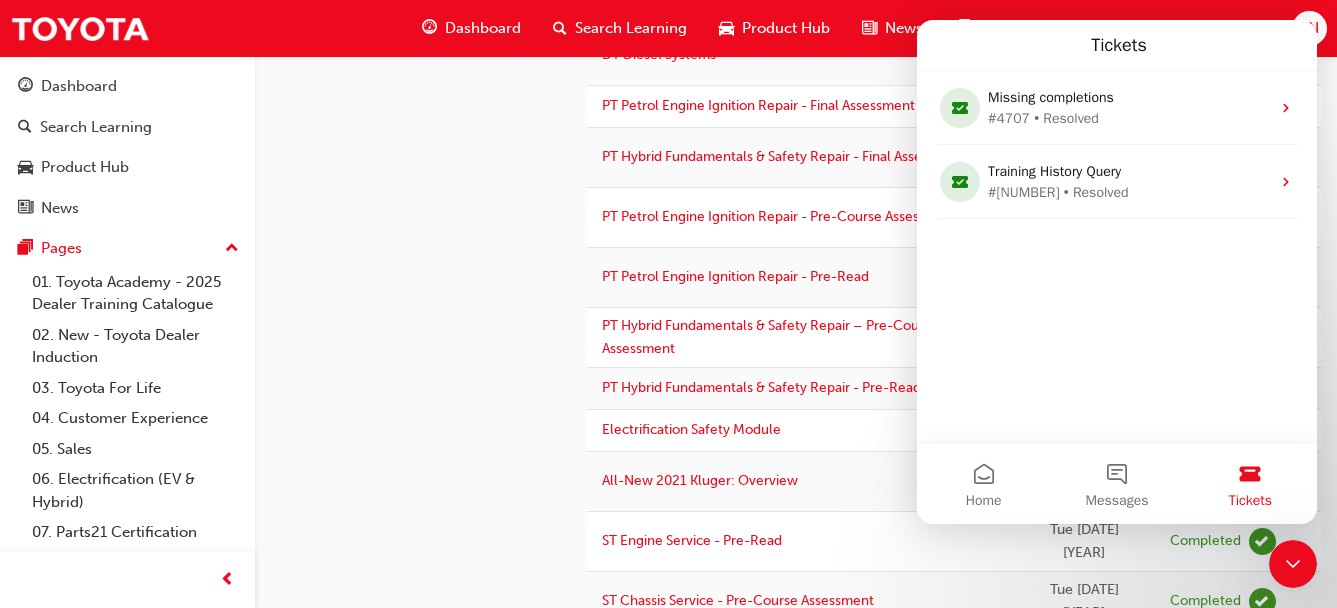 click on "Training History Query" at bounding box center (1113, 171) 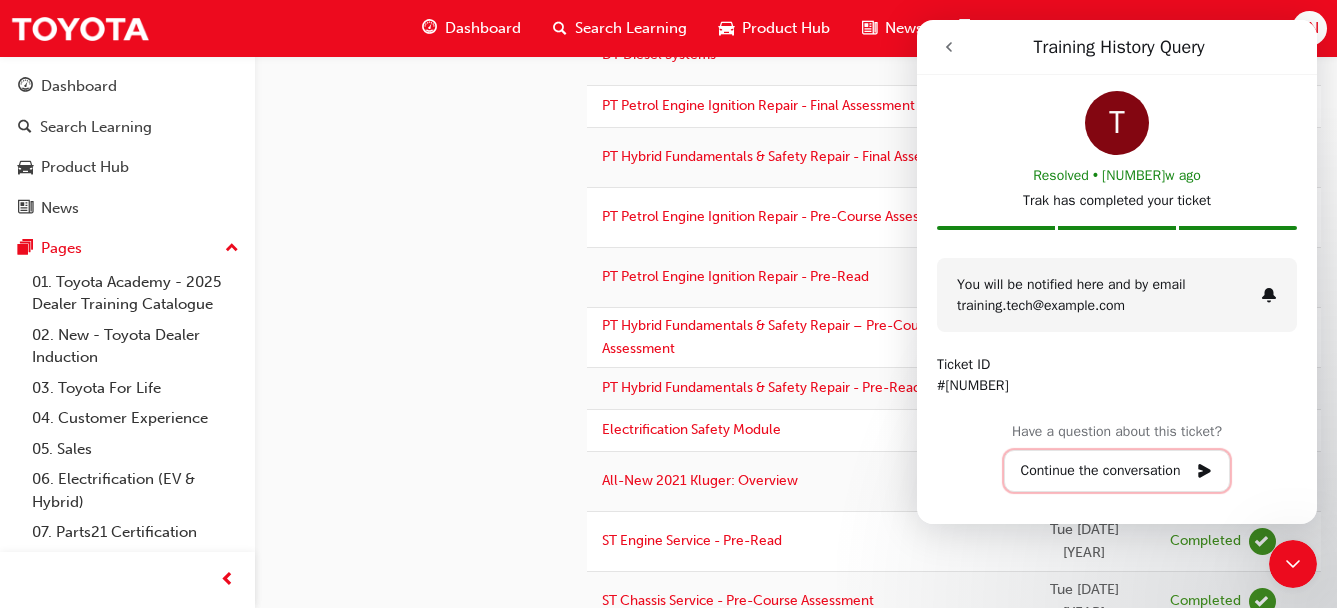 click on "Continue the conversation" at bounding box center (1117, 471) 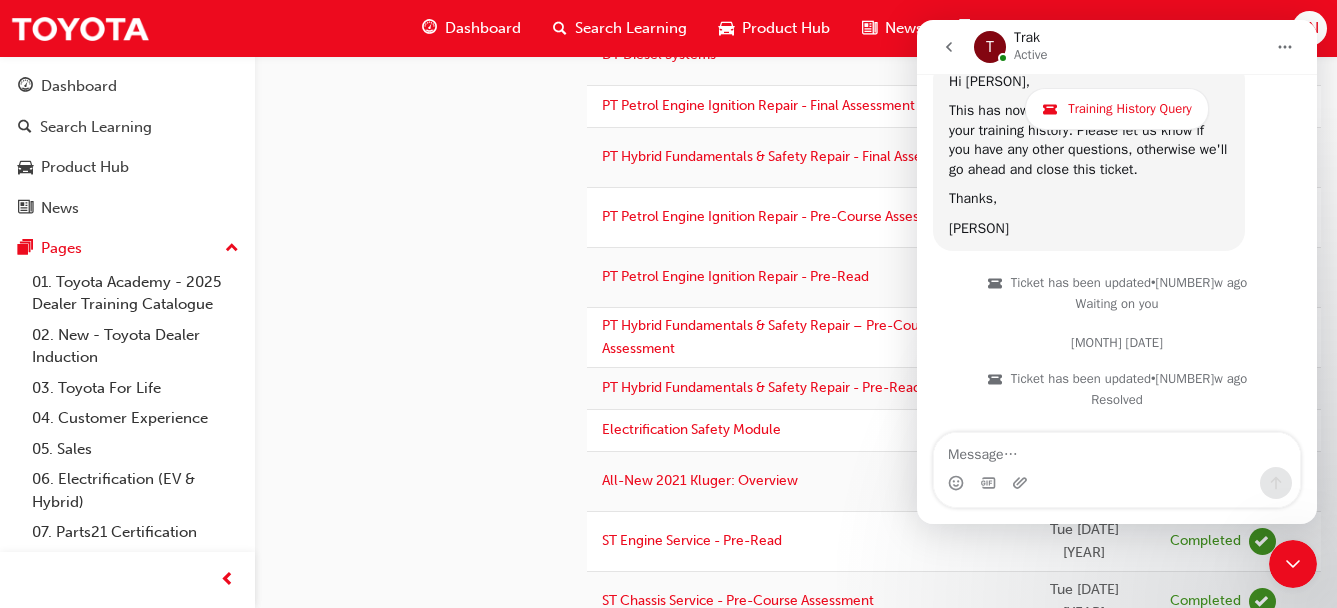scroll, scrollTop: 1898, scrollLeft: 0, axis: vertical 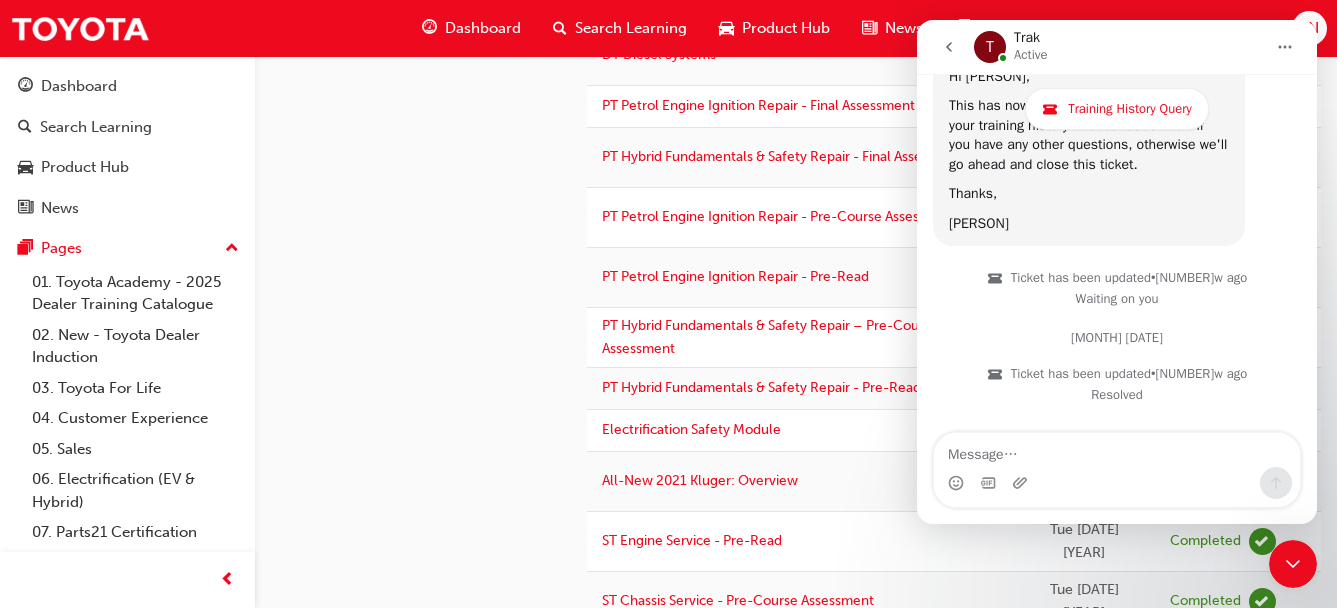 click on "Ticket has been updated  •  44w ago   Waiting on you" at bounding box center [1117, 288] 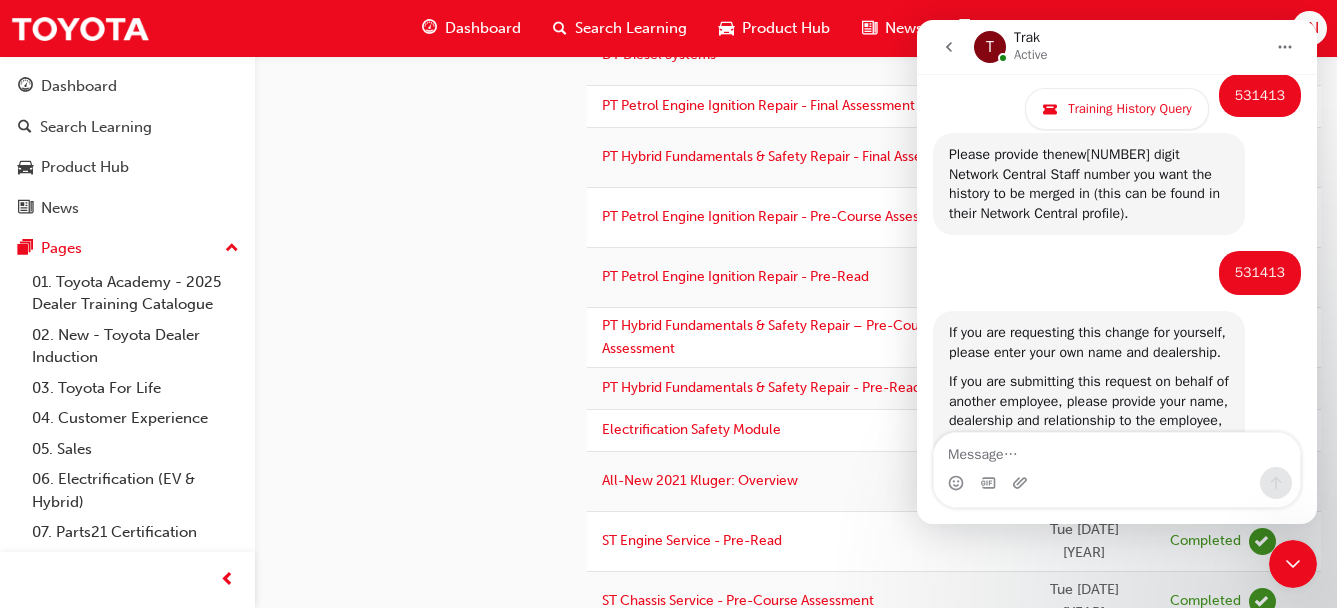 scroll, scrollTop: 419, scrollLeft: 0, axis: vertical 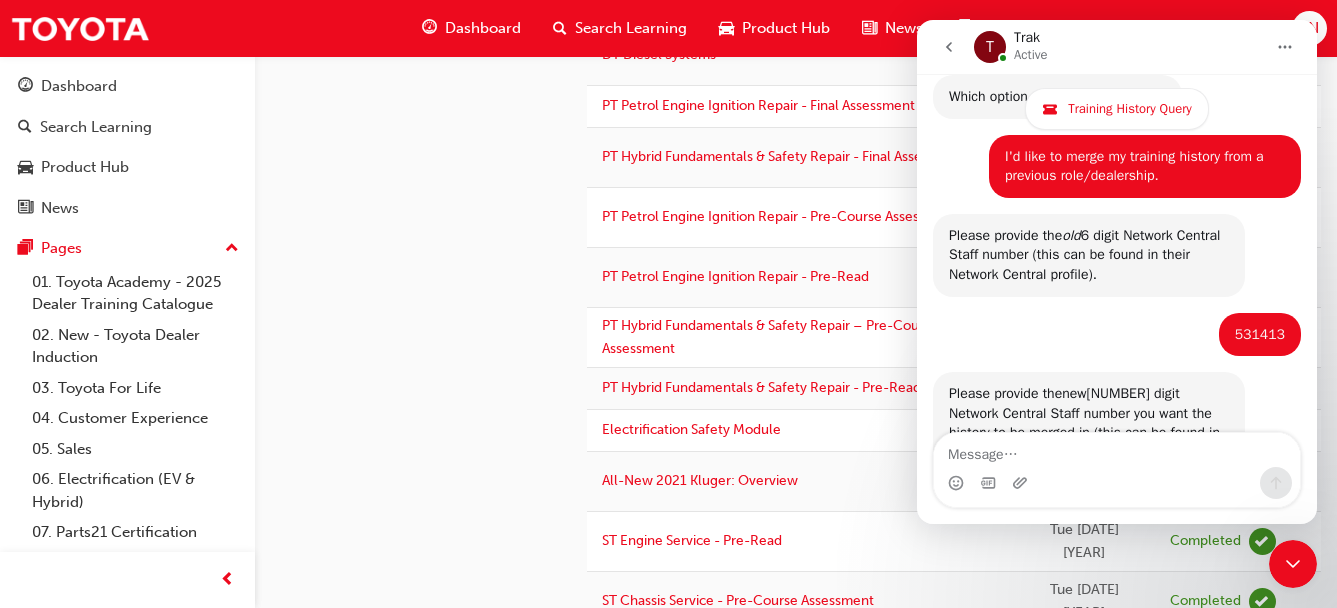 click at bounding box center [949, 47] 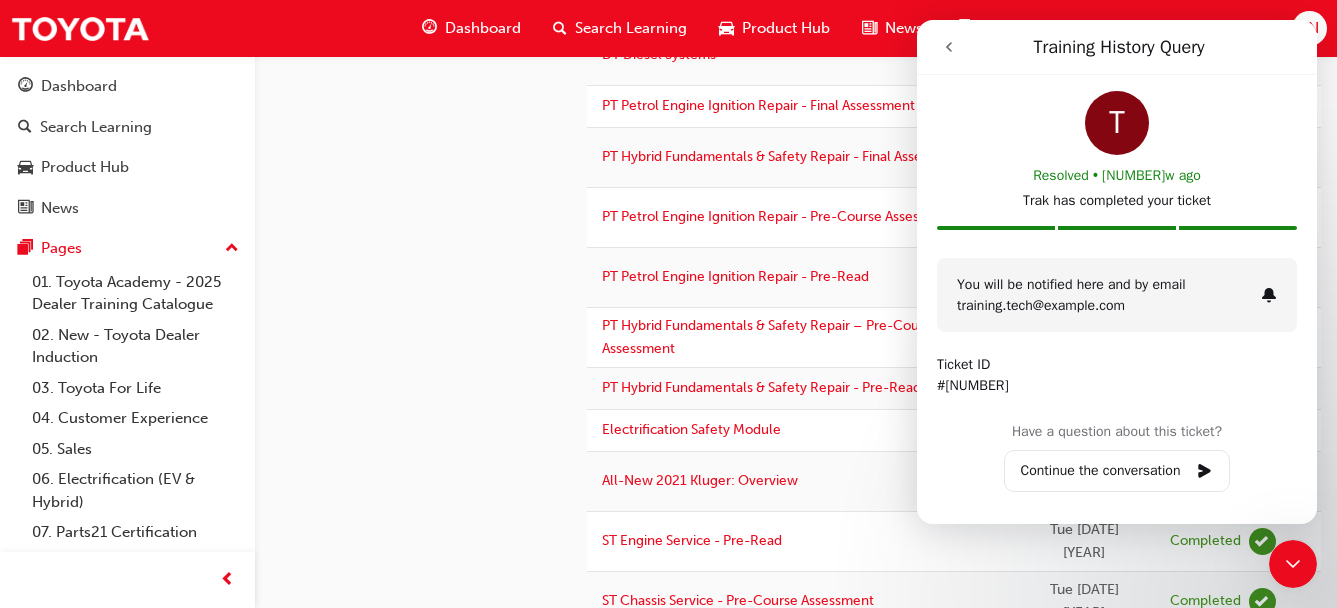 scroll, scrollTop: 0, scrollLeft: 0, axis: both 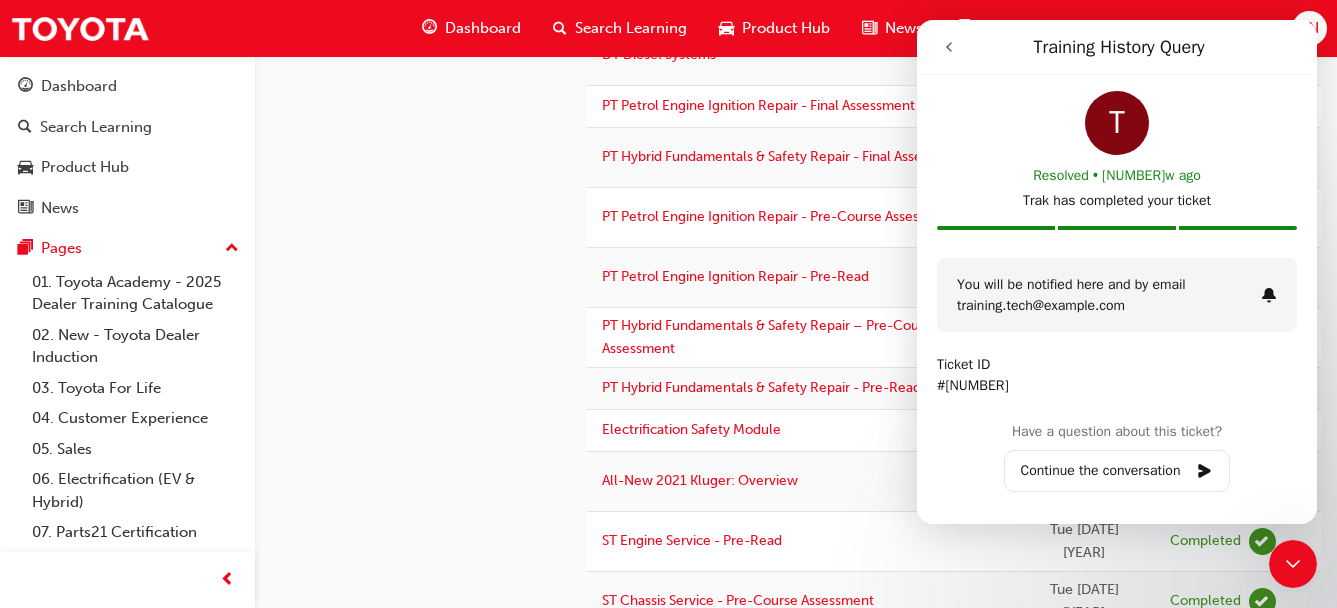 click 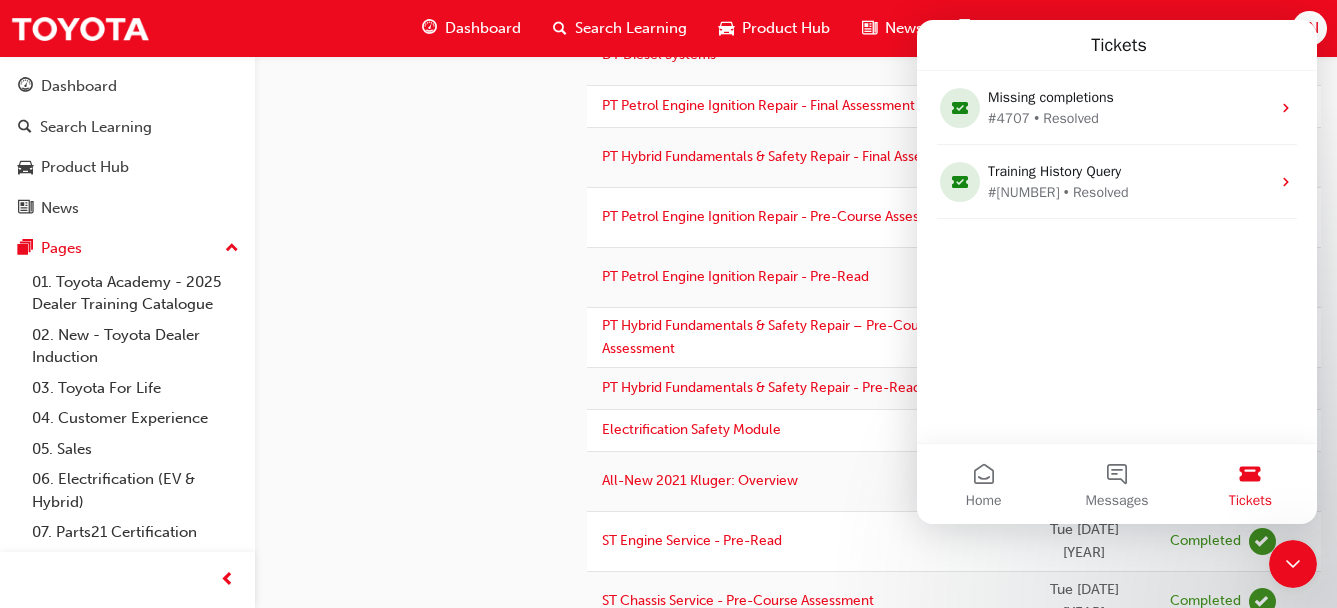 click on "#4707 • Resolved" at bounding box center [1113, 118] 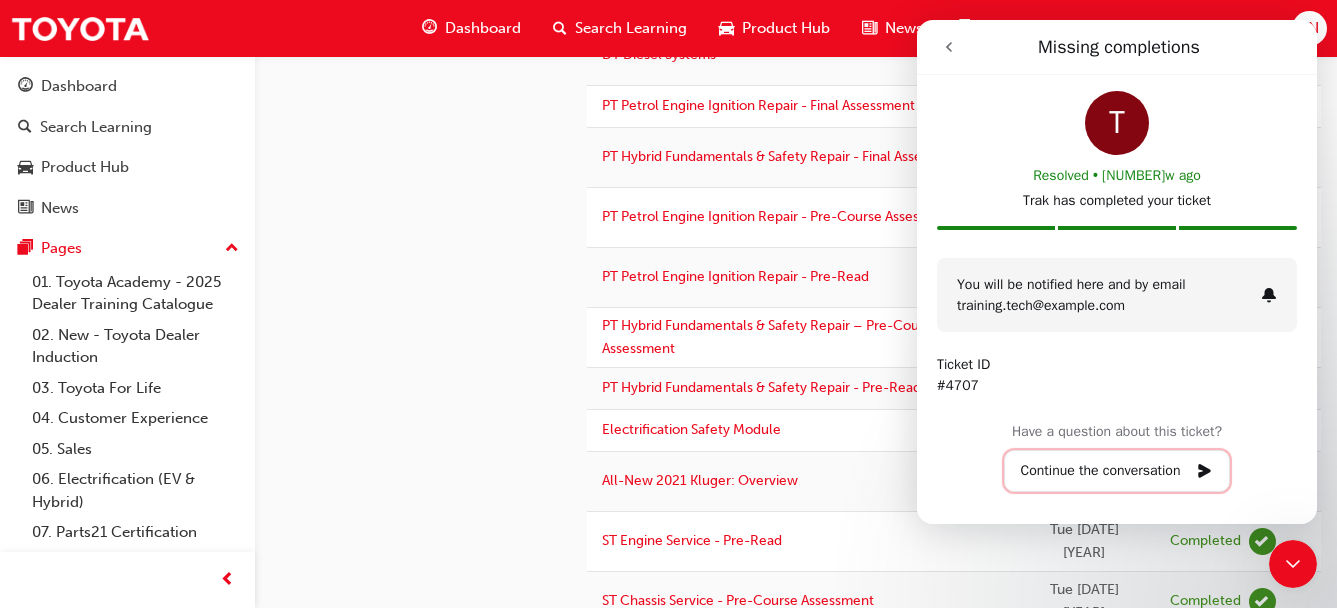 click on "Continue the conversation" at bounding box center (1117, 471) 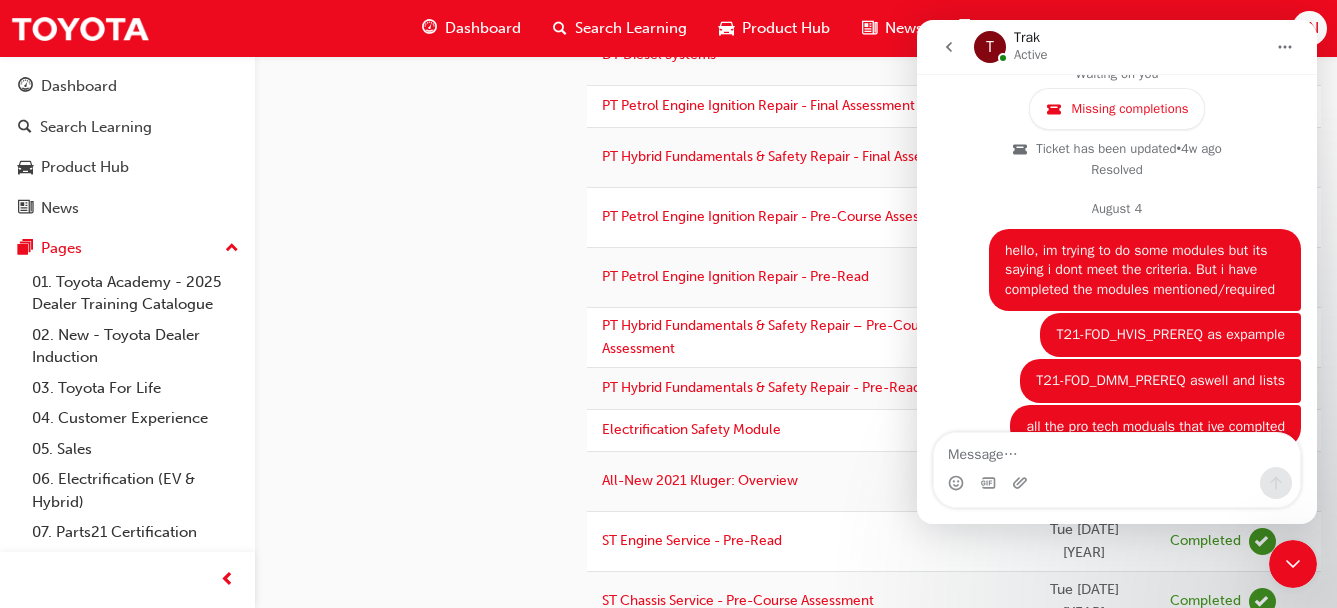 scroll, scrollTop: 2432, scrollLeft: 0, axis: vertical 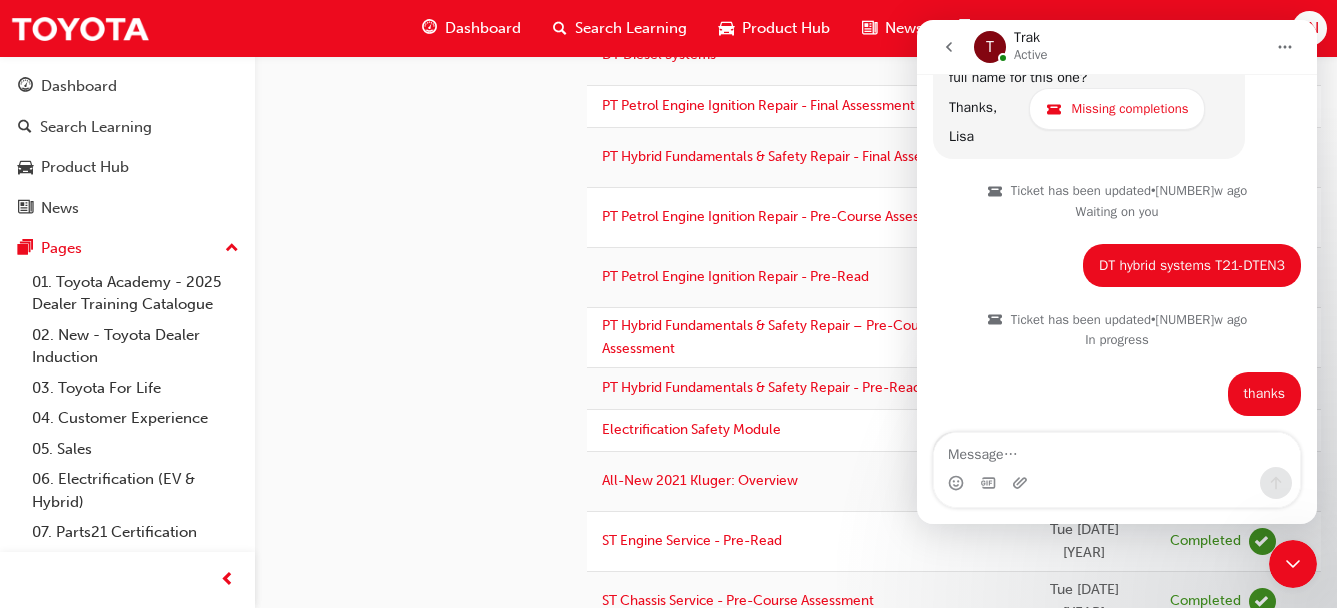 click at bounding box center [1117, 470] 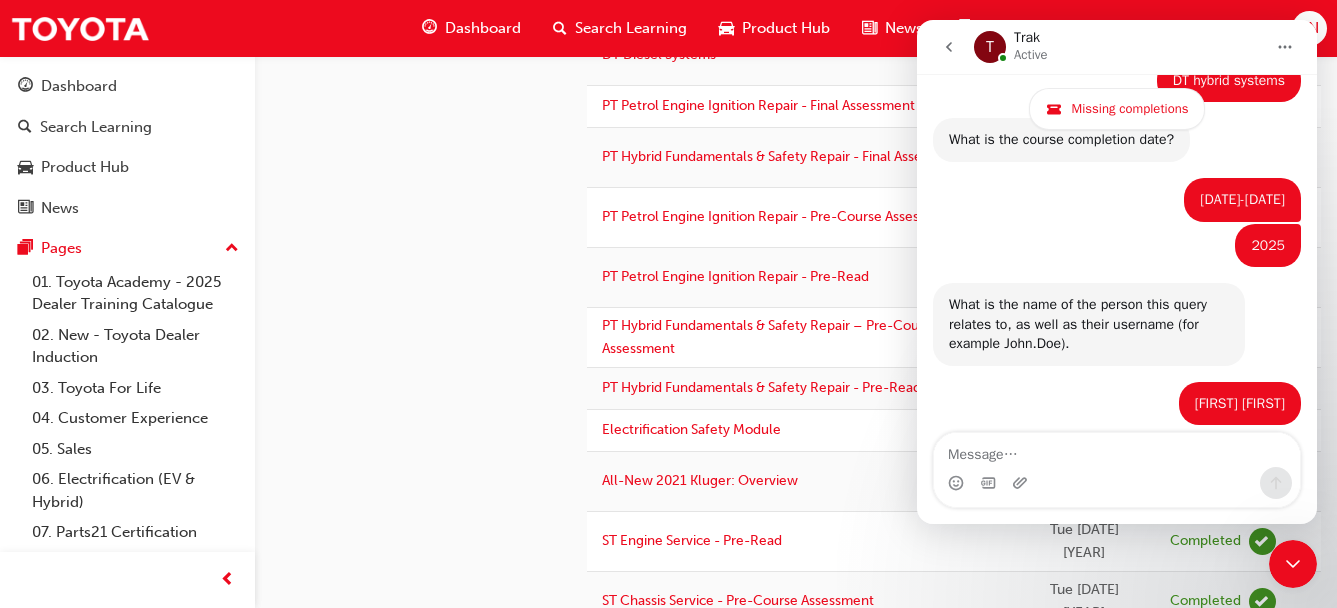 scroll, scrollTop: 638, scrollLeft: 0, axis: vertical 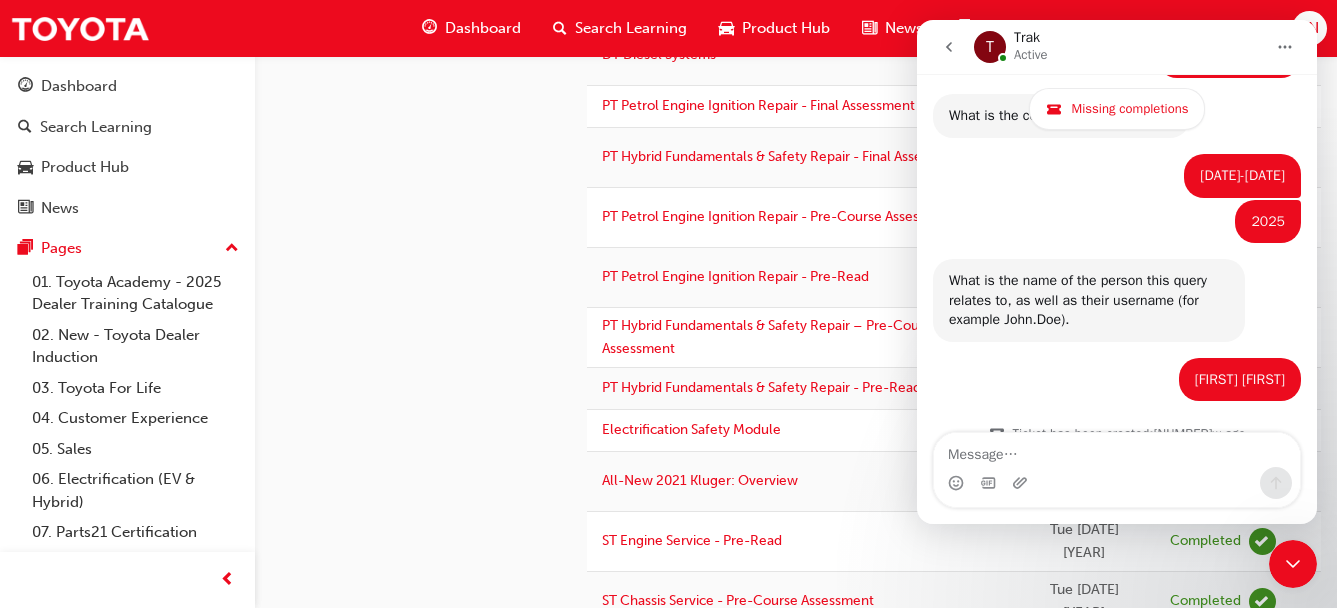 click 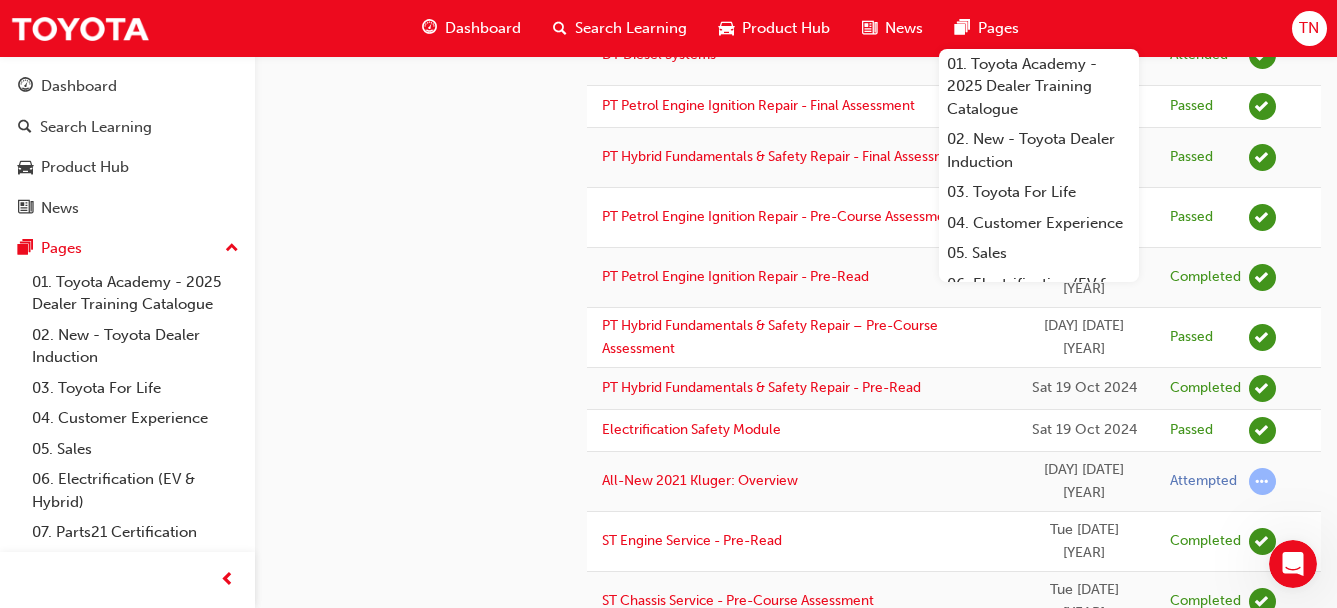 click on "TN" at bounding box center (1309, 28) 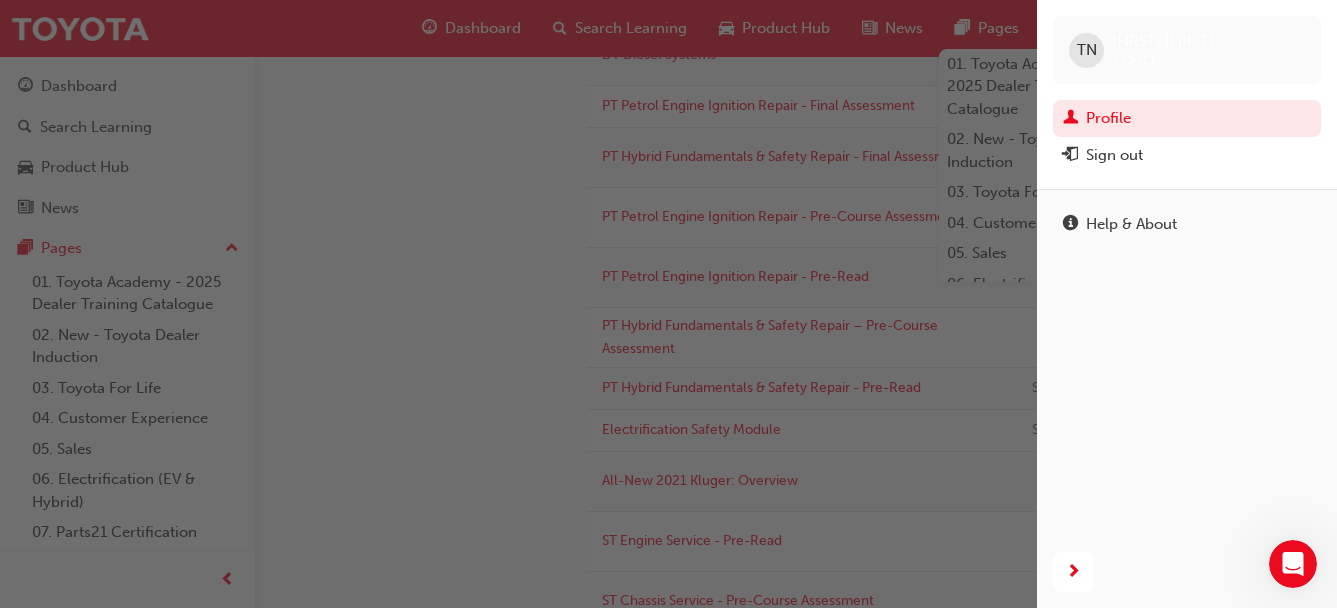 click on "Profile" at bounding box center (1187, 118) 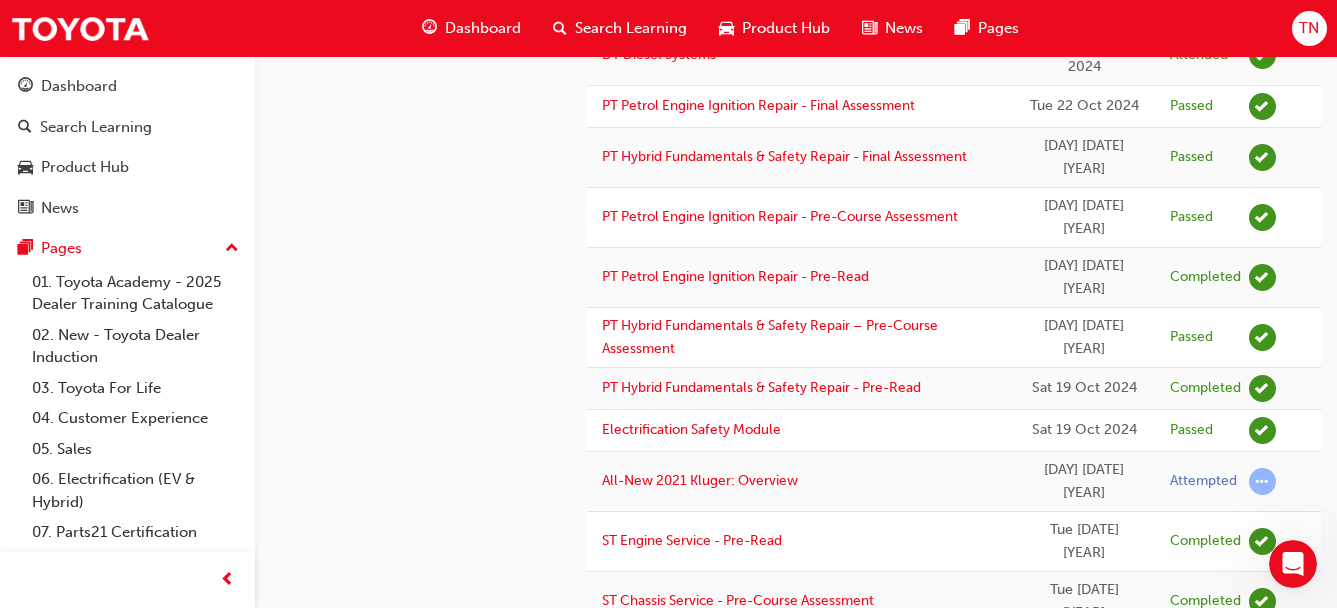 click on "TN [PERSON] [PERSON] [PHONE] [EMAIL] Technician [COMPANY] - [CITY] Service This user has been inactive since 4 days ago and doesn't currently have access to the platform" at bounding box center [429, 1124] 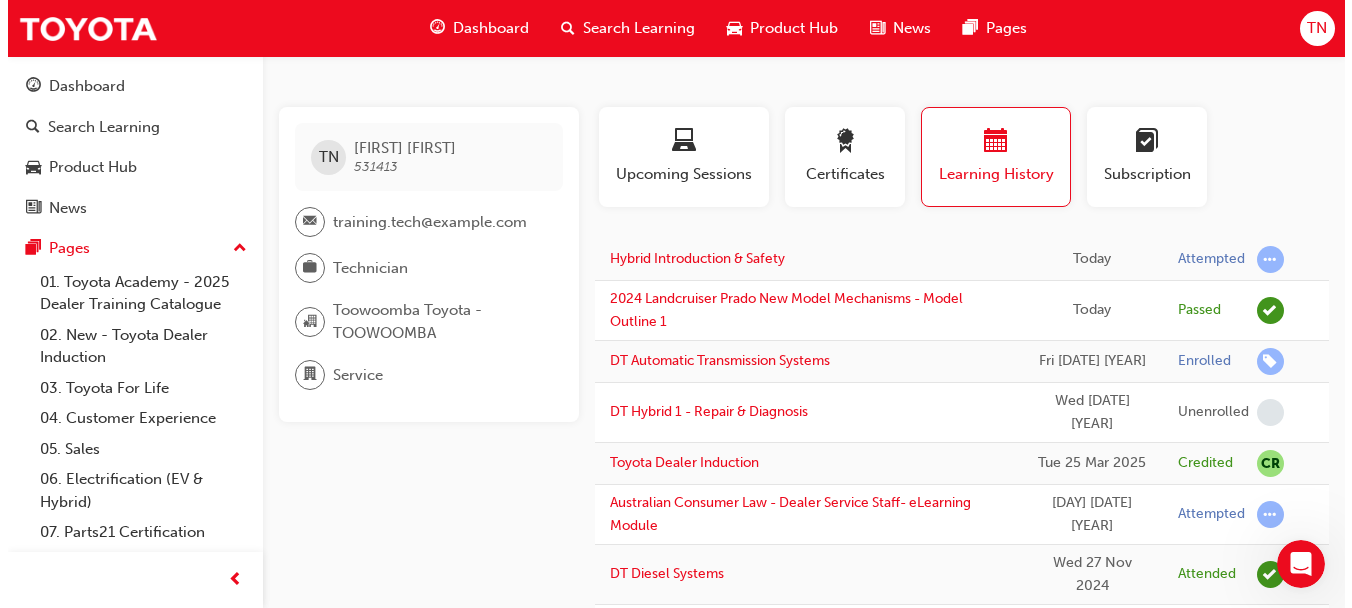scroll, scrollTop: 0, scrollLeft: 0, axis: both 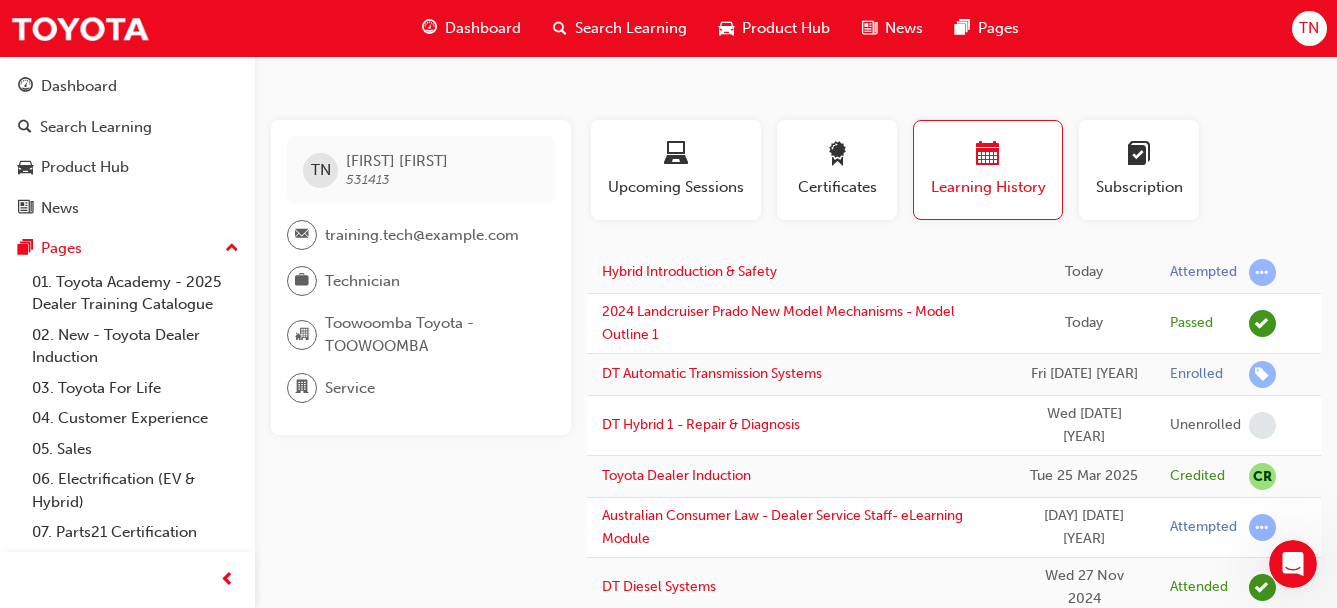 click at bounding box center (837, 157) 